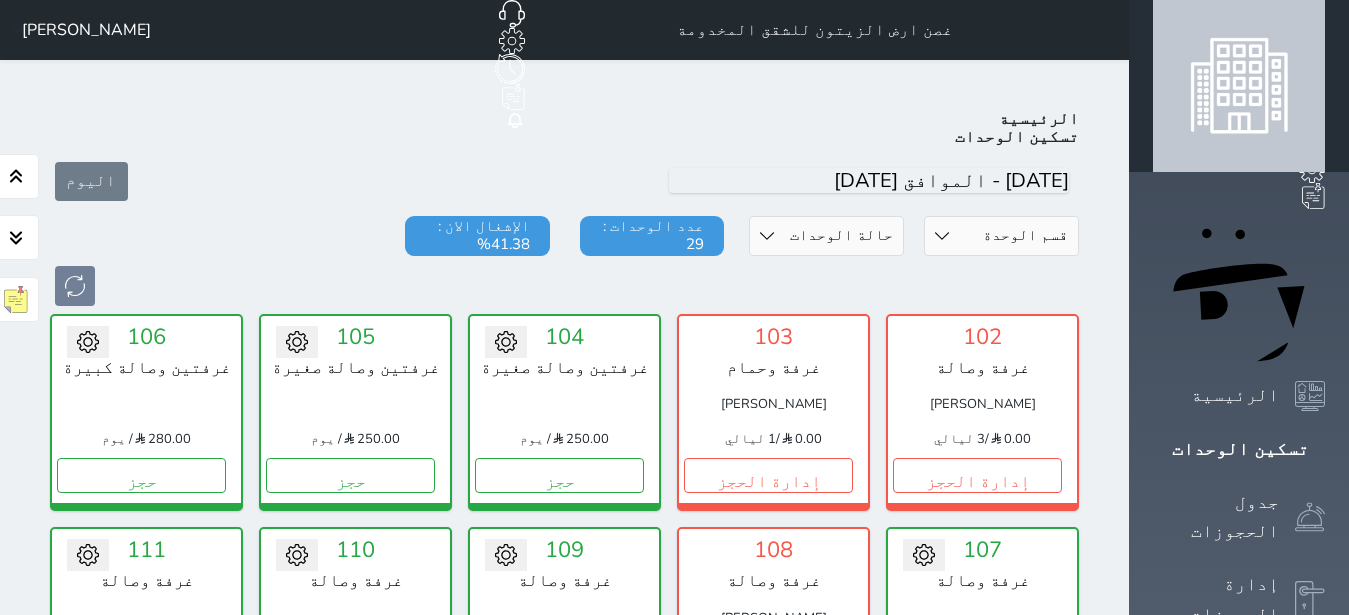 scroll, scrollTop: 78, scrollLeft: 0, axis: vertical 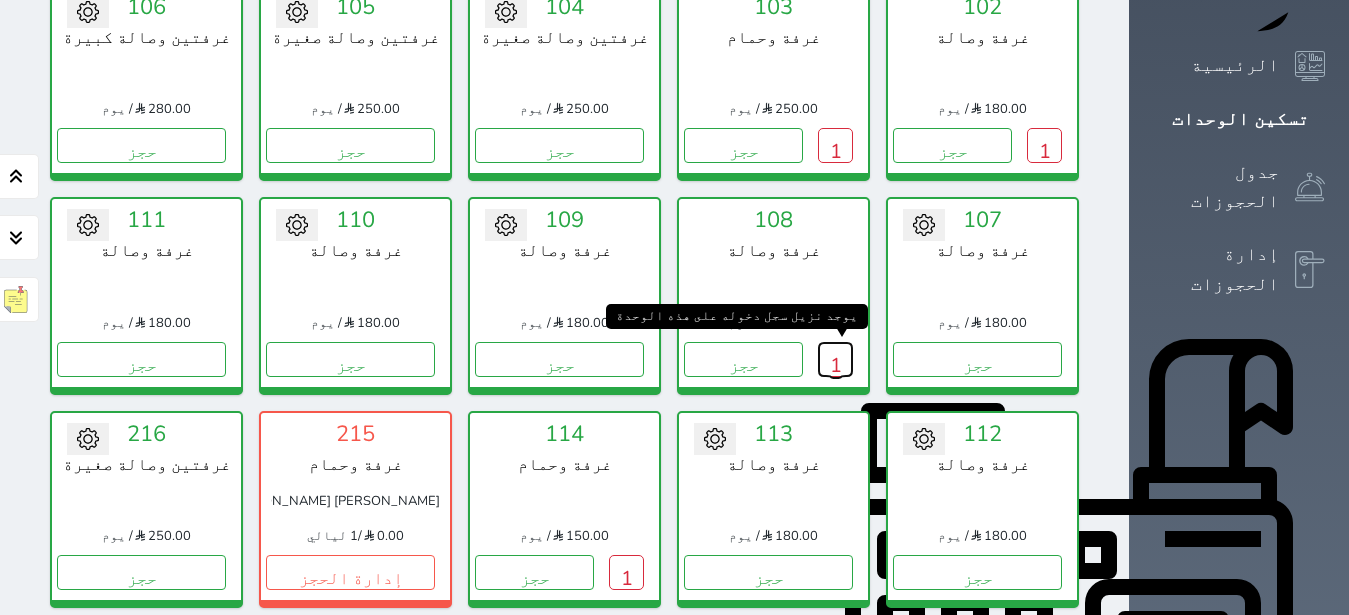click on "1" at bounding box center [835, 359] 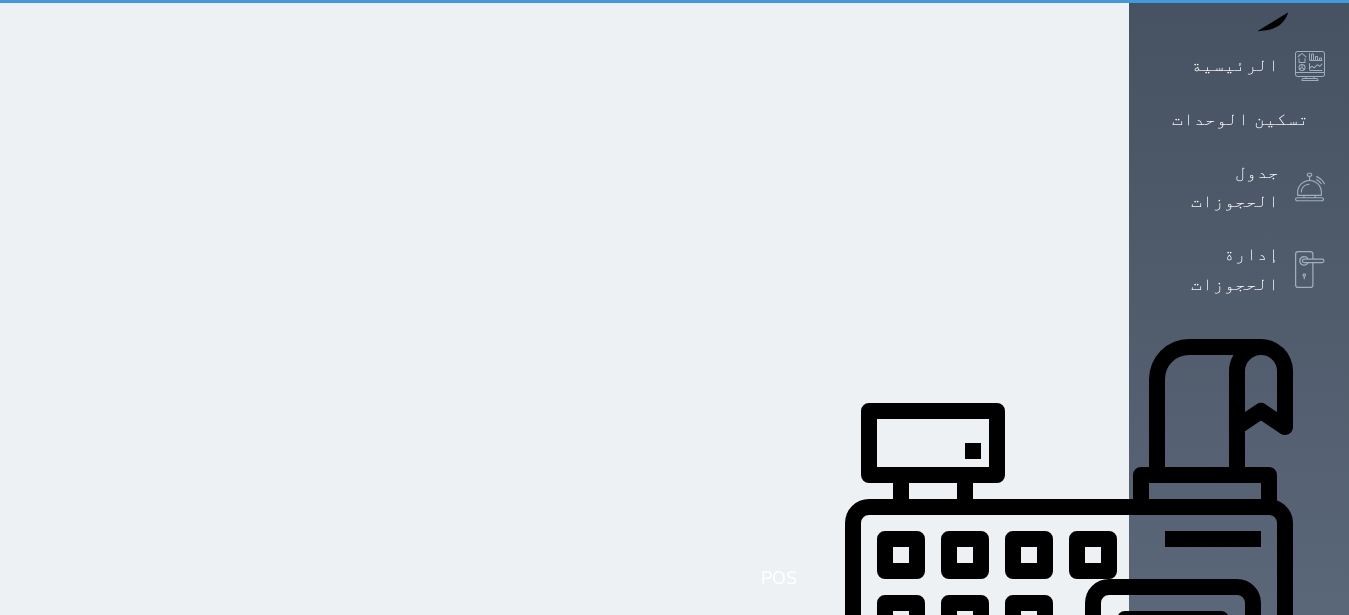 click on "1" at bounding box center (835, 359) 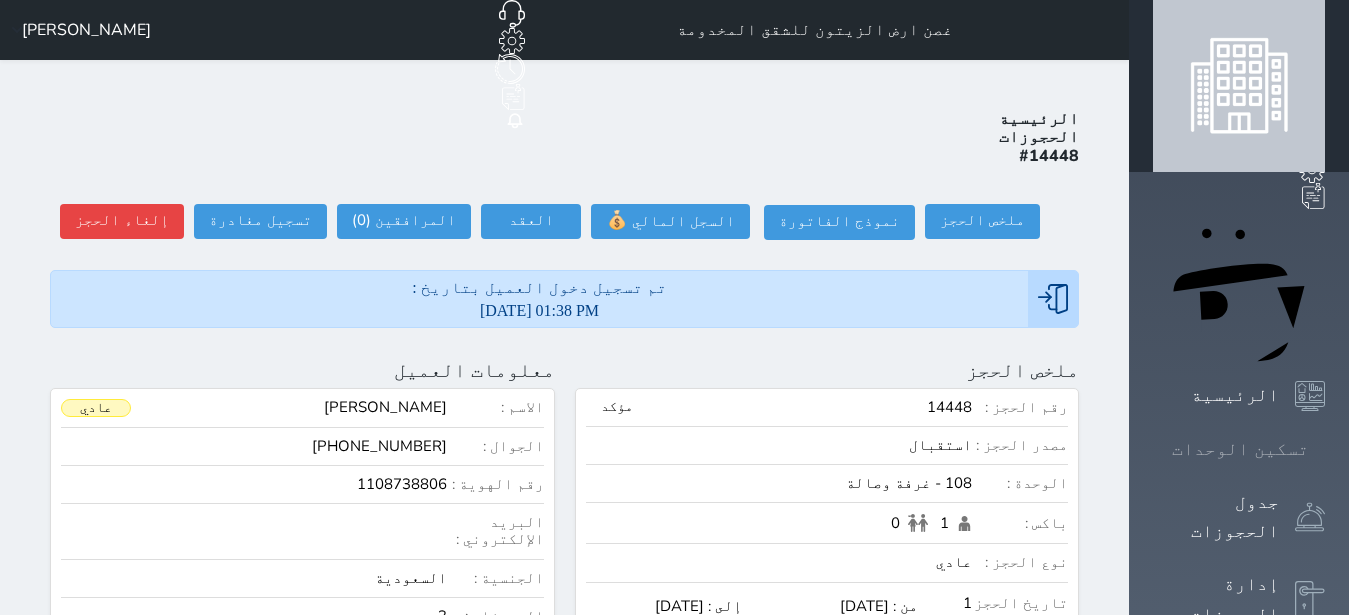 click 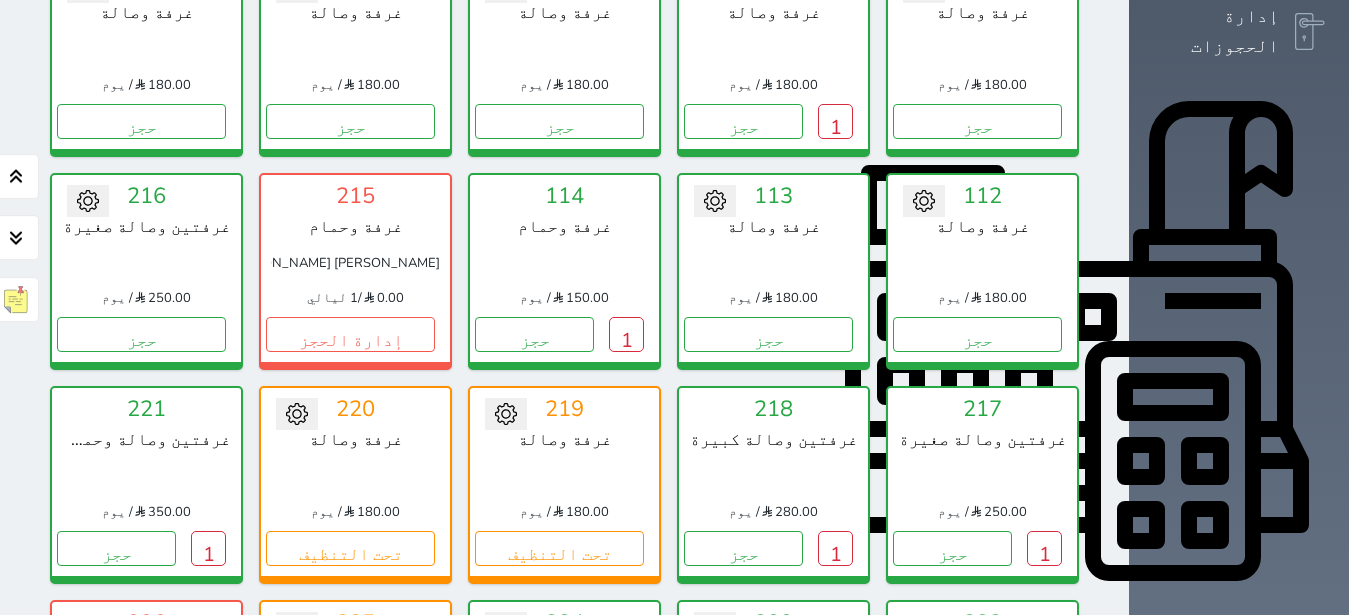 scroll, scrollTop: 582, scrollLeft: 0, axis: vertical 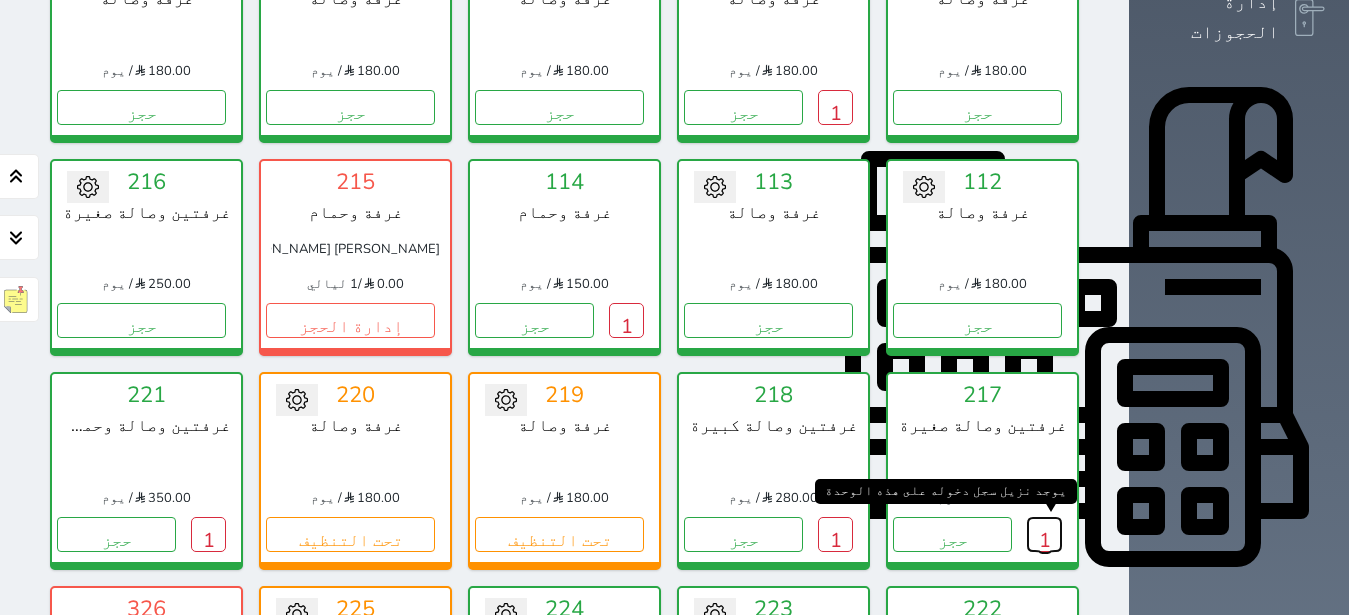 click on "1" at bounding box center [1044, 534] 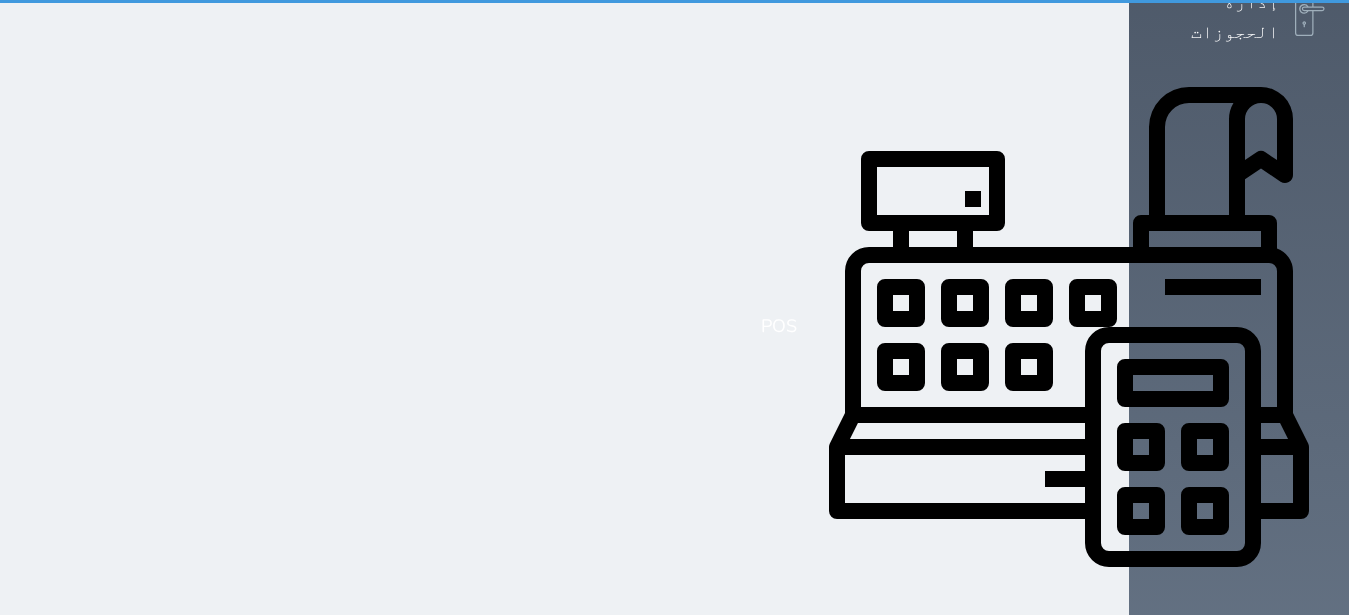 scroll, scrollTop: 0, scrollLeft: 0, axis: both 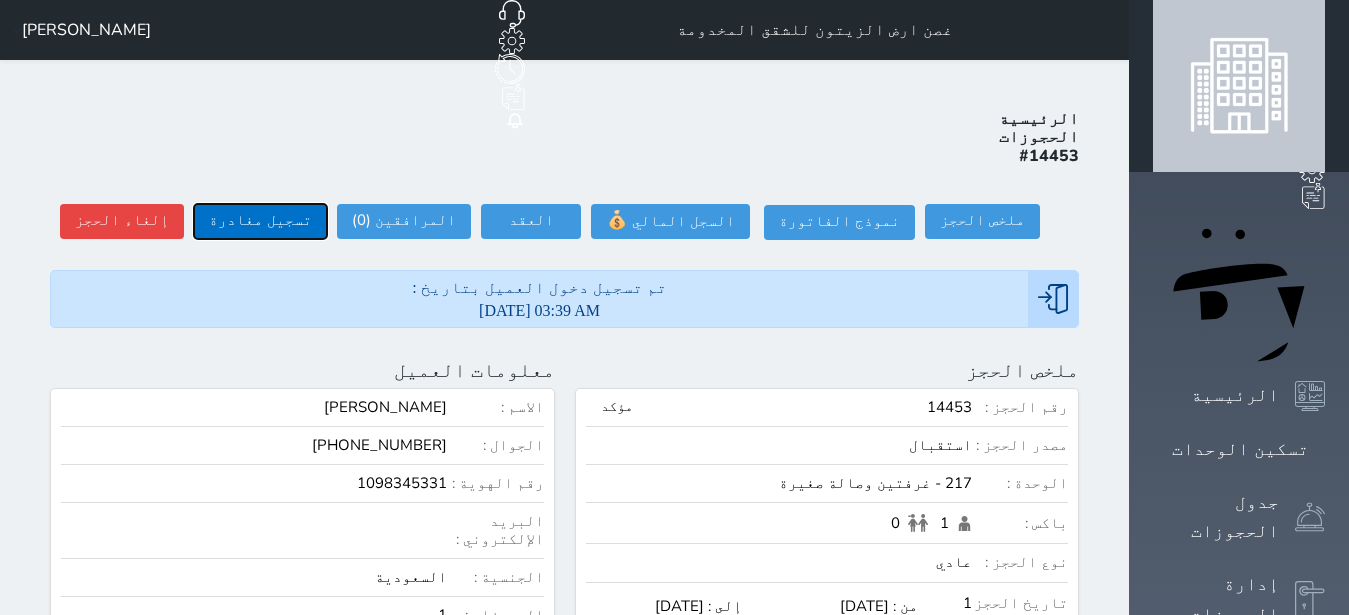 click on "تسجيل مغادرة" at bounding box center (260, 221) 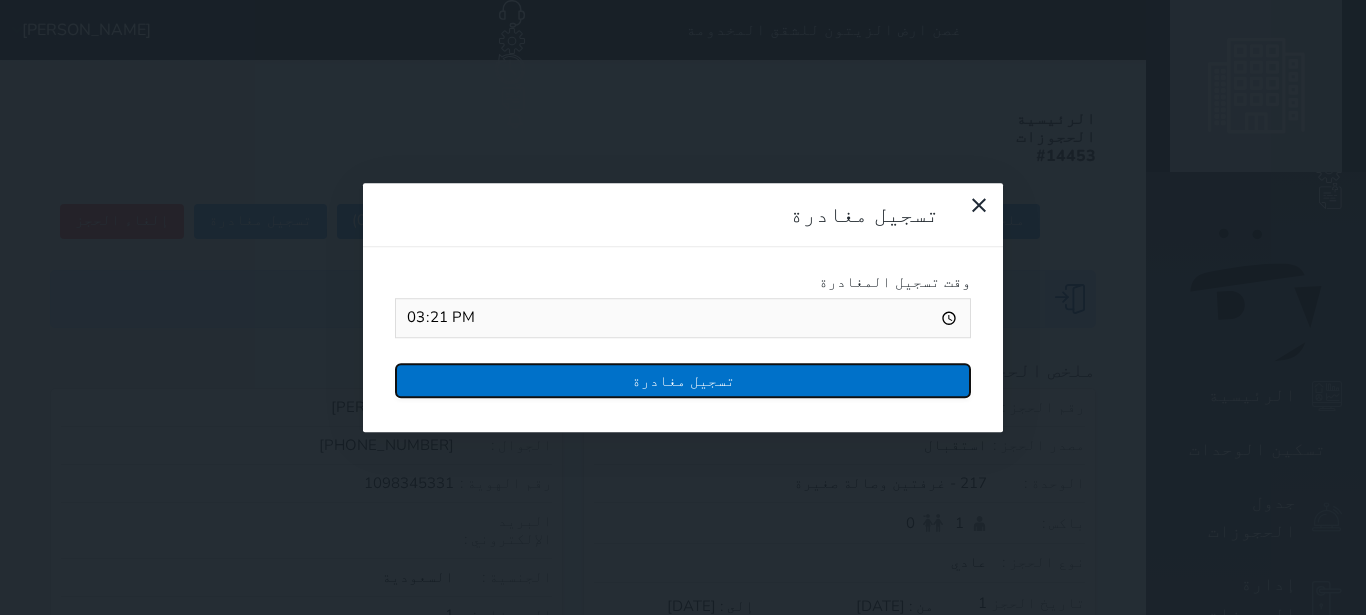 click on "تسجيل مغادرة" at bounding box center [683, 380] 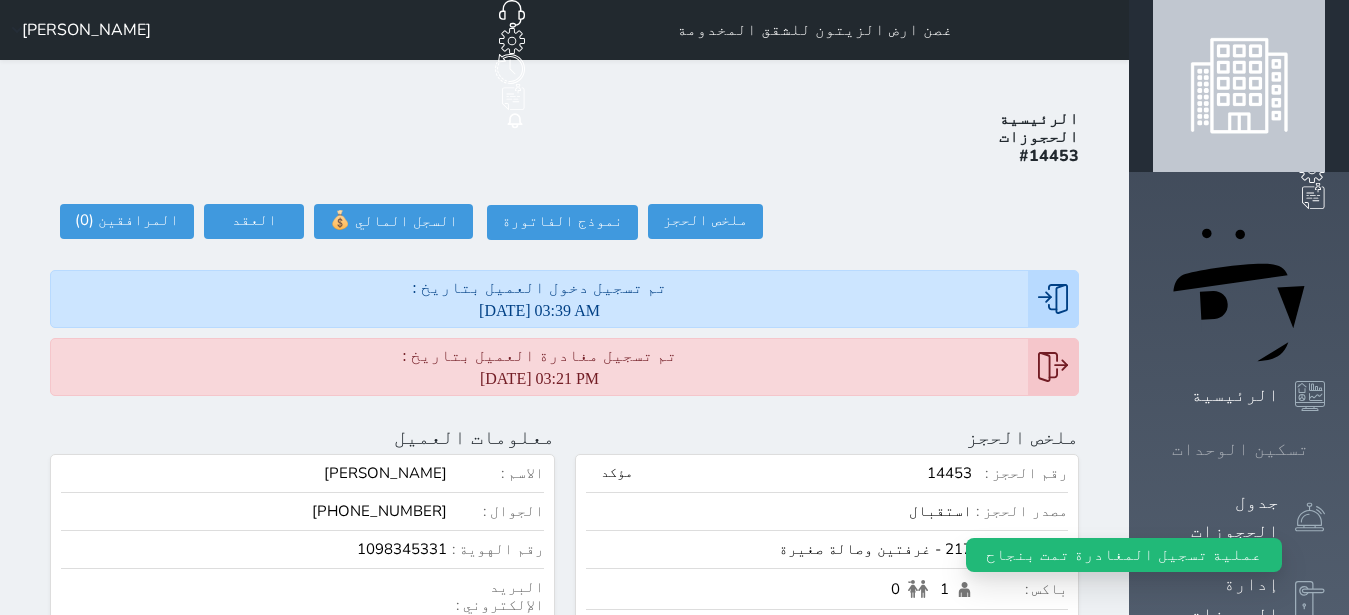 click on "تسكين الوحدات" at bounding box center [1240, 449] 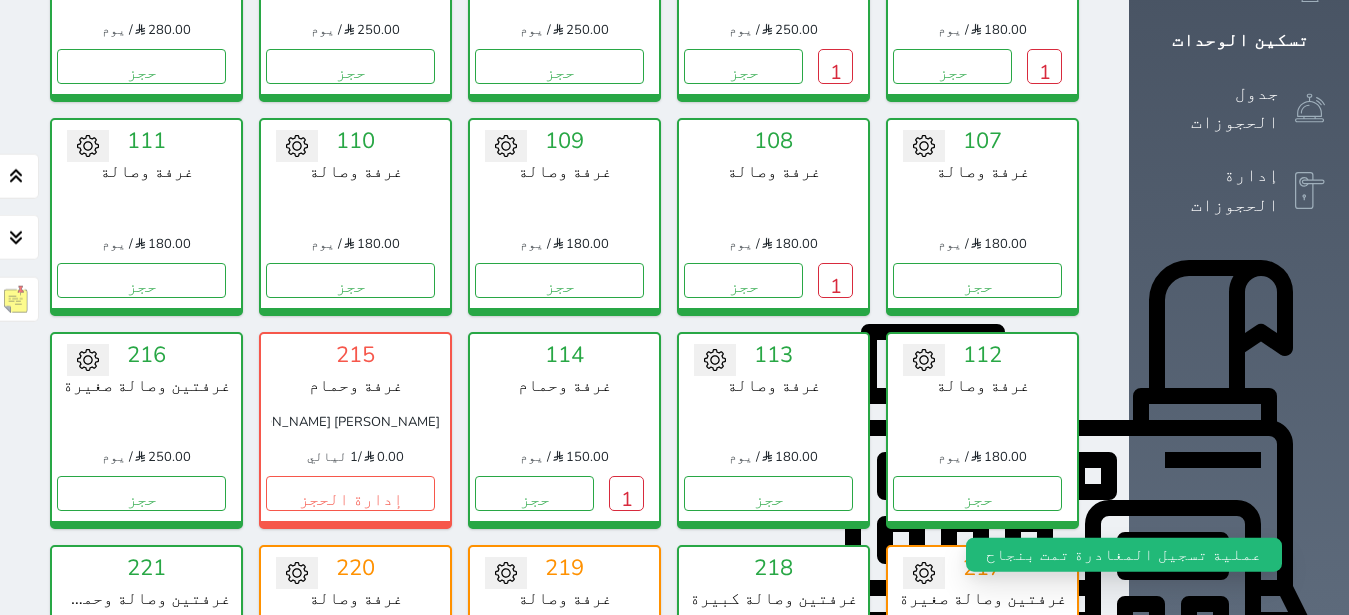 scroll, scrollTop: 456, scrollLeft: 0, axis: vertical 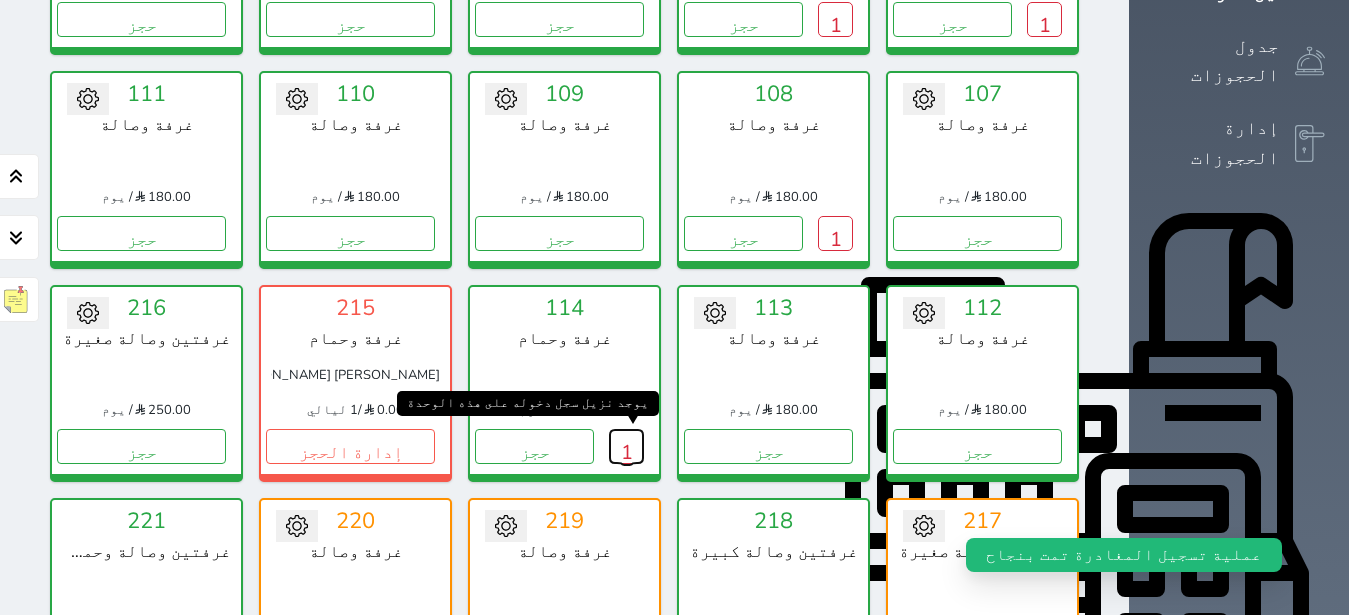 click on "1" at bounding box center [626, 446] 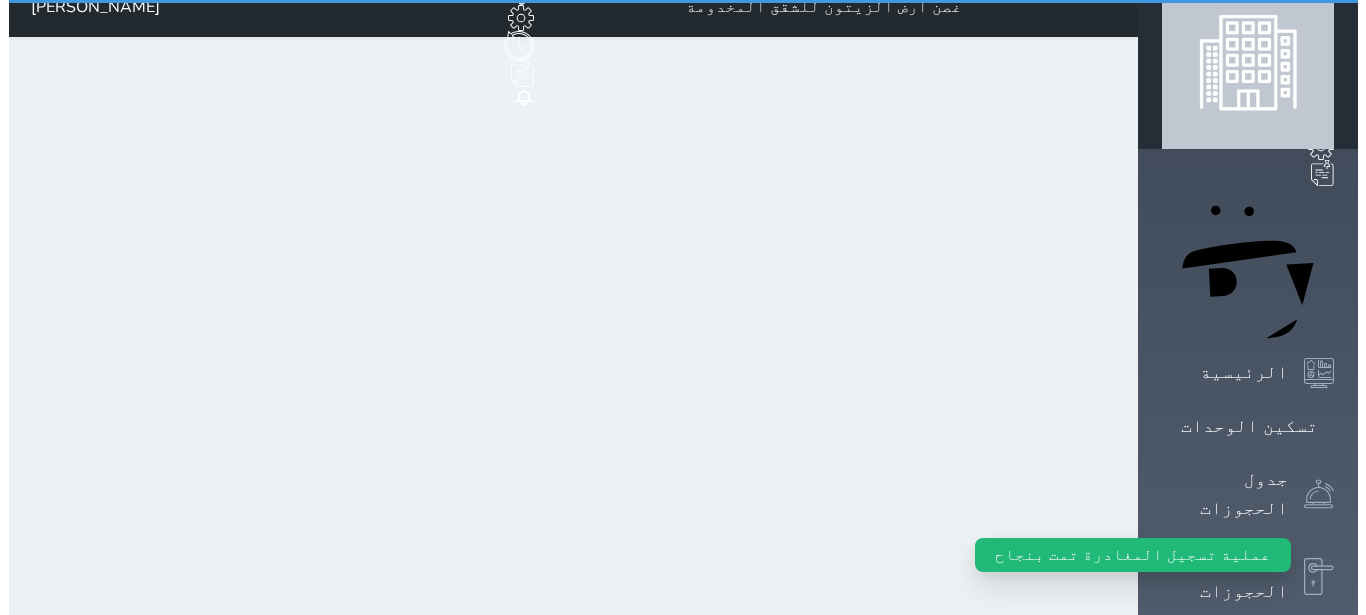 scroll, scrollTop: 0, scrollLeft: 0, axis: both 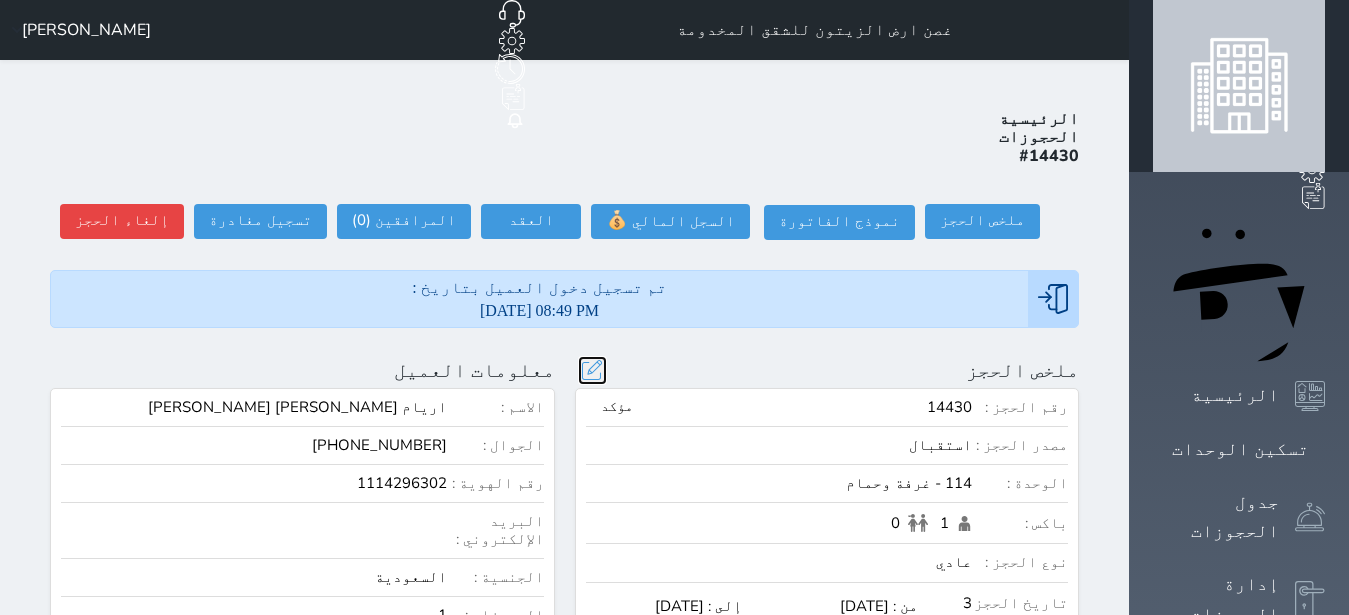 click at bounding box center [592, 370] 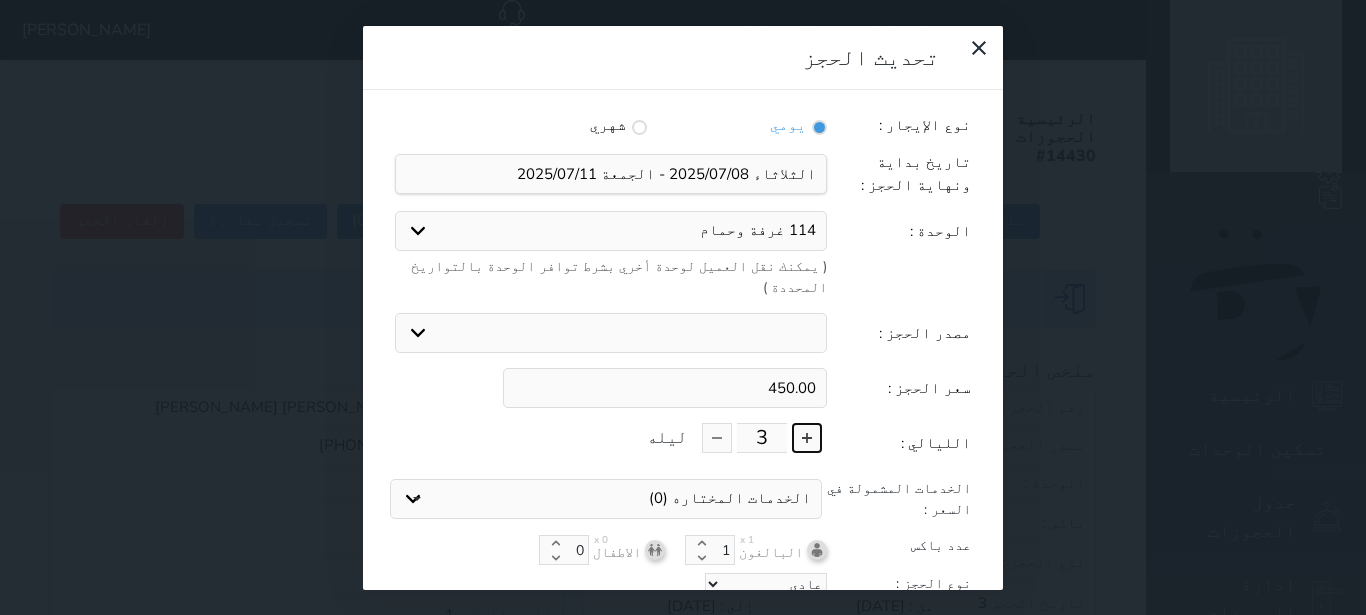 click at bounding box center (807, 438) 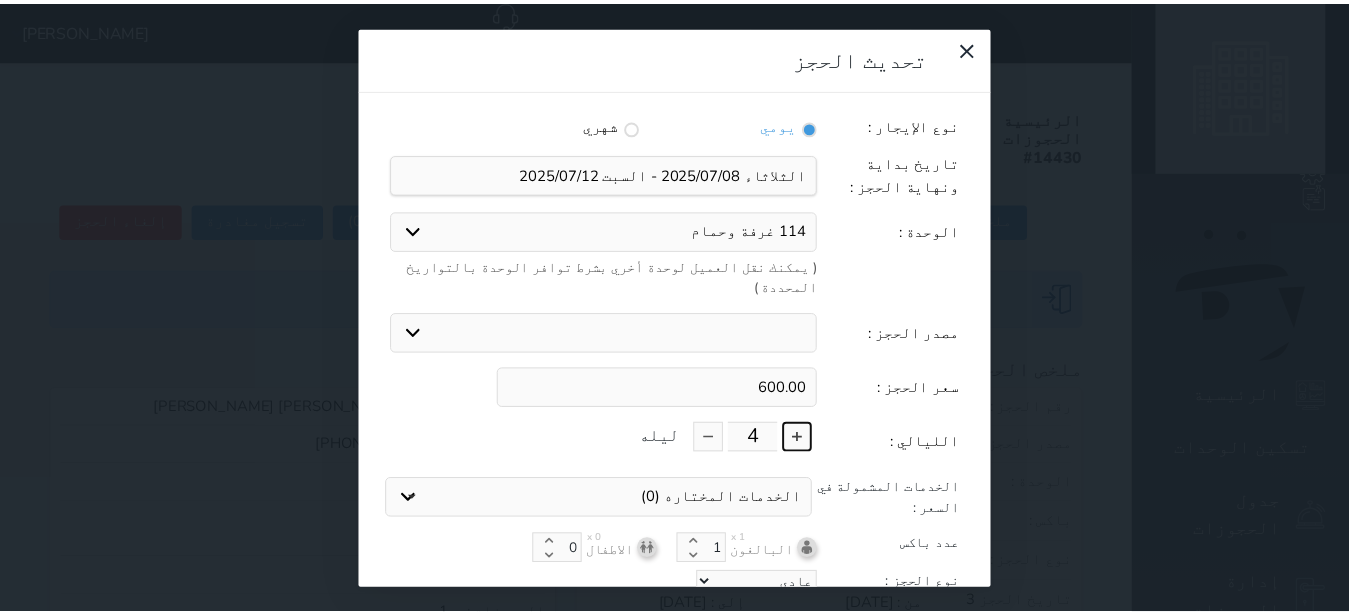 scroll, scrollTop: 45, scrollLeft: 0, axis: vertical 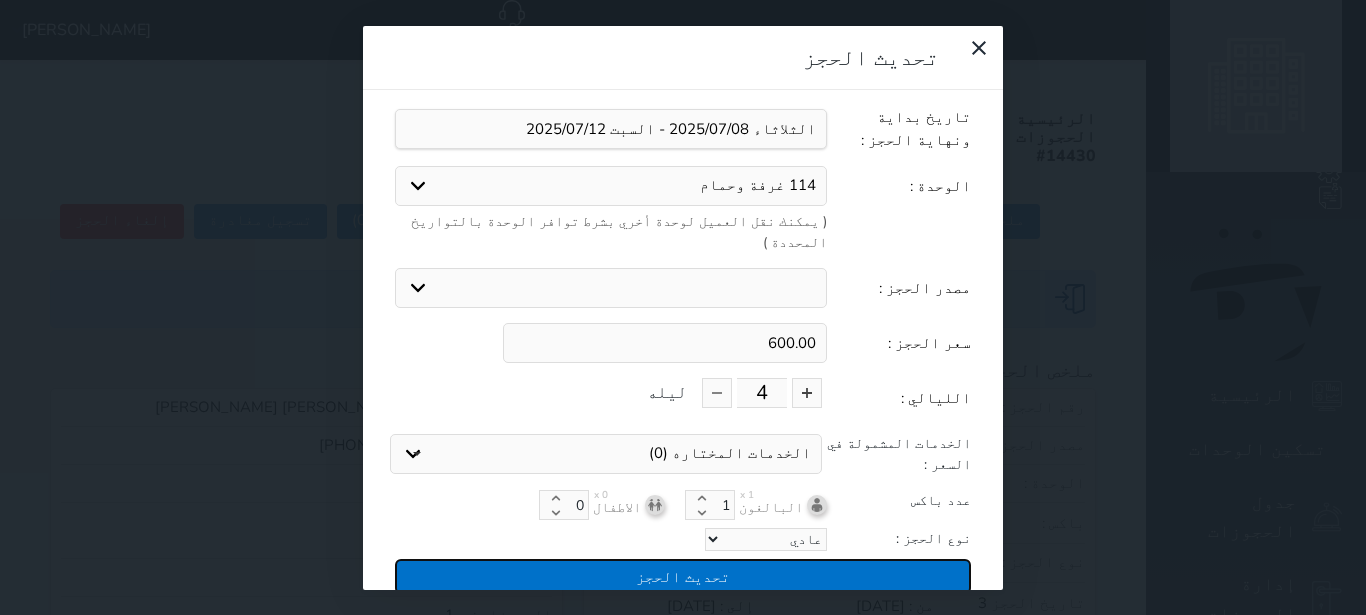 click on "تحديث الحجز" at bounding box center [683, 576] 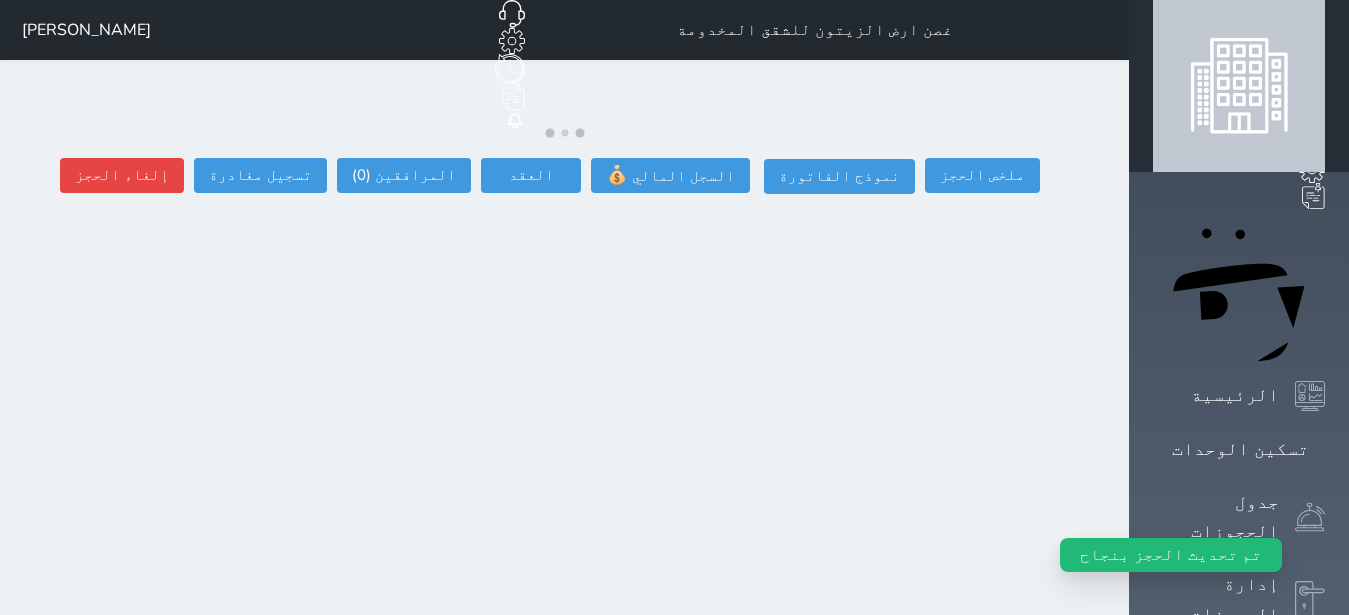 select 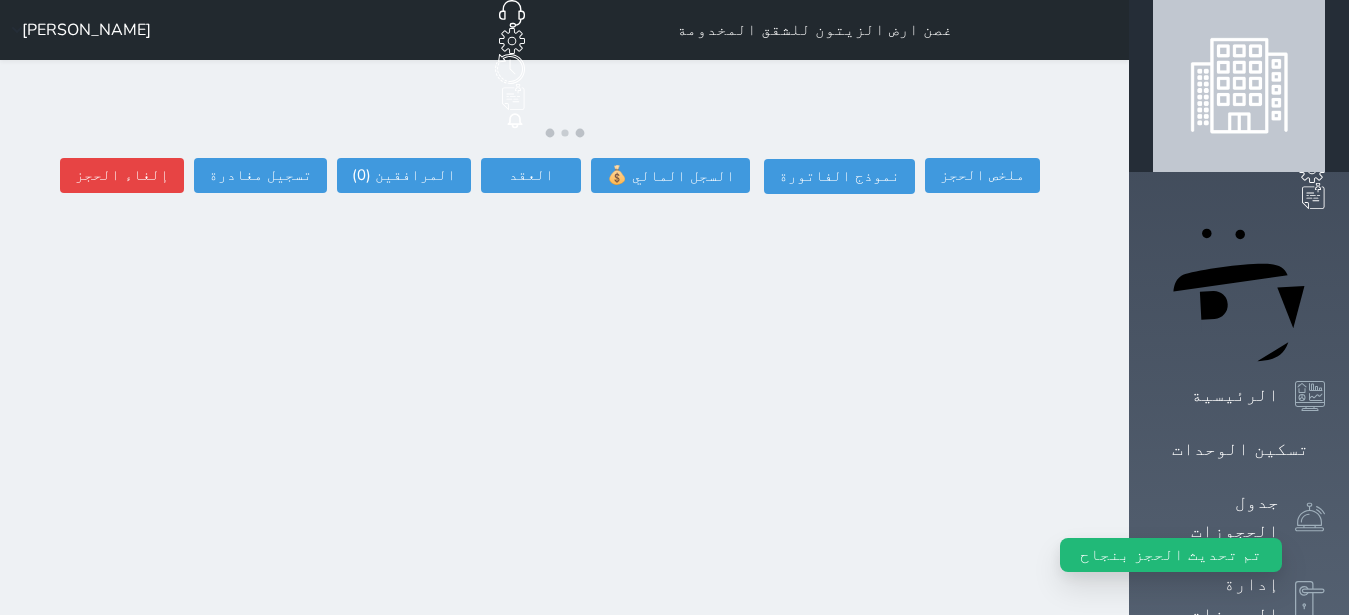 select 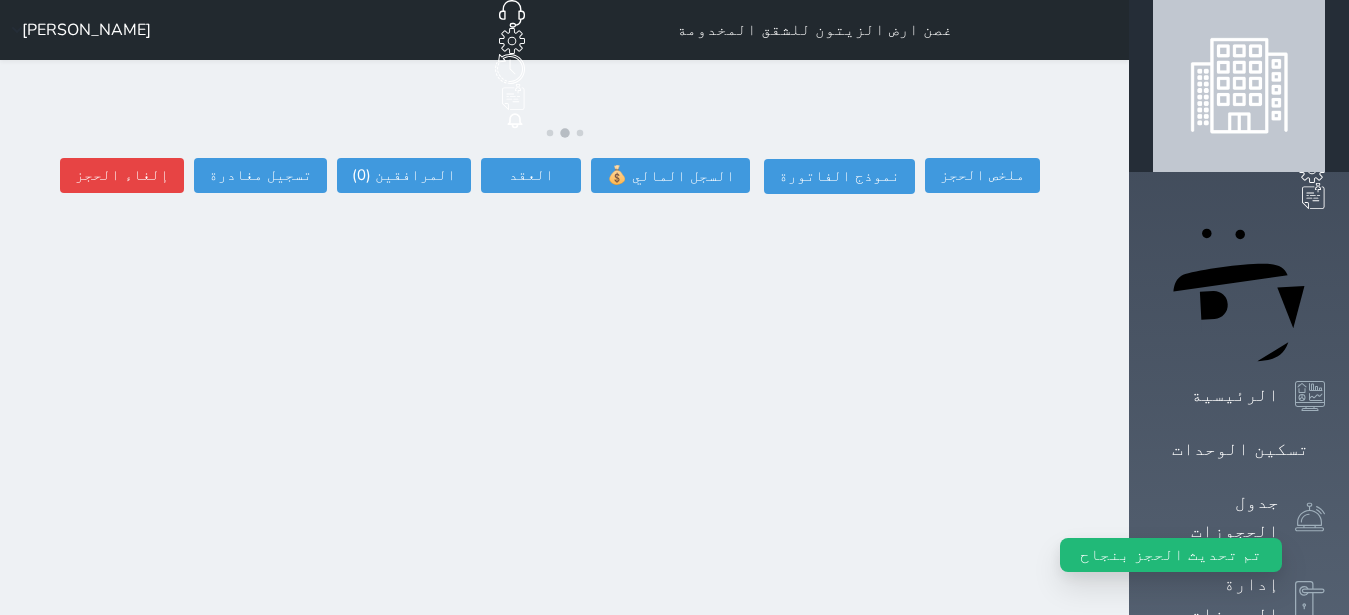 select 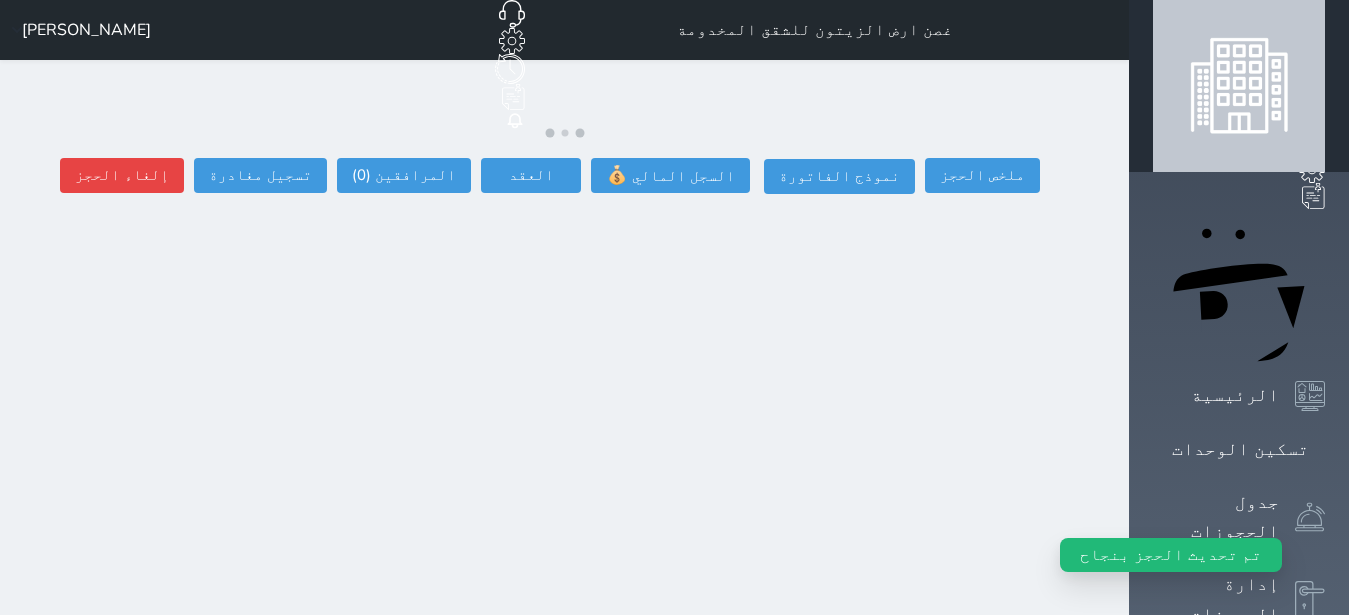 select 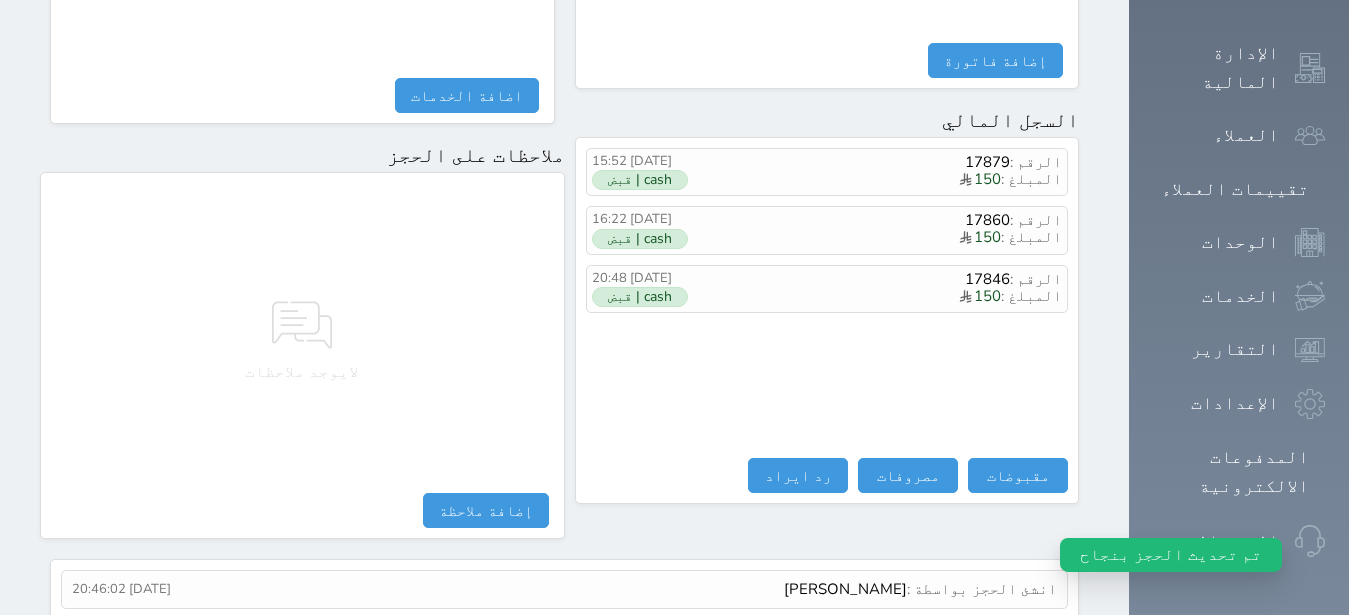 scroll, scrollTop: 1165, scrollLeft: 0, axis: vertical 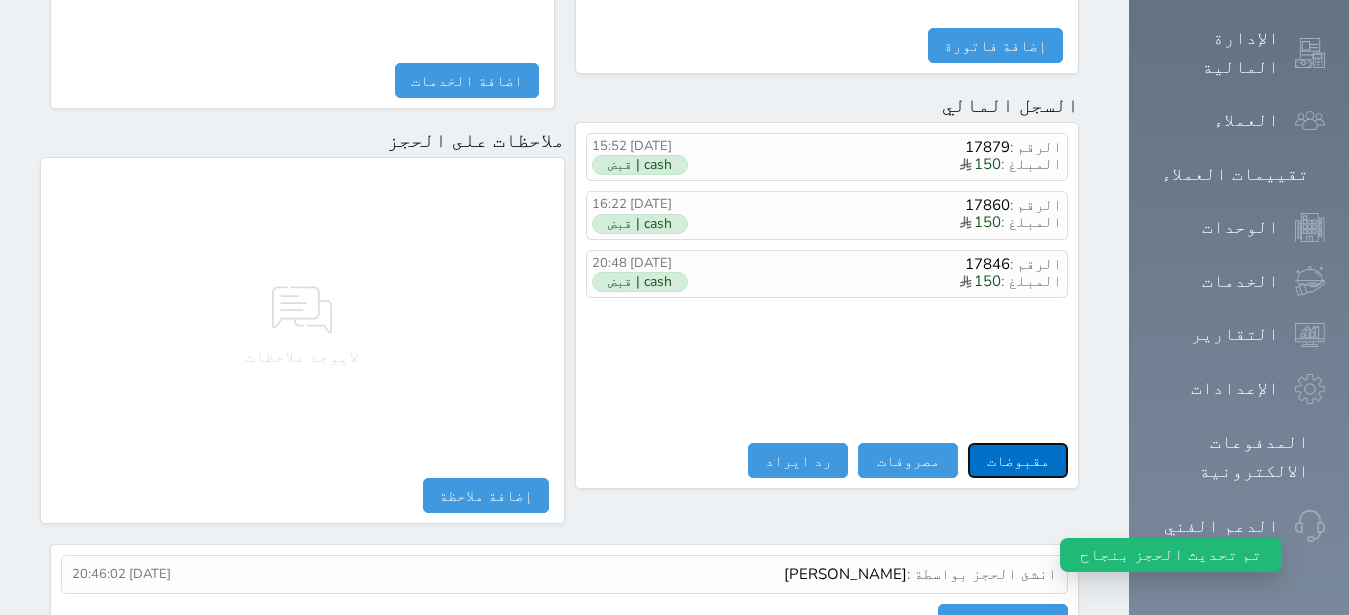 click on "مقبوضات" at bounding box center [1018, 460] 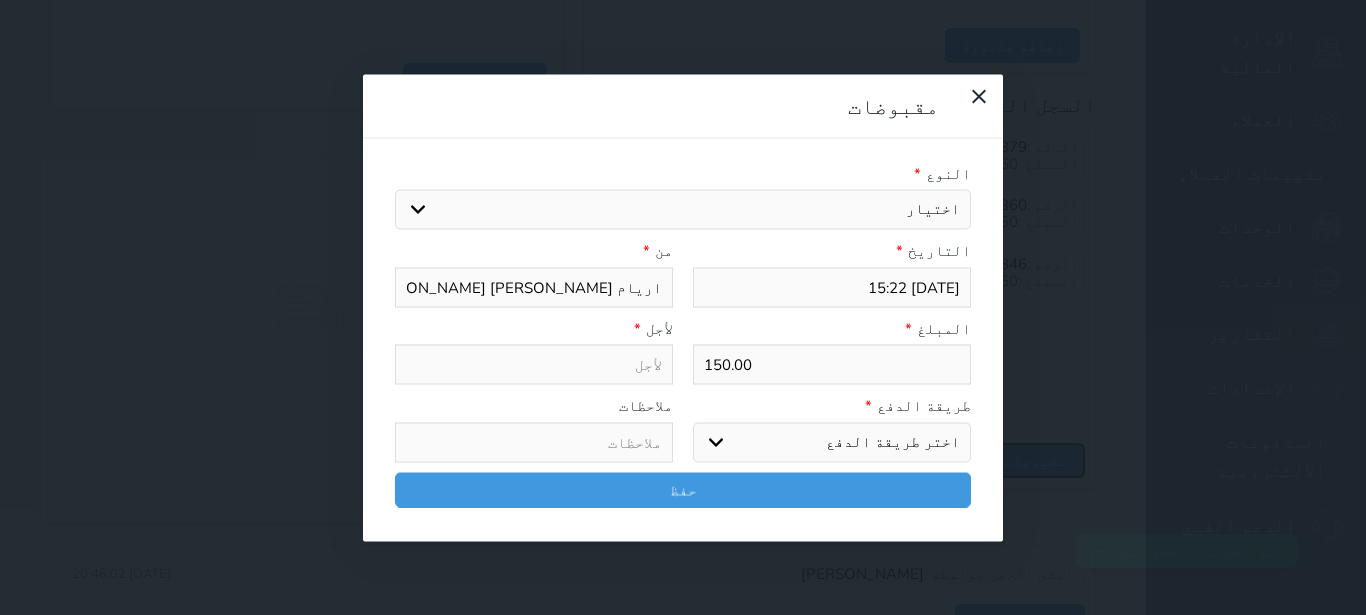 select 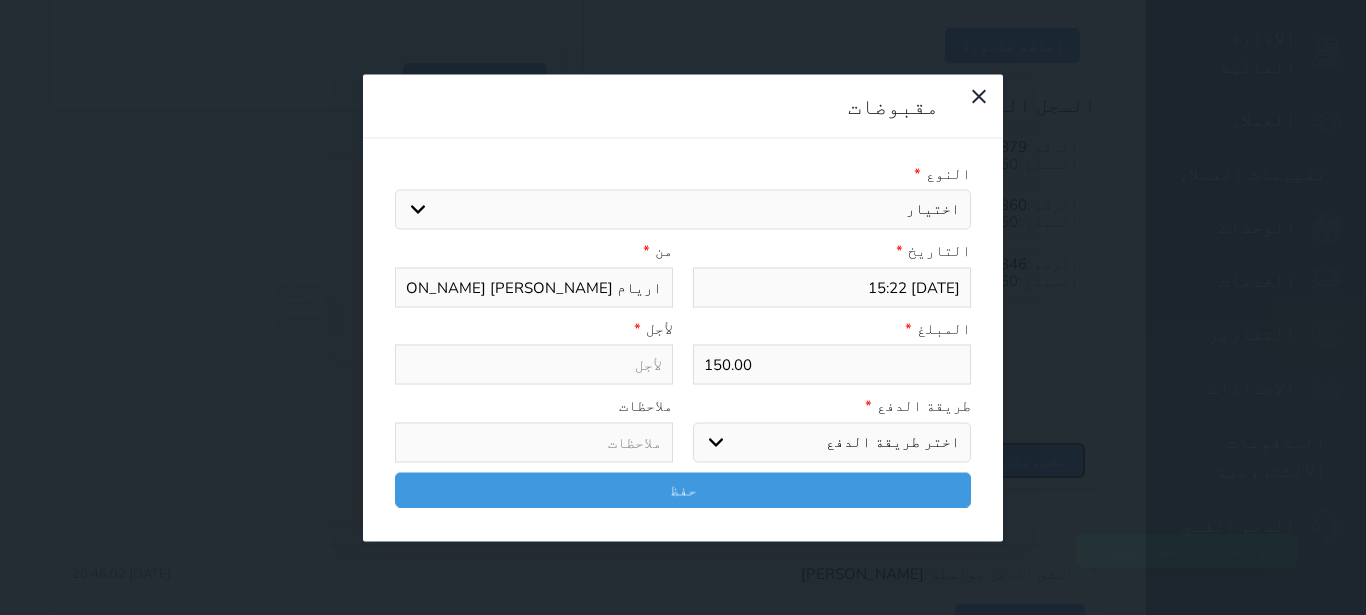 select 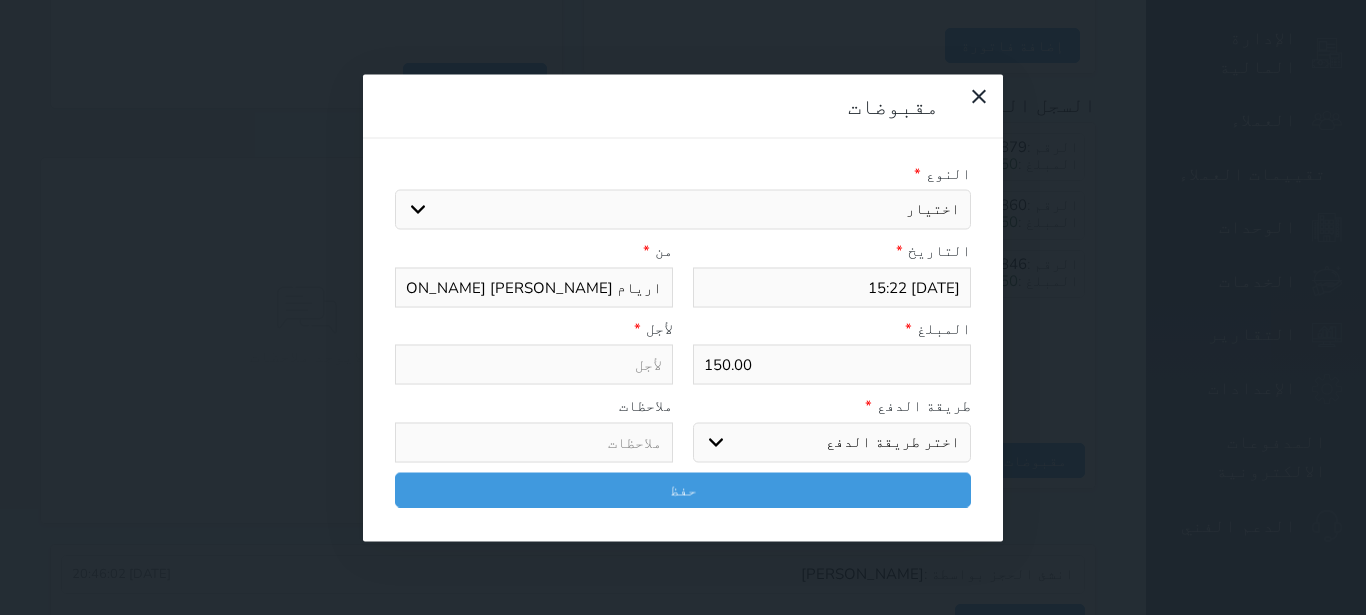 select on "23255" 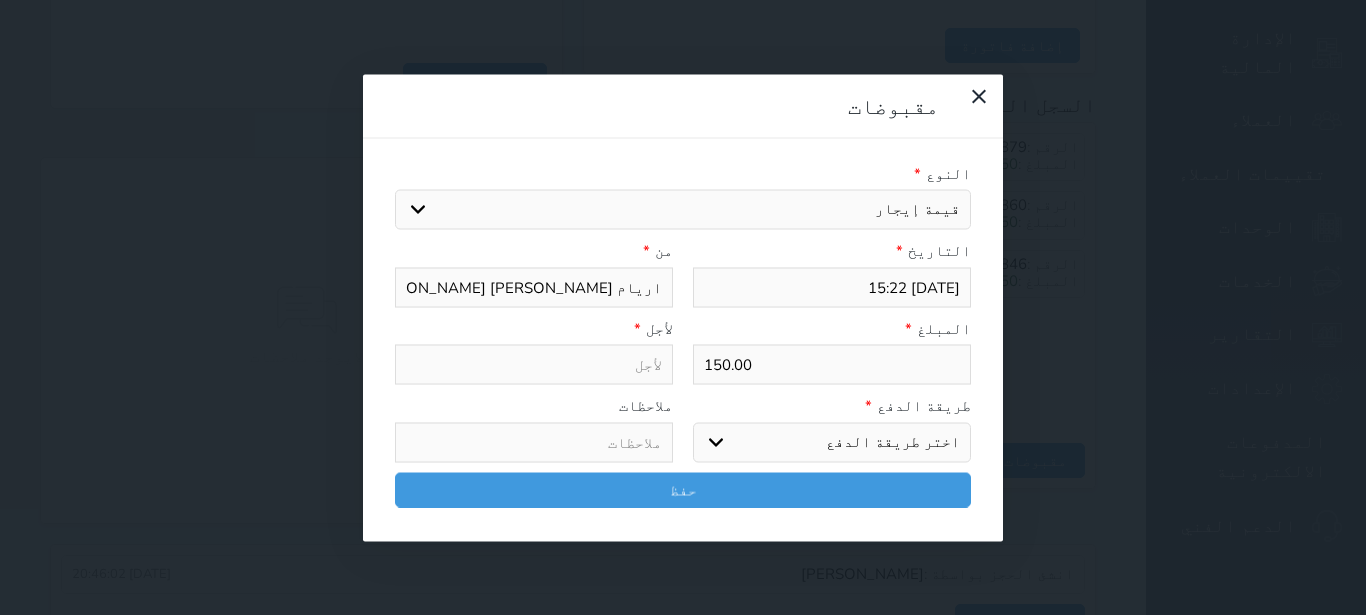 click on "قيمة إيجار" at bounding box center [0, 0] 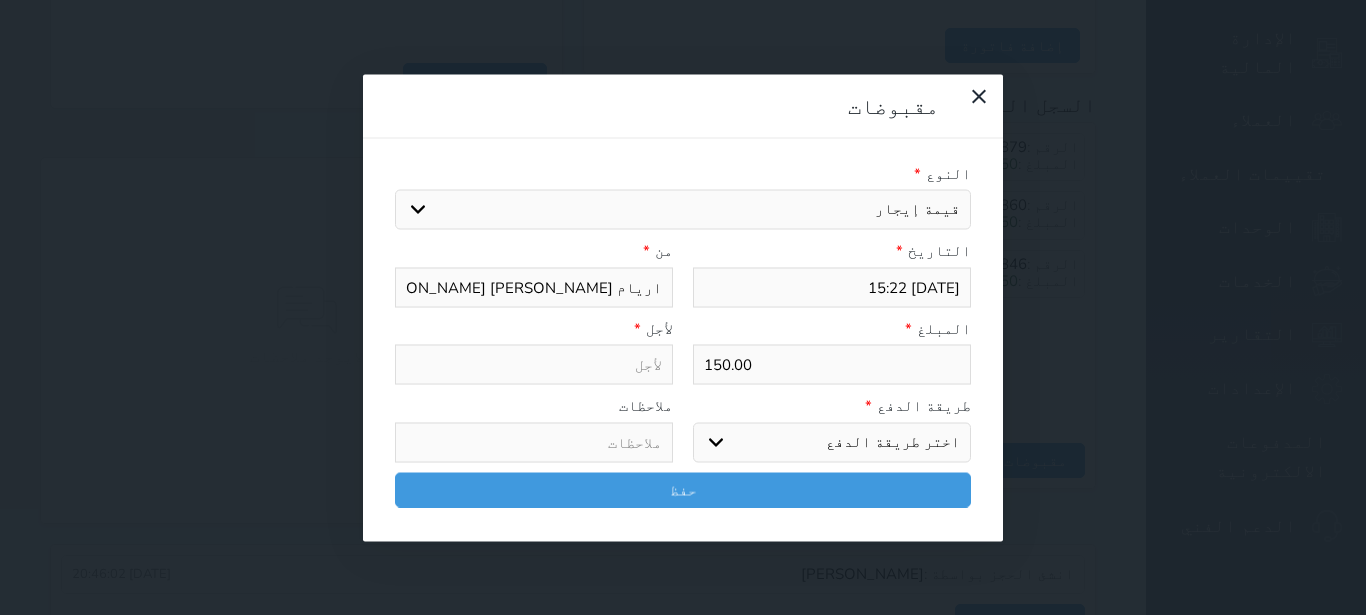 select 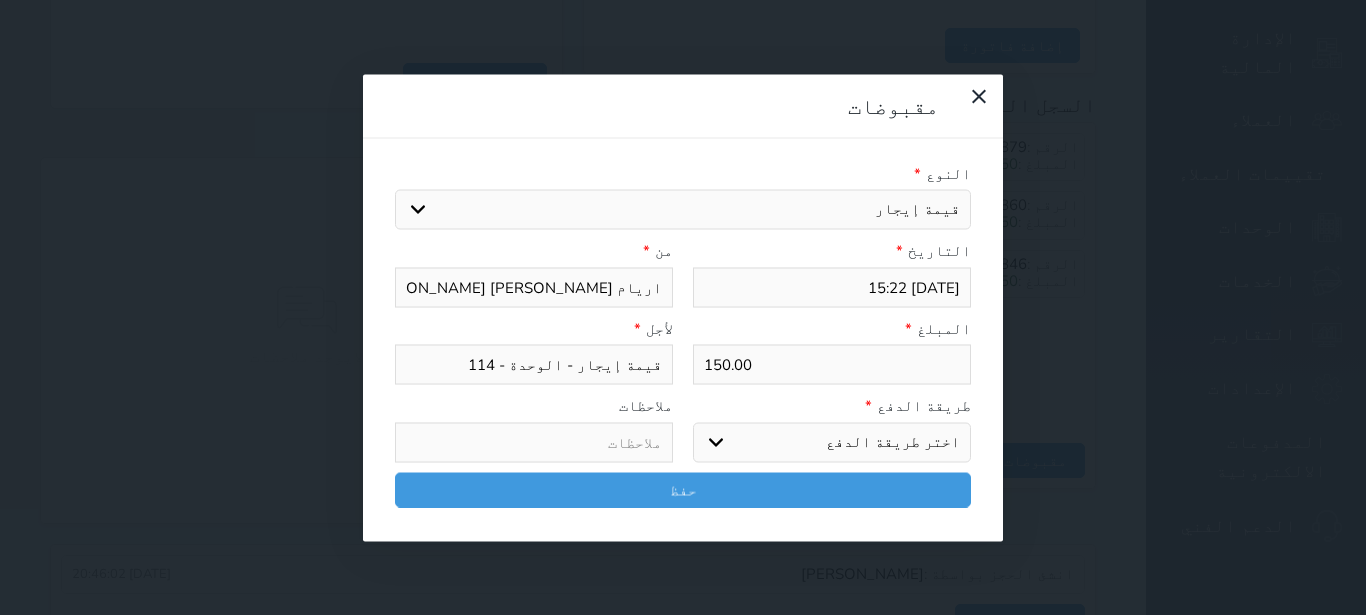 click on "اختر طريقة الدفع   دفع نقدى   تحويل بنكى   مدى   بطاقة ائتمان   آجل" at bounding box center (832, 442) 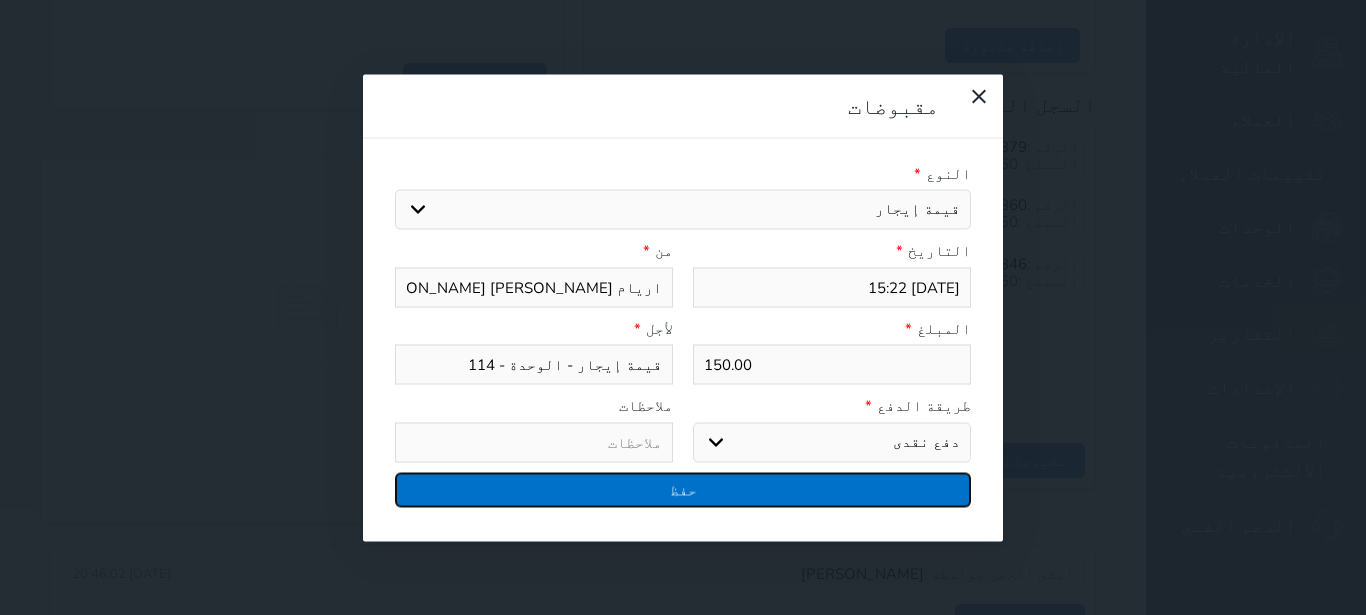 click on "حفظ" at bounding box center [683, 489] 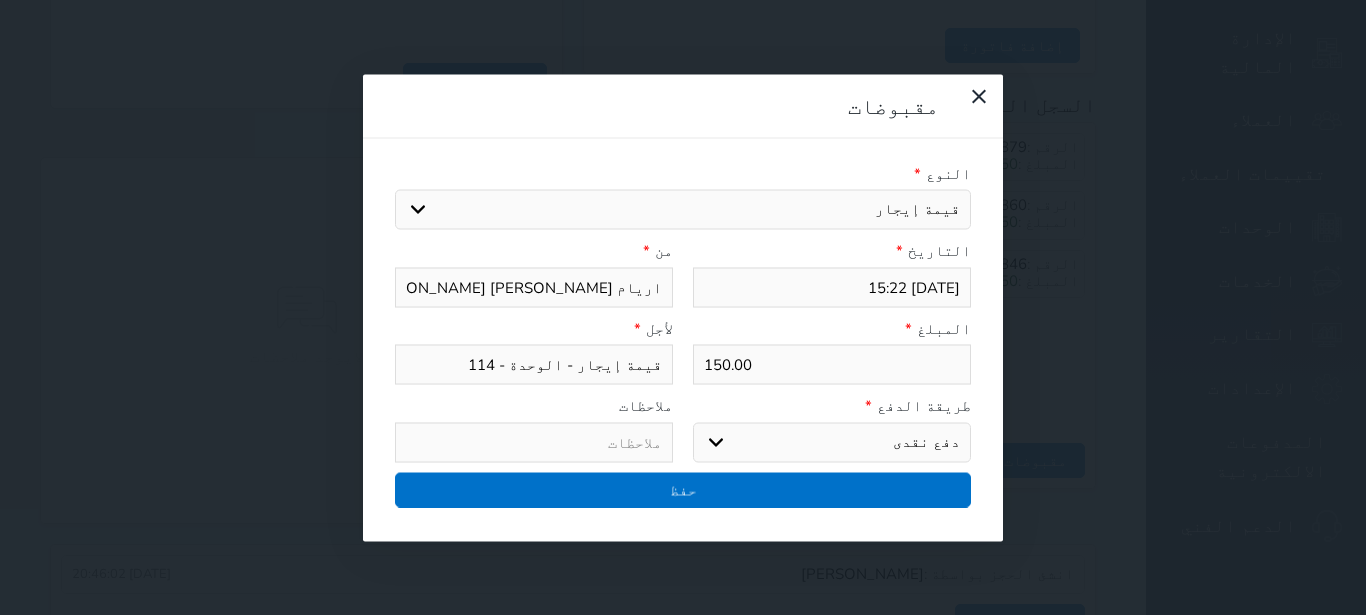 click at bounding box center [0, 0] 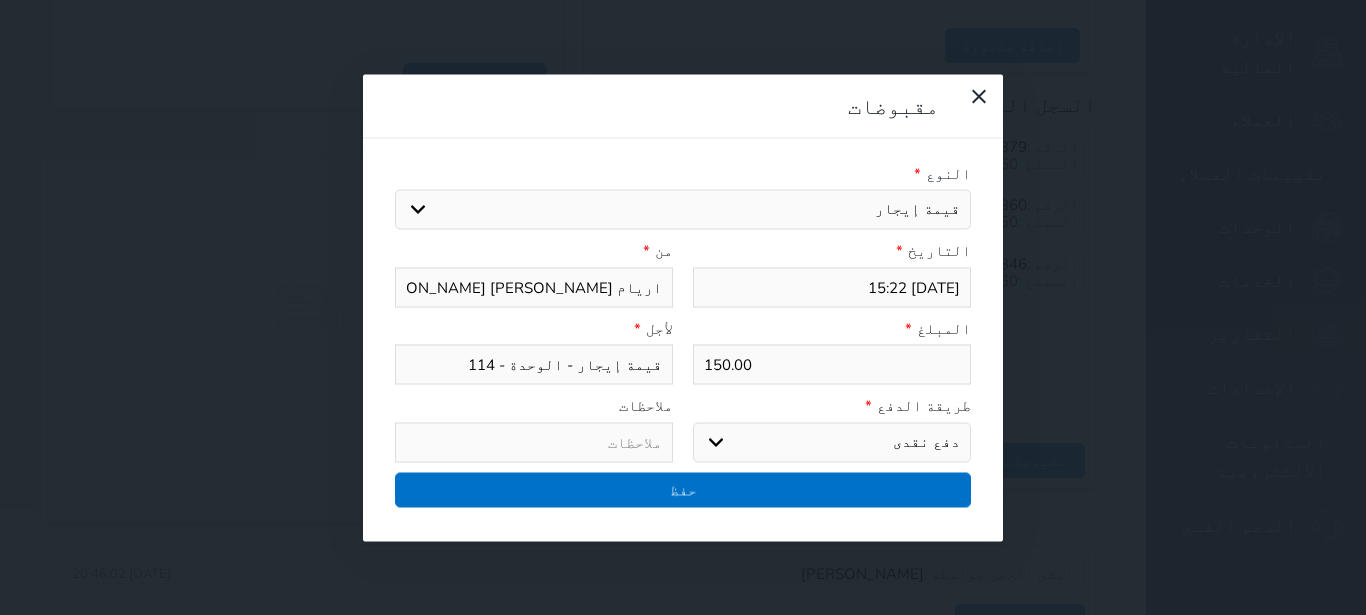 select 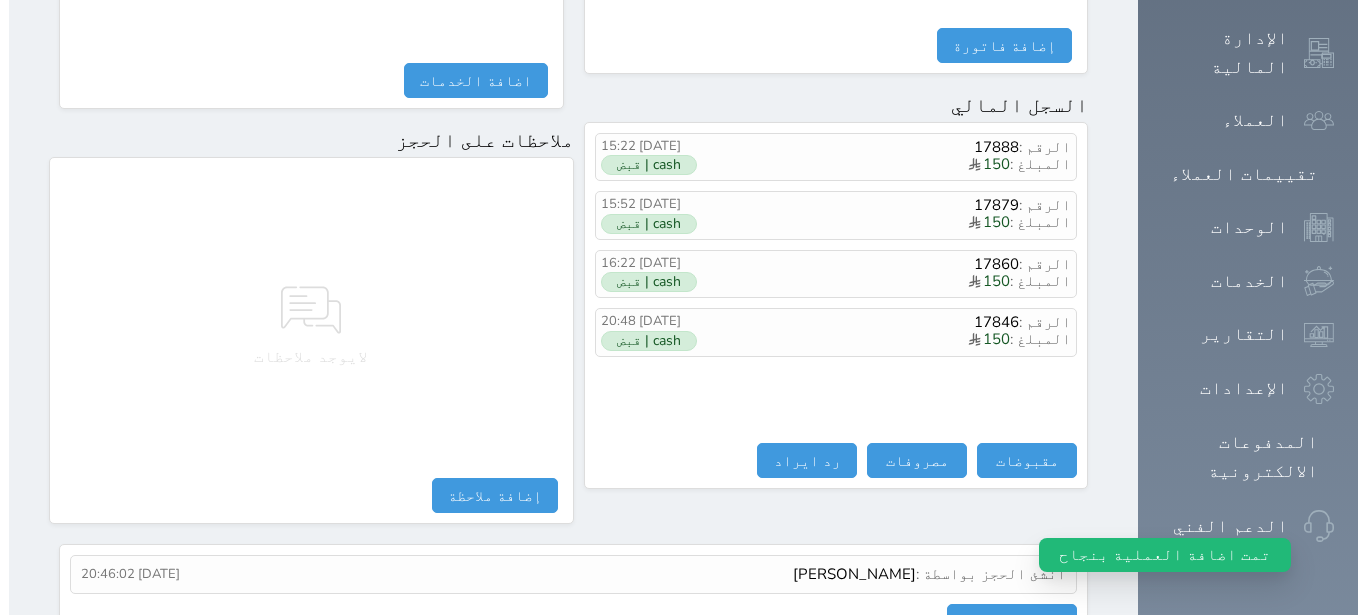 scroll, scrollTop: 1039, scrollLeft: 0, axis: vertical 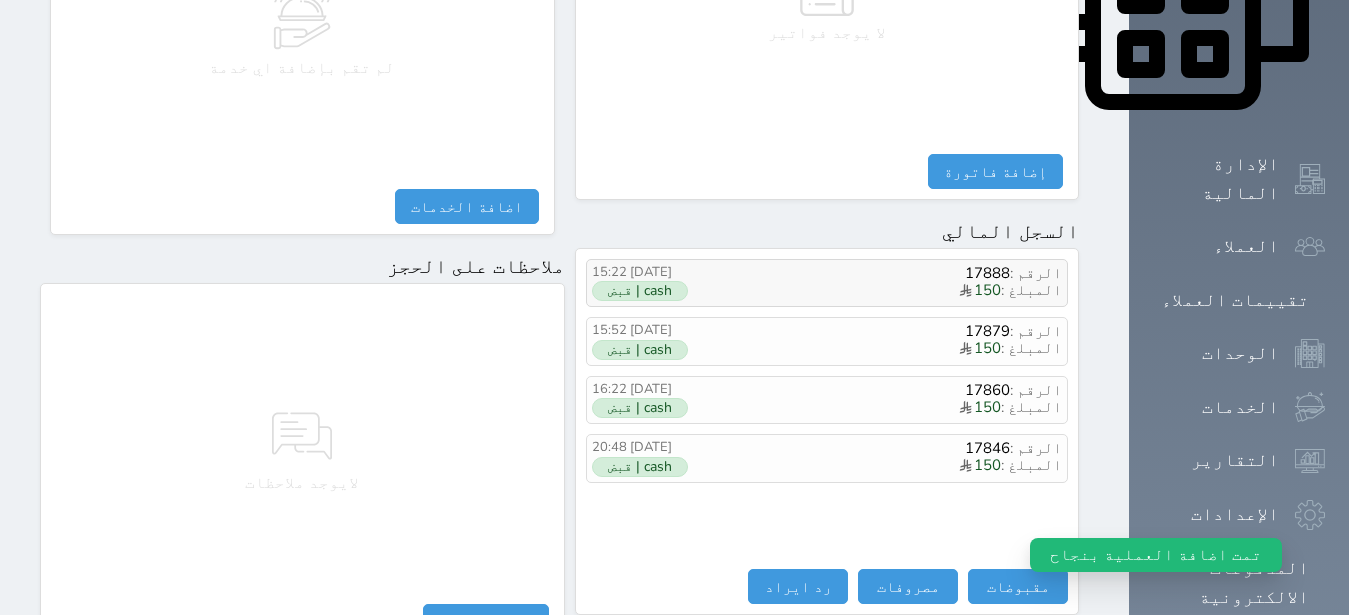 click on "المبلغ :  150" at bounding box center [897, 291] 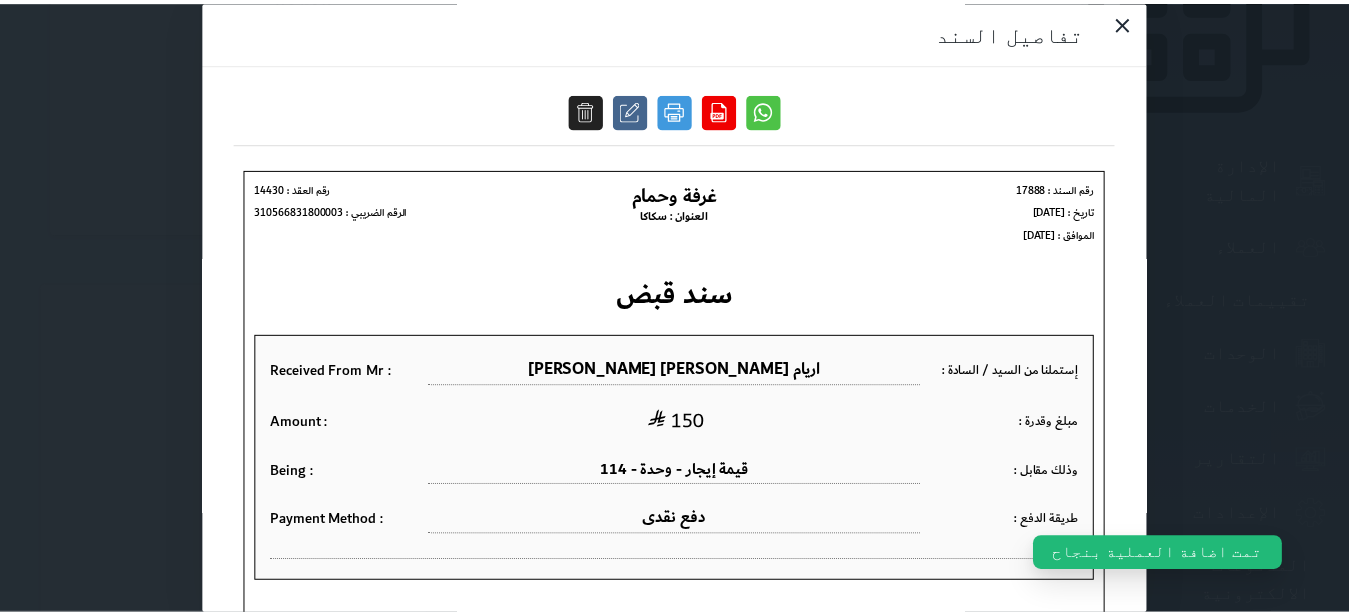 scroll, scrollTop: 0, scrollLeft: 0, axis: both 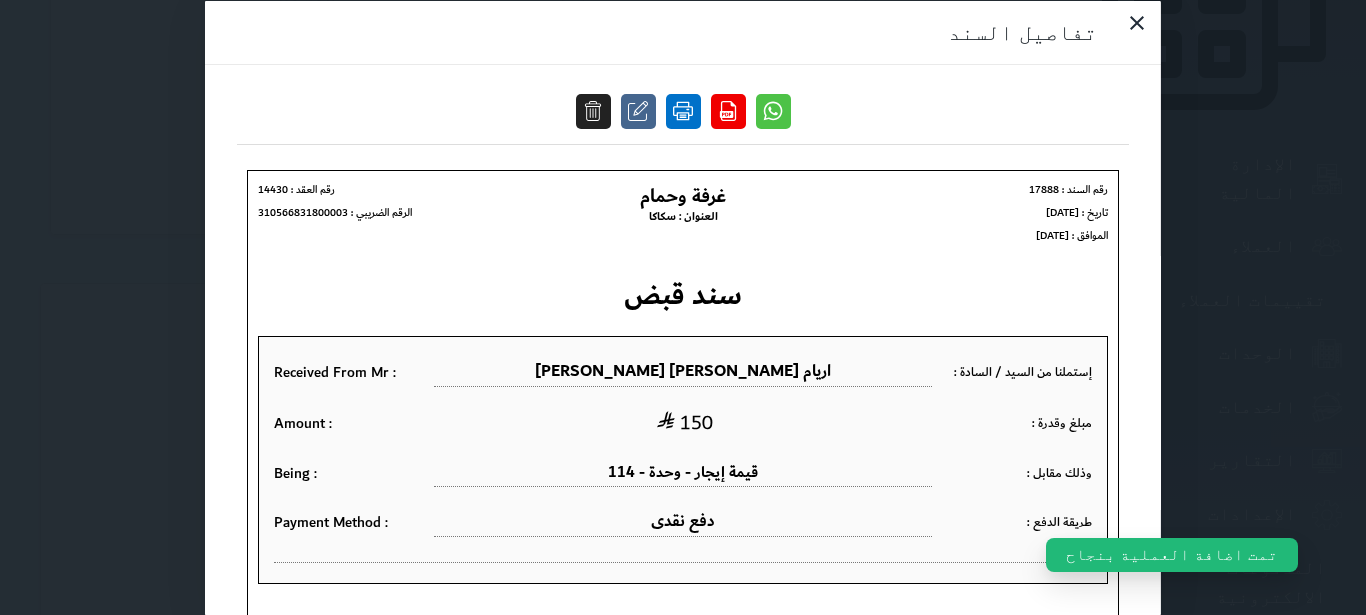 click at bounding box center [683, 110] 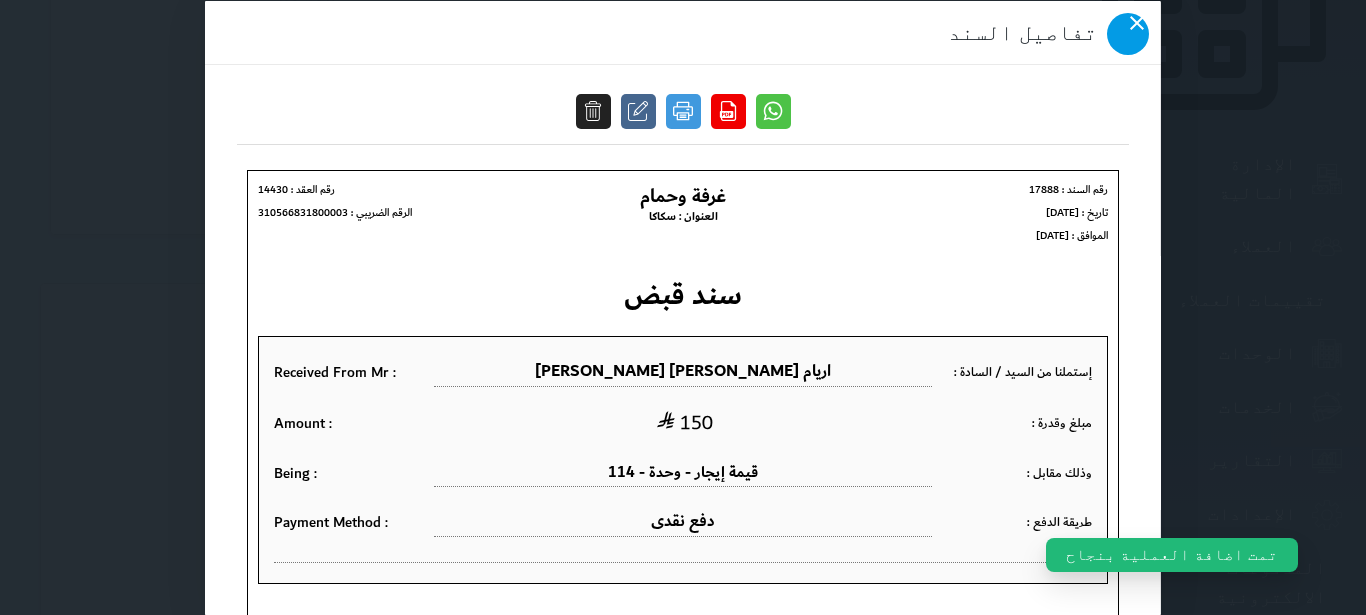 click 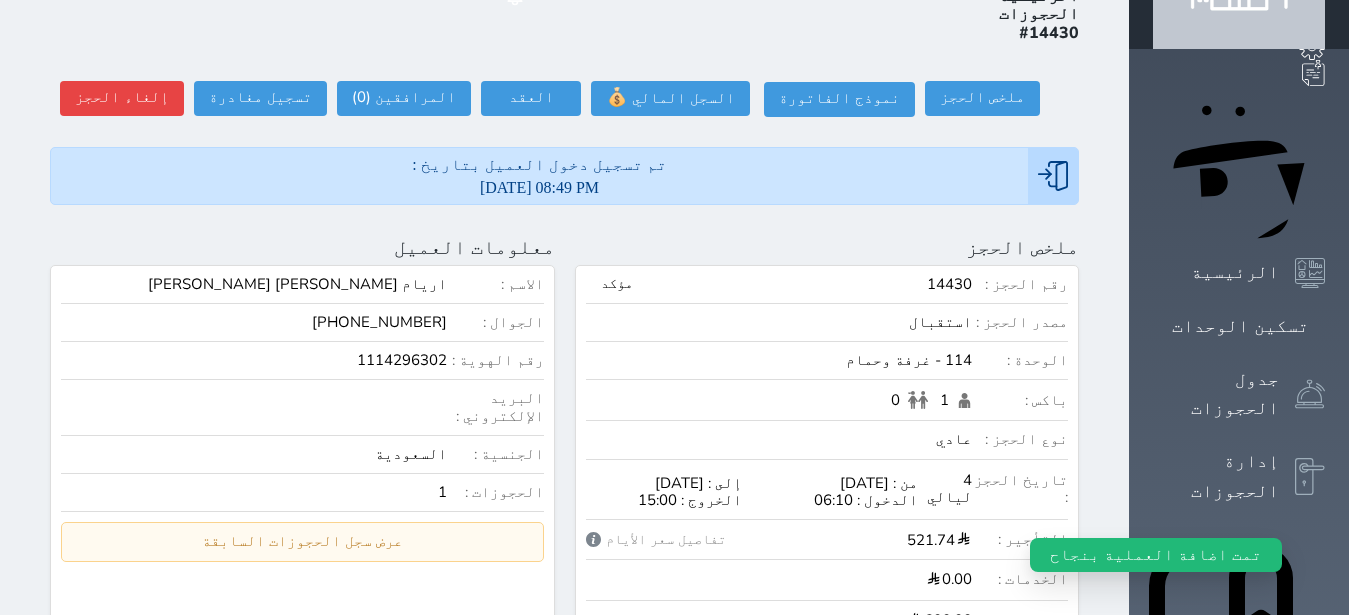 scroll, scrollTop: 0, scrollLeft: 0, axis: both 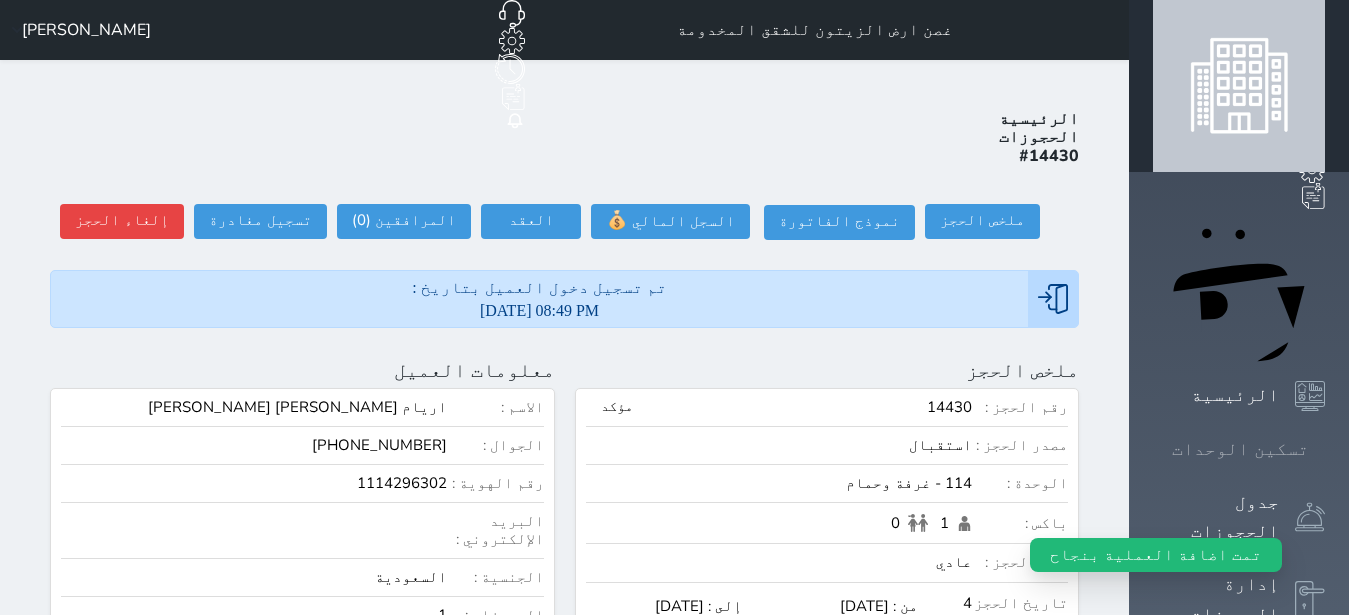 click 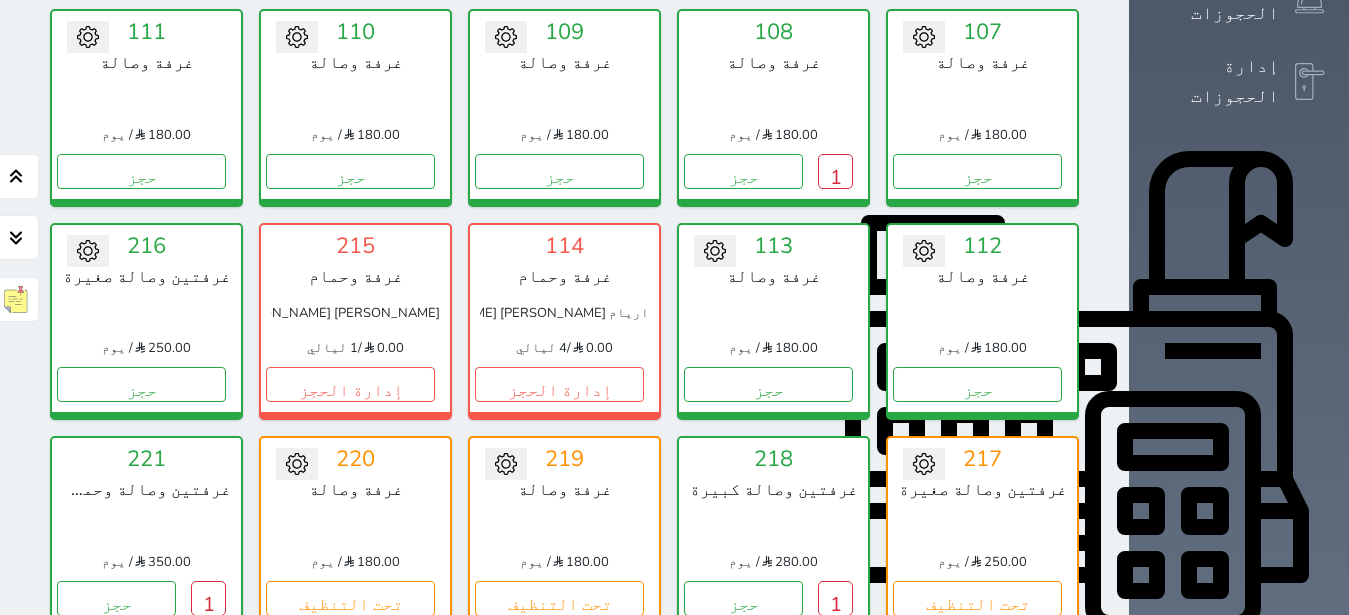 scroll, scrollTop: 378, scrollLeft: 0, axis: vertical 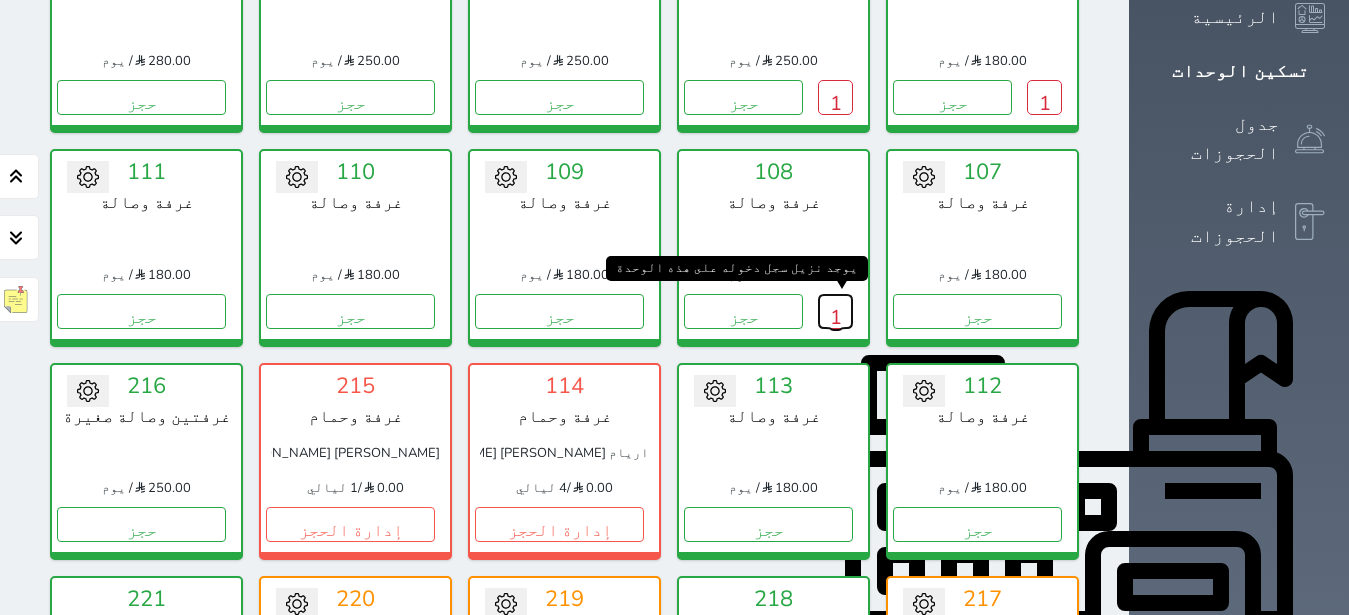 click on "1" at bounding box center (835, 311) 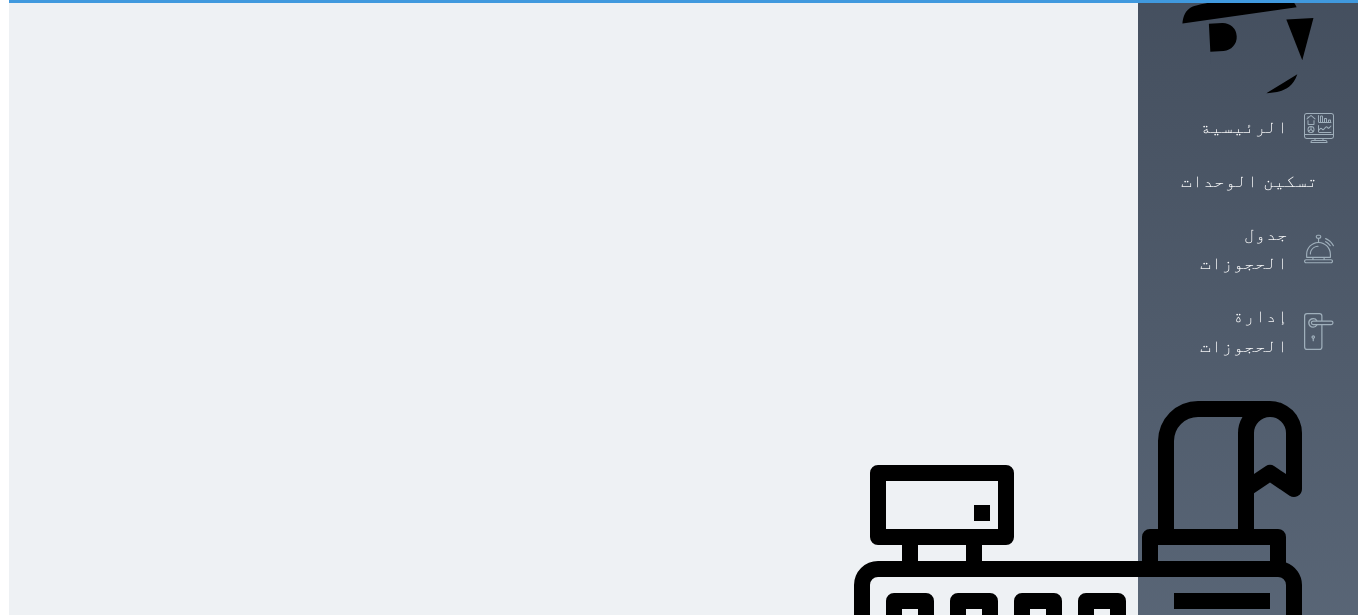 scroll, scrollTop: 0, scrollLeft: 0, axis: both 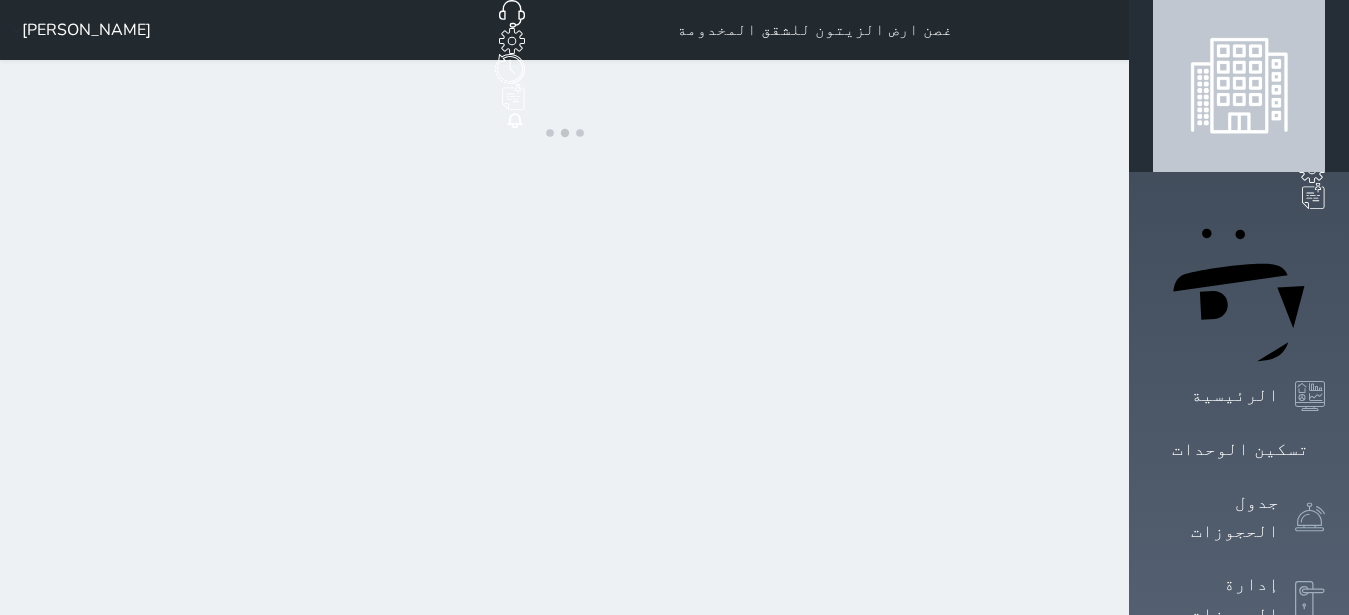 select on "1" 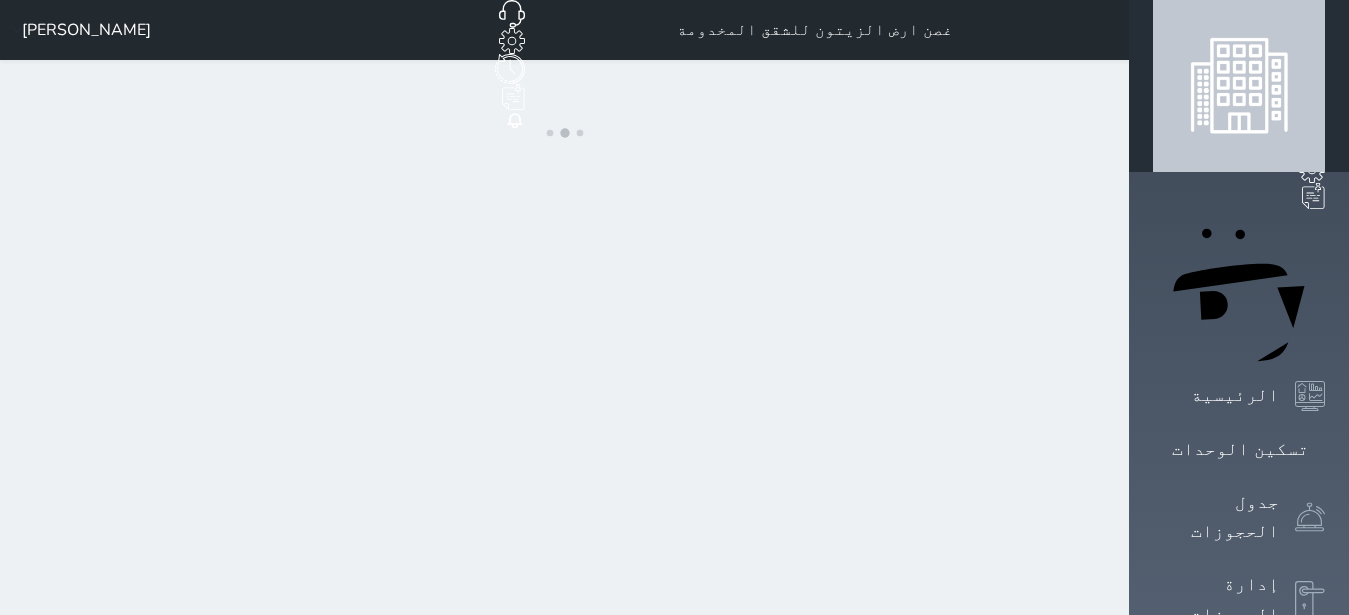 select on "1" 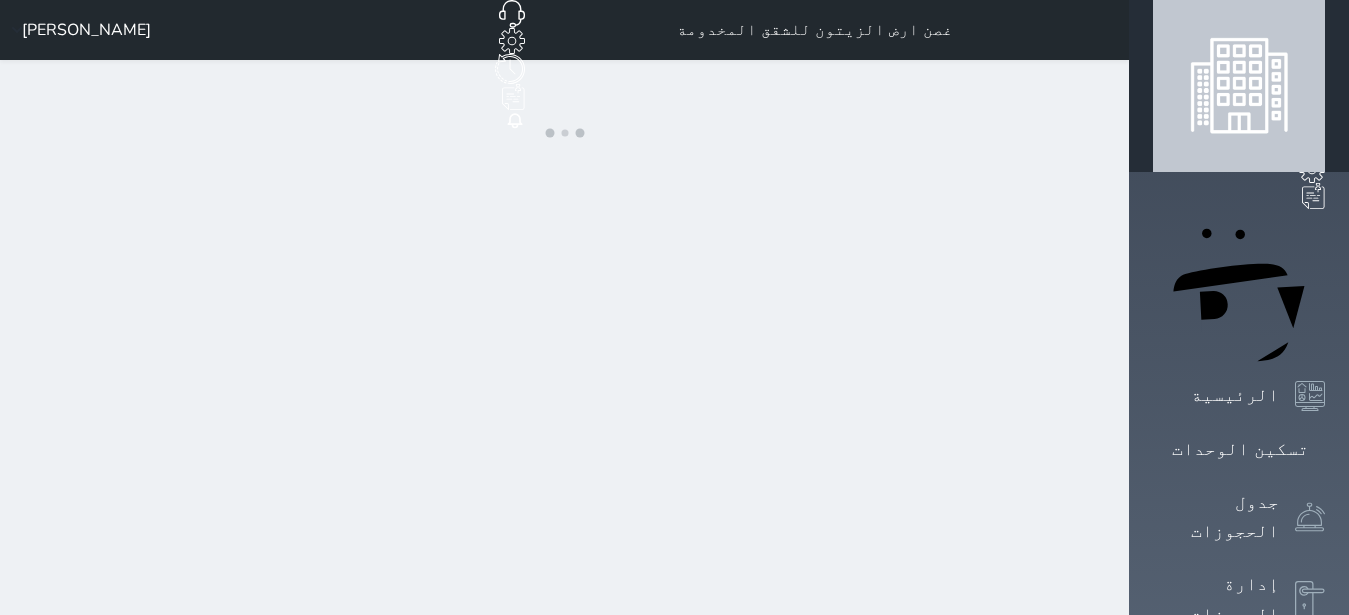 select on "9" 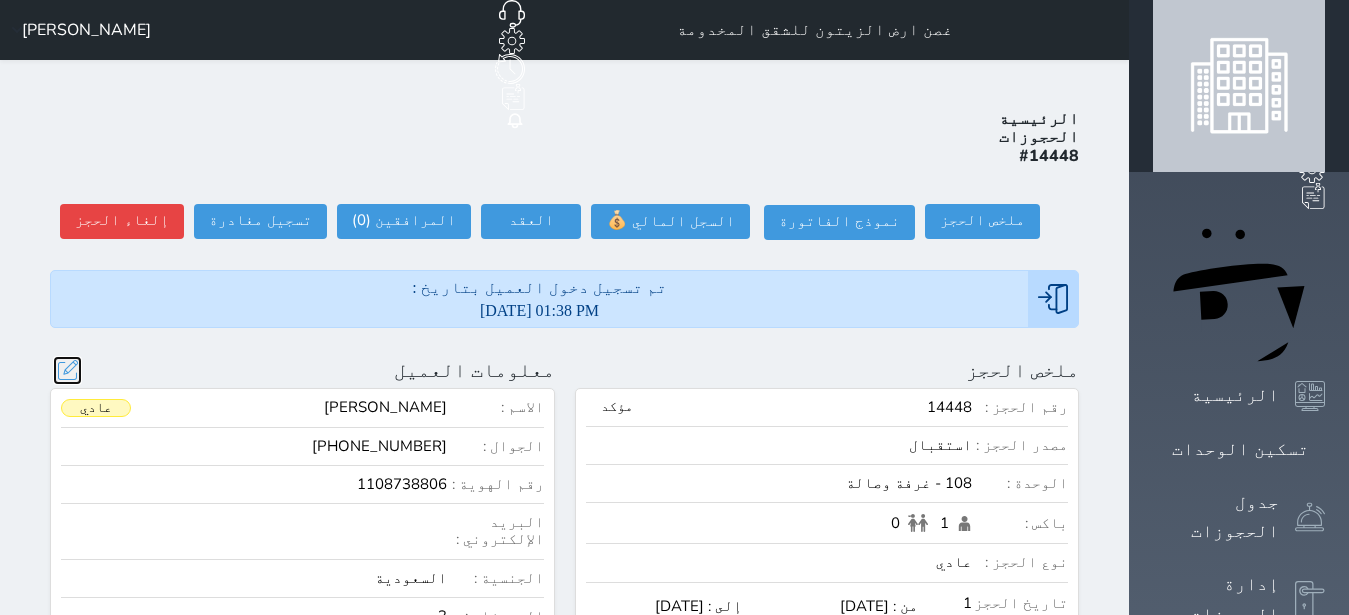 click at bounding box center (67, 370) 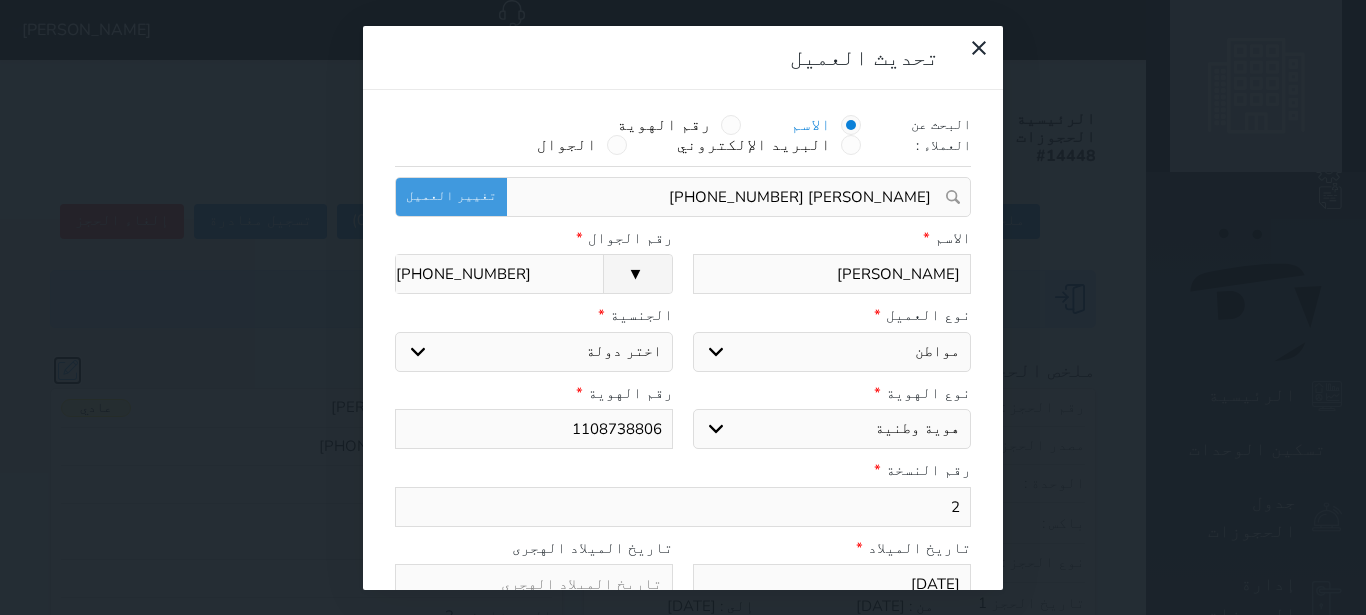 select on "113" 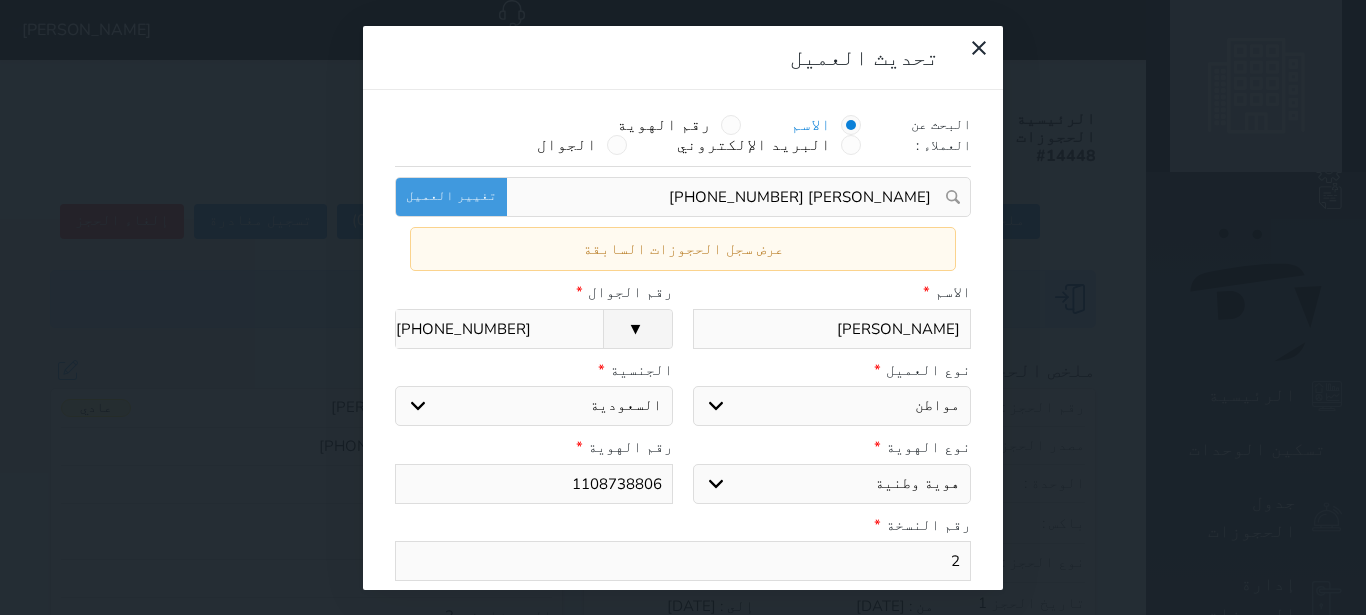 click on "+966 55 600 6533" at bounding box center [499, 329] 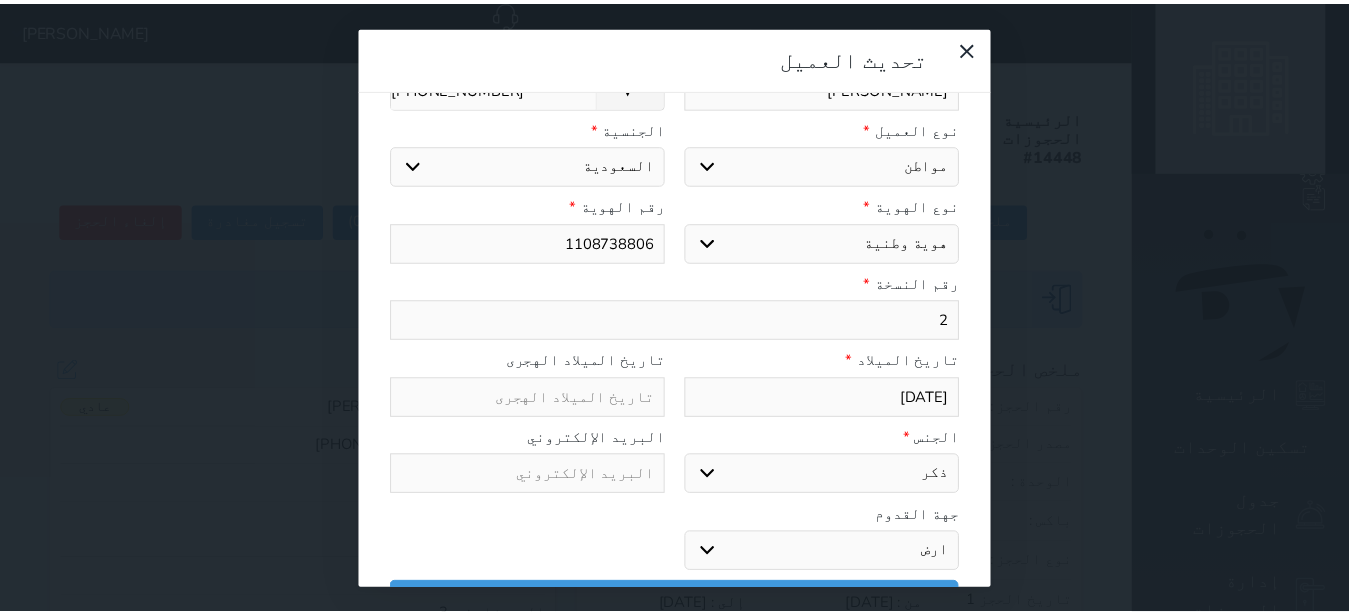 scroll, scrollTop: 254, scrollLeft: 0, axis: vertical 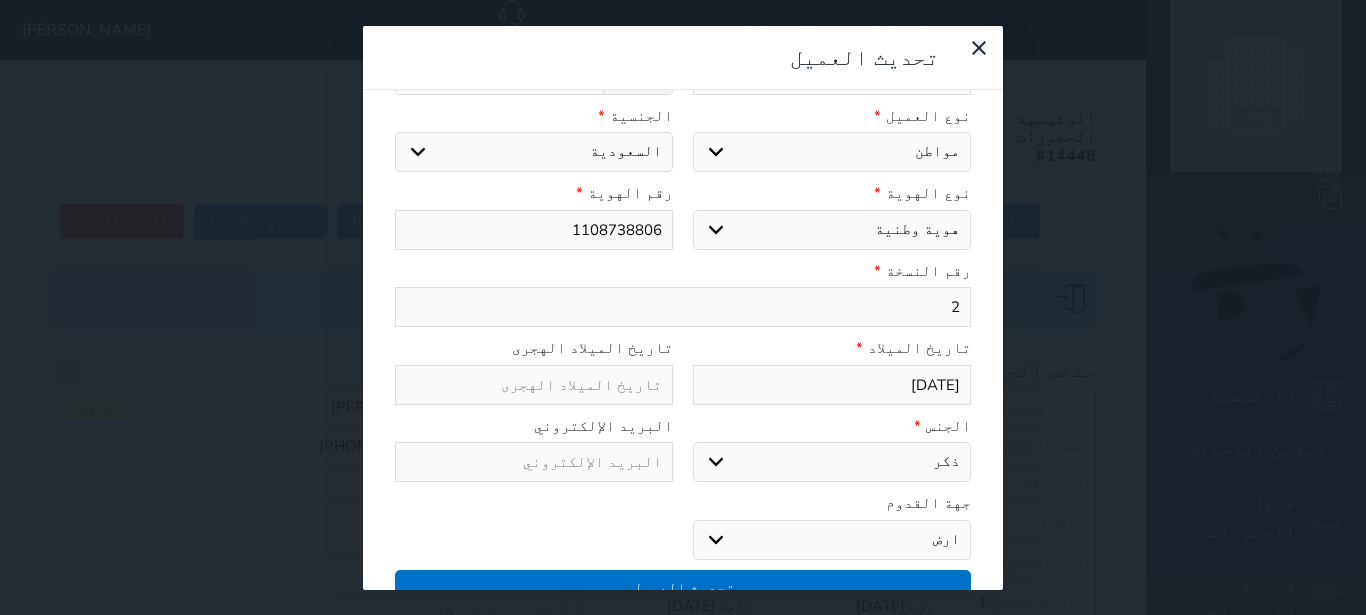 type on "+966 55 608 6533" 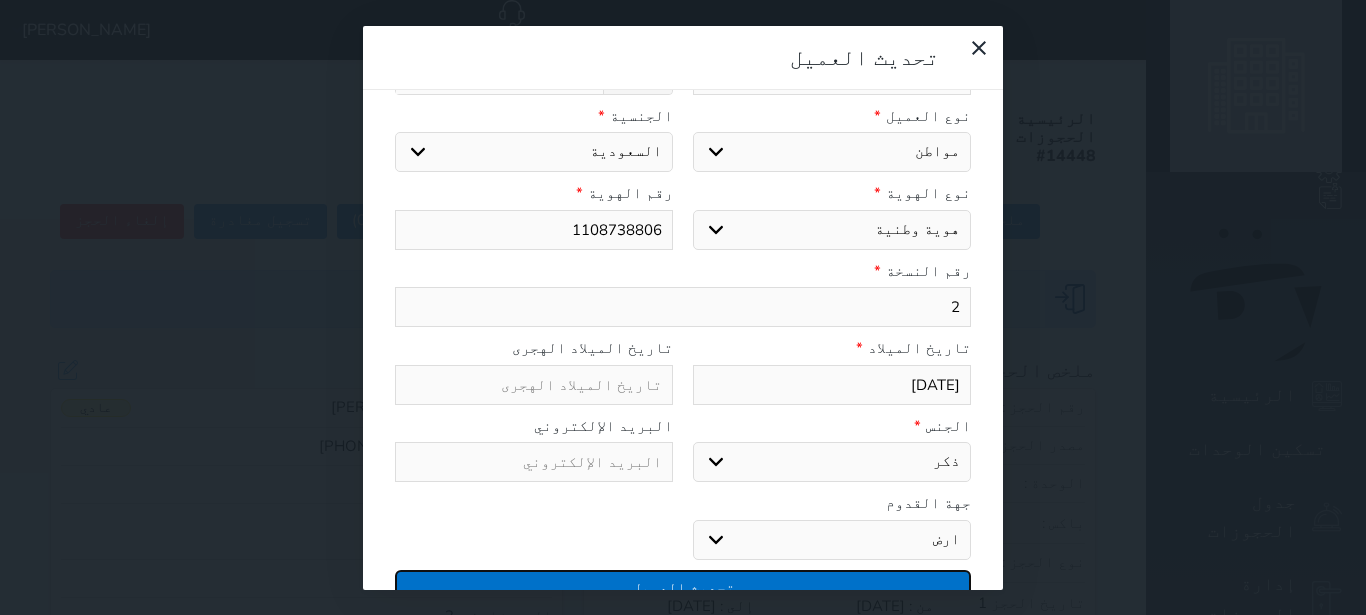 click on "تحديث العميل" at bounding box center [683, 587] 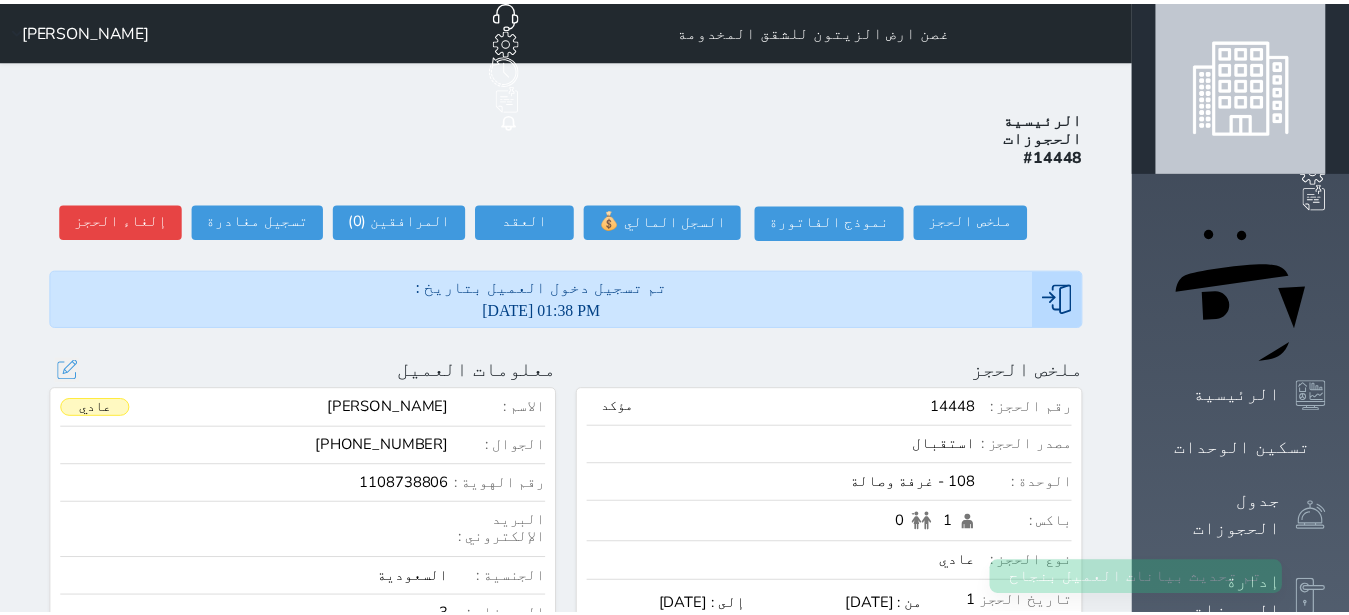 scroll, scrollTop: 254, scrollLeft: 0, axis: vertical 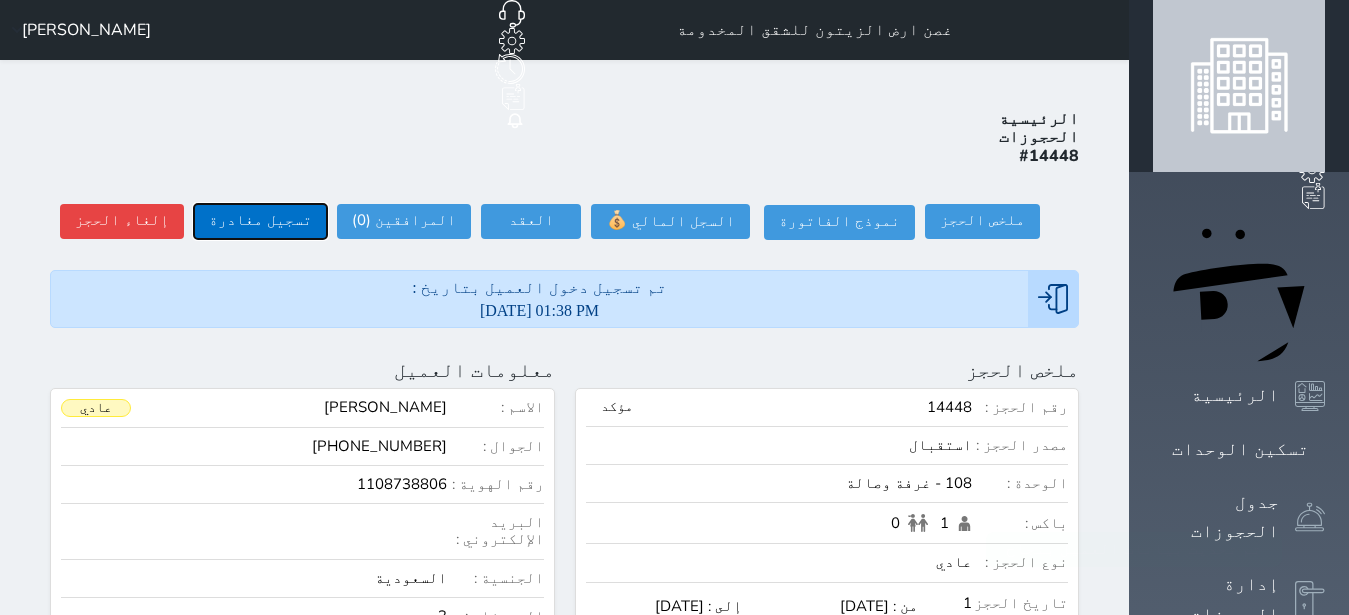 click on "تسجيل مغادرة" at bounding box center [260, 221] 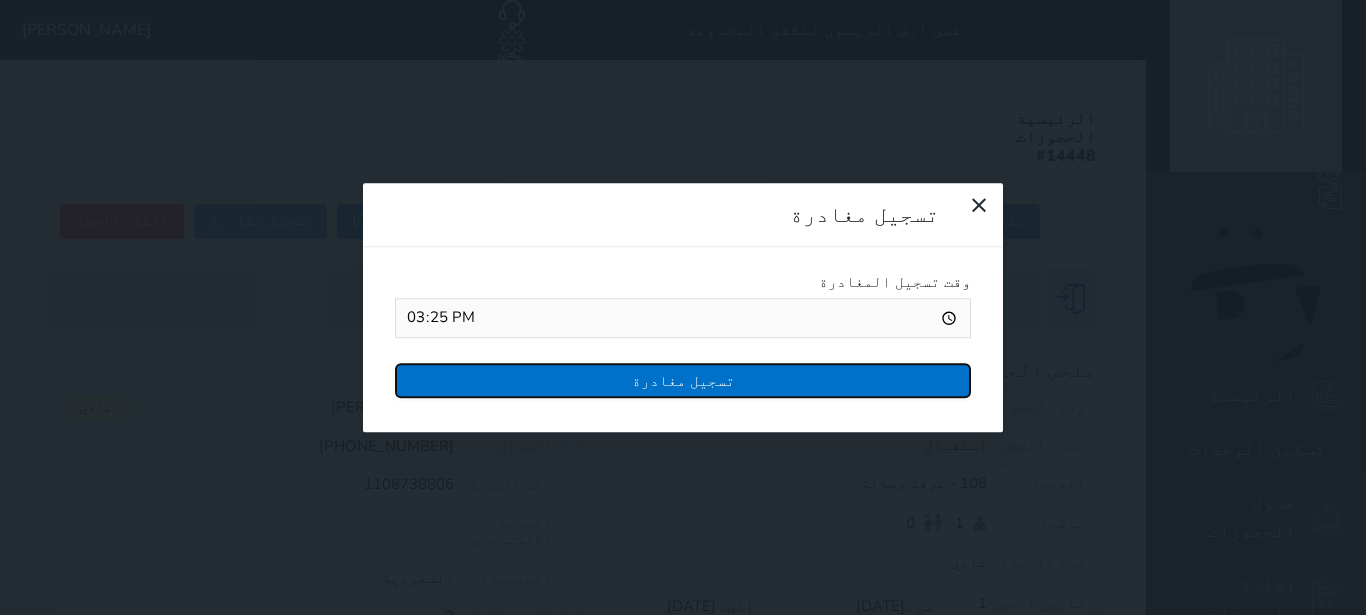 click on "تسجيل مغادرة" at bounding box center (683, 380) 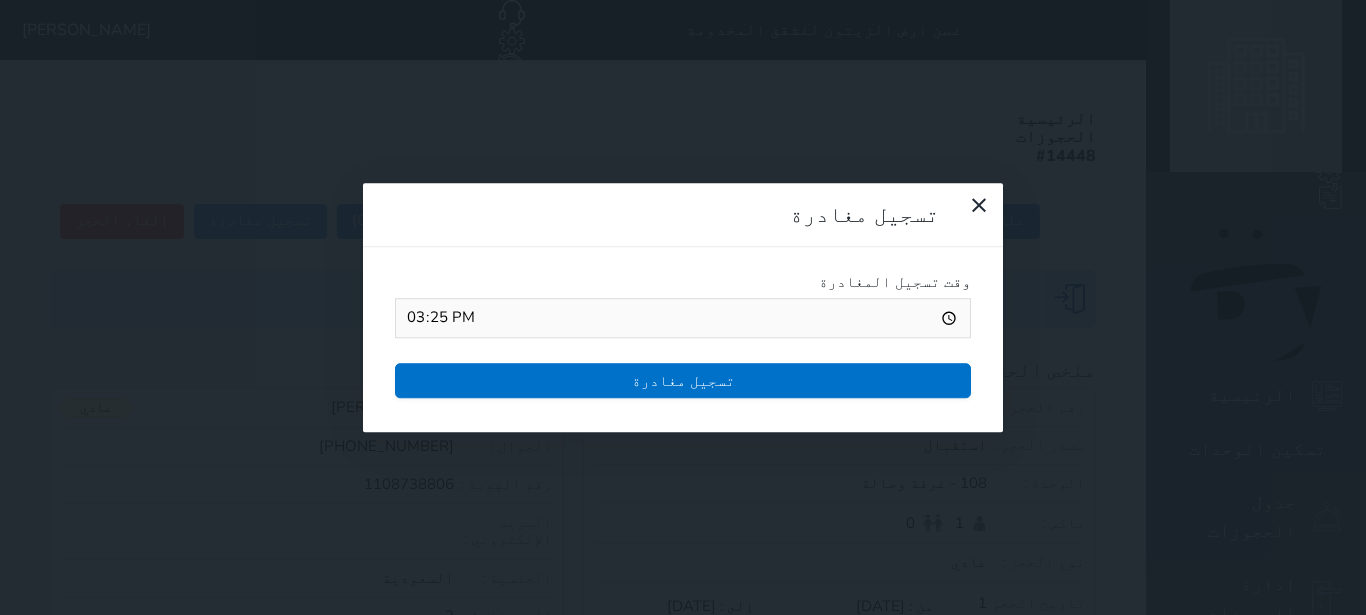 click at bounding box center [0, 0] 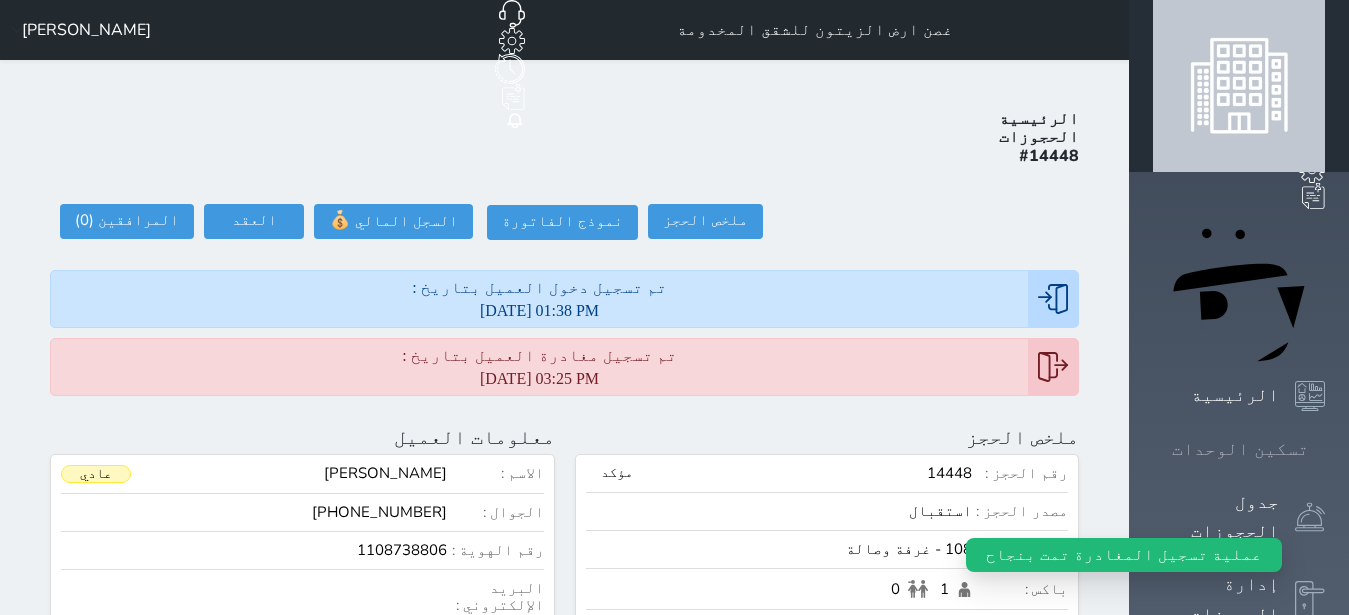 click 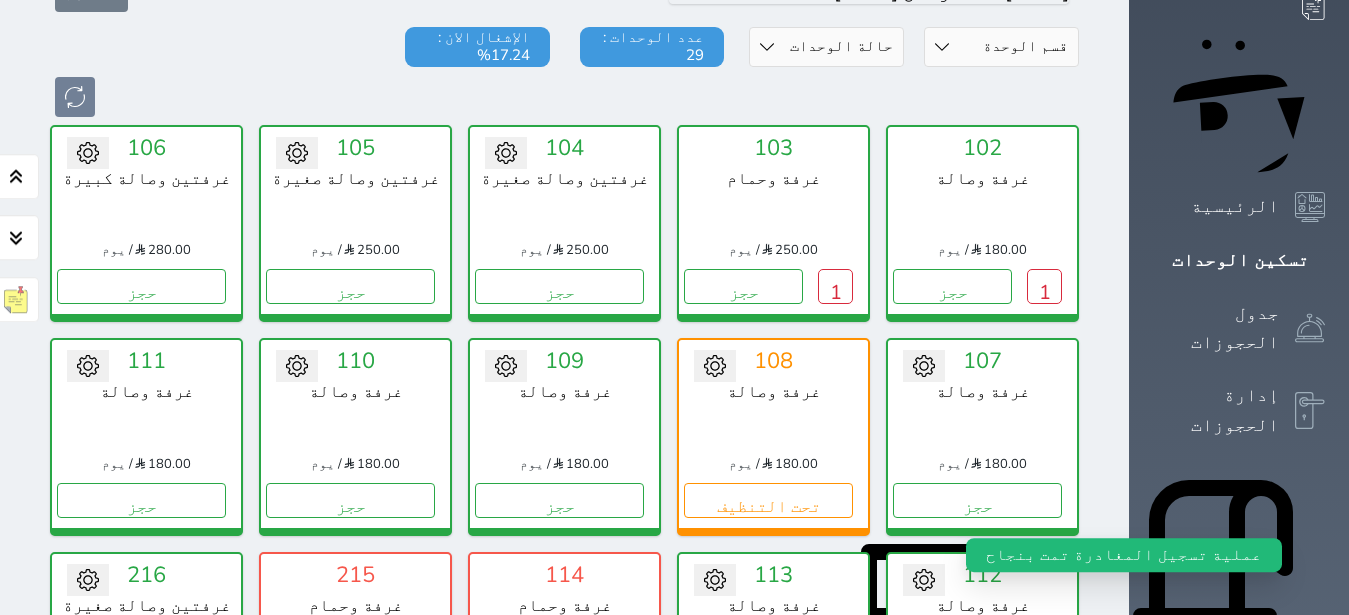 scroll, scrollTop: 78, scrollLeft: 0, axis: vertical 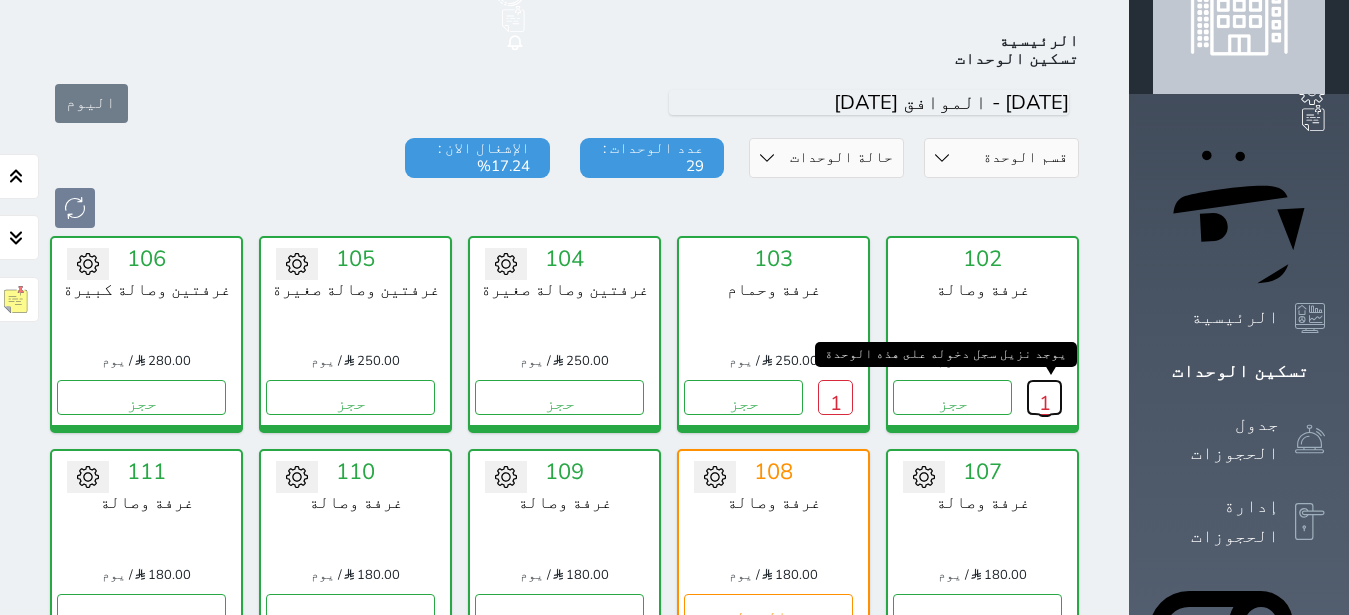 click on "1" at bounding box center [1044, 397] 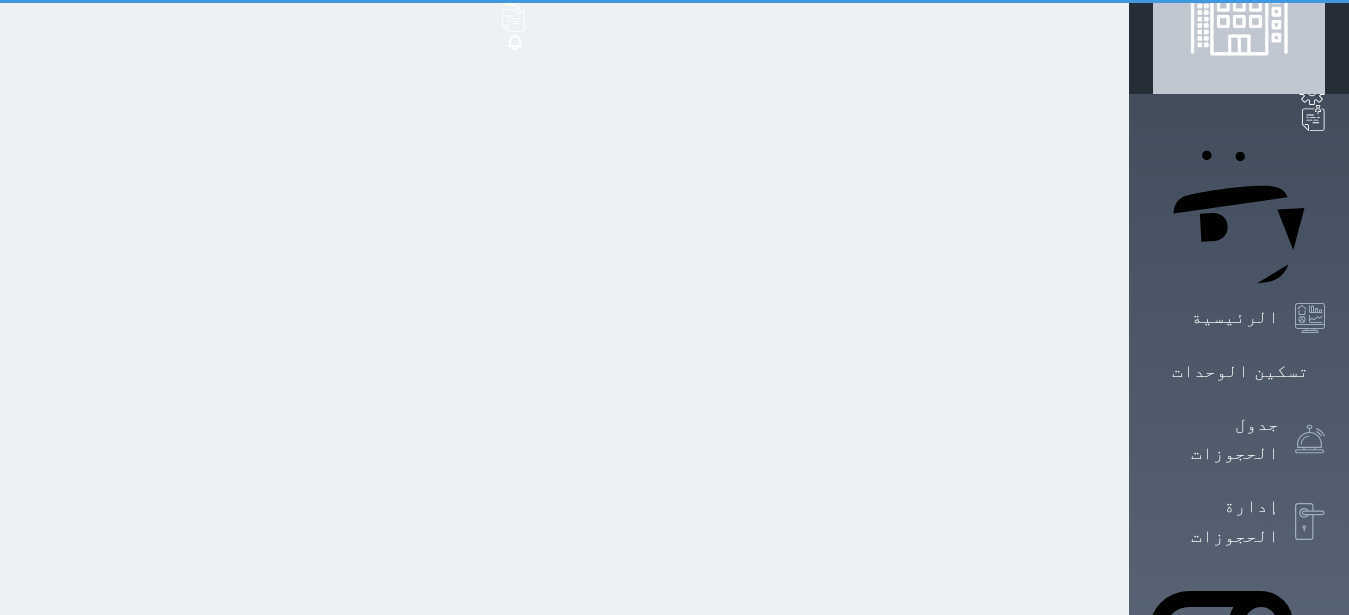 scroll, scrollTop: 0, scrollLeft: 0, axis: both 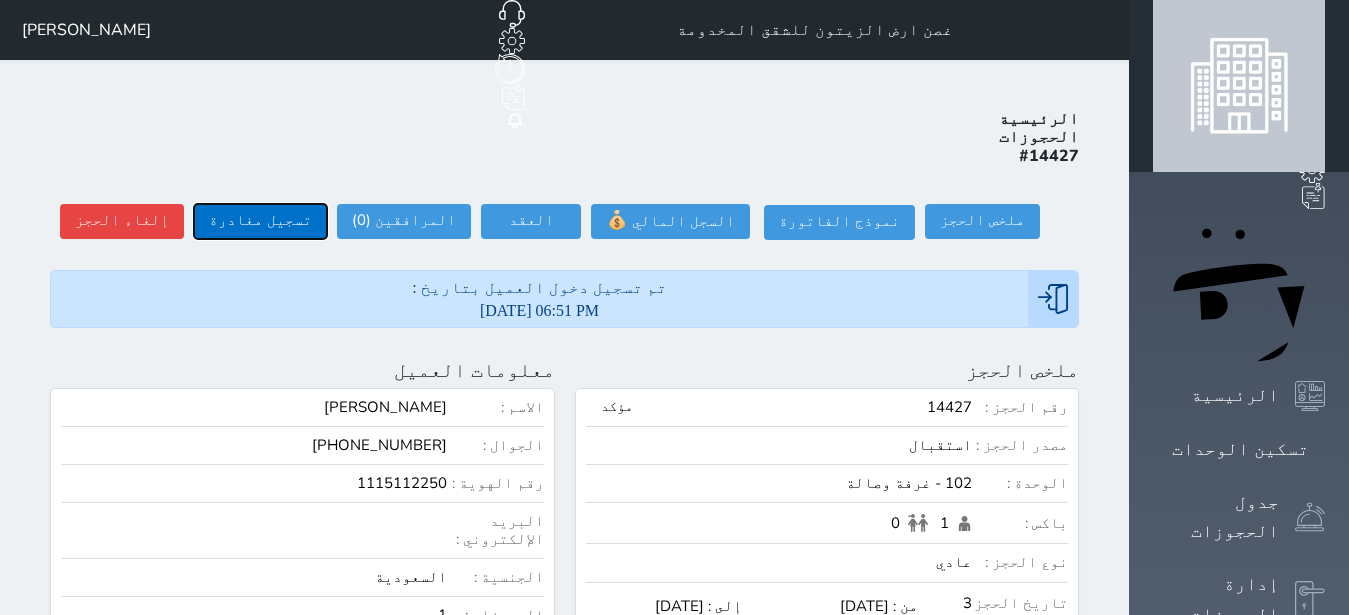 click on "تسجيل مغادرة" at bounding box center [260, 221] 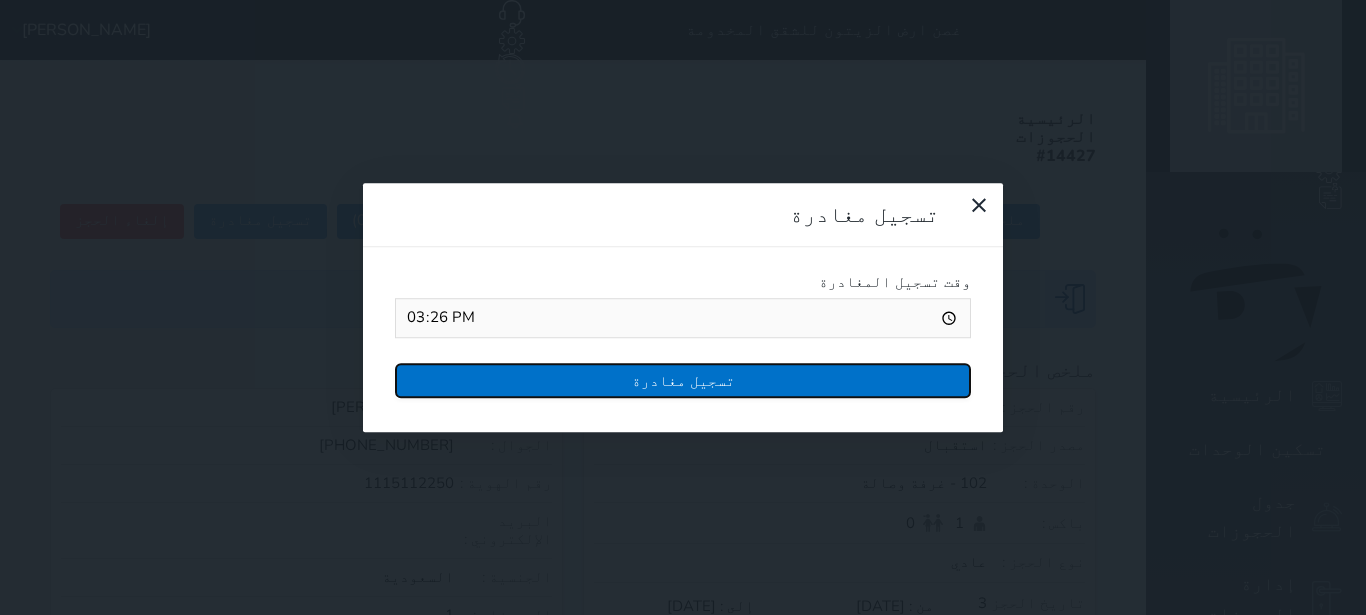click on "تسجيل مغادرة" at bounding box center [683, 380] 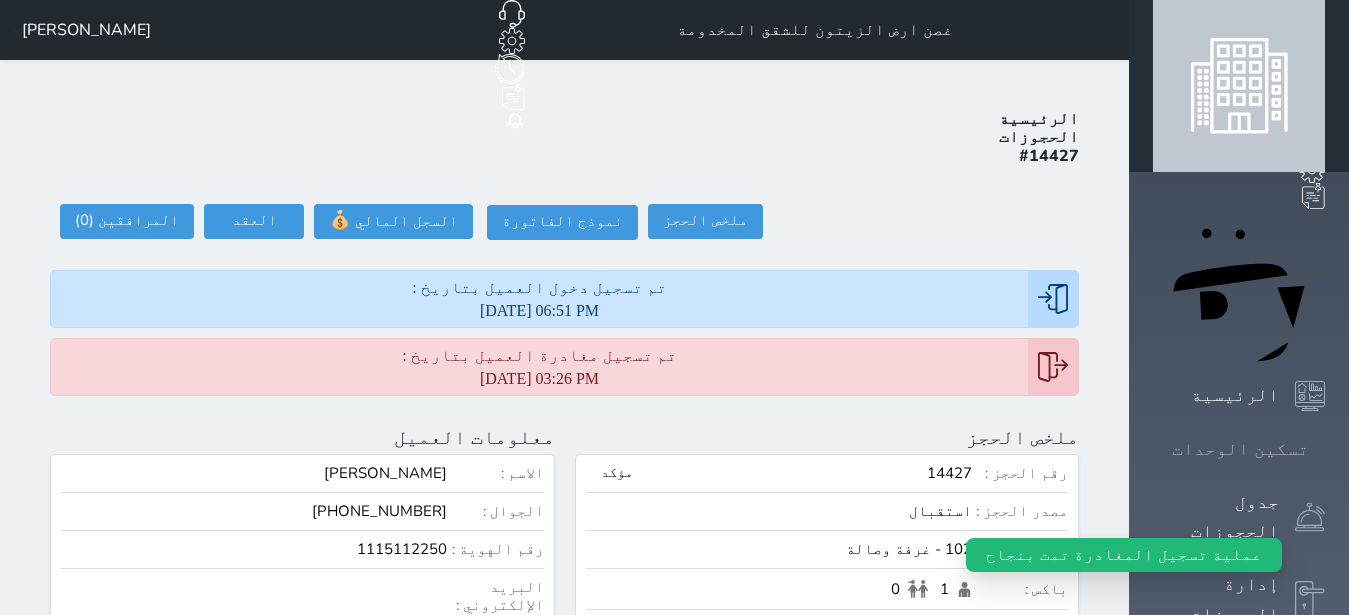 click on "تسكين الوحدات" at bounding box center [1240, 449] 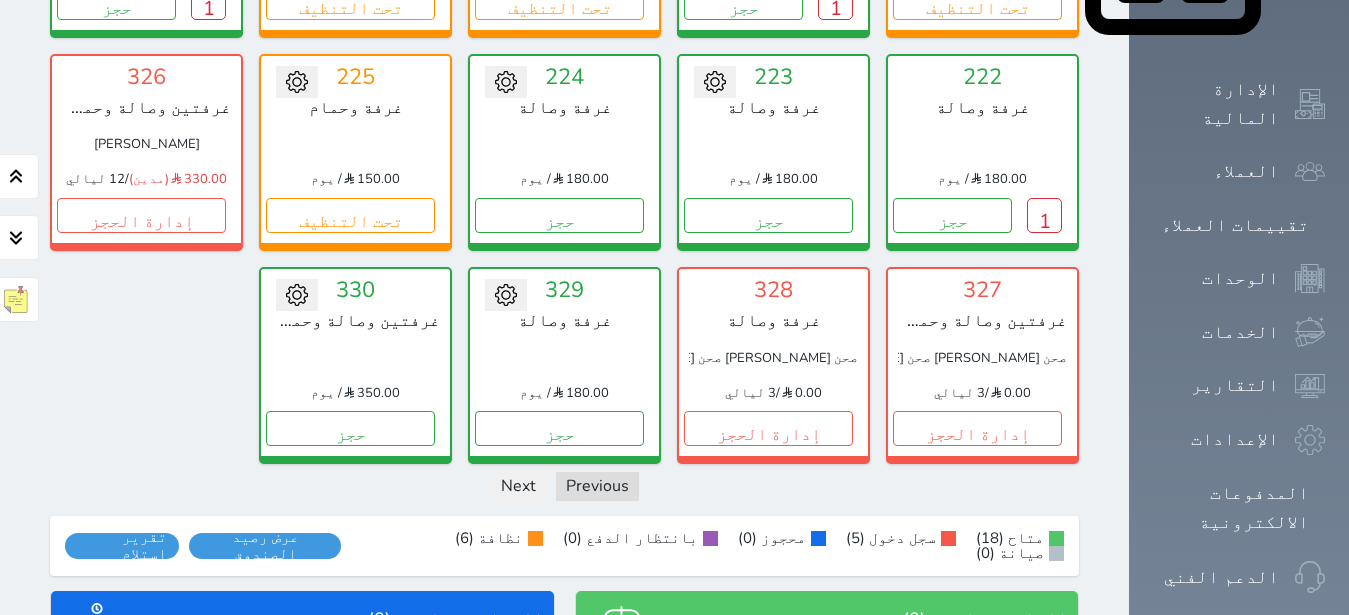scroll, scrollTop: 1157, scrollLeft: 0, axis: vertical 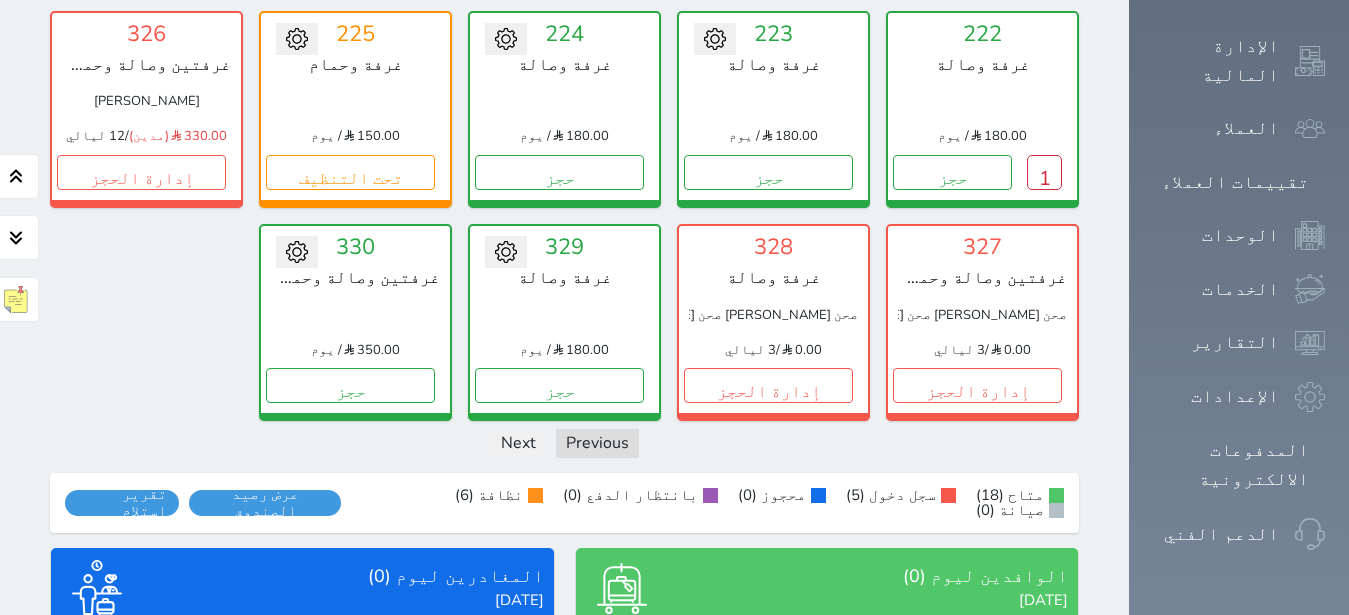 click on "الكل   تم الدخول   تم المغادرة" at bounding box center [483, 650] 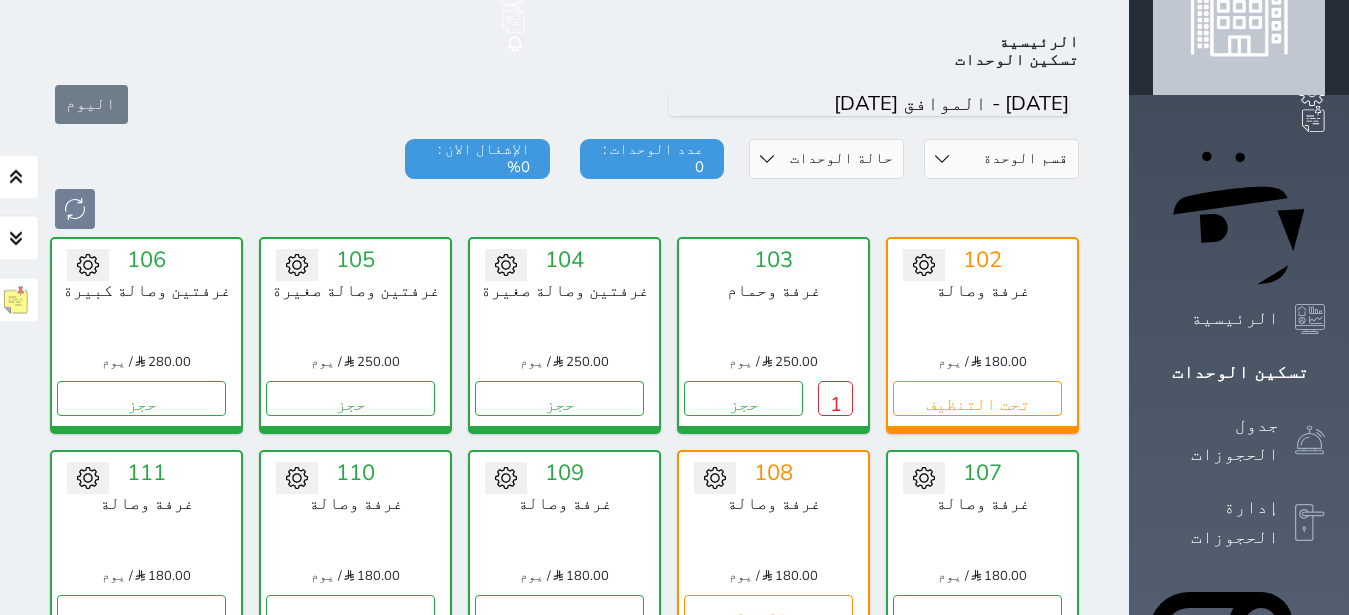 scroll, scrollTop: 78, scrollLeft: 0, axis: vertical 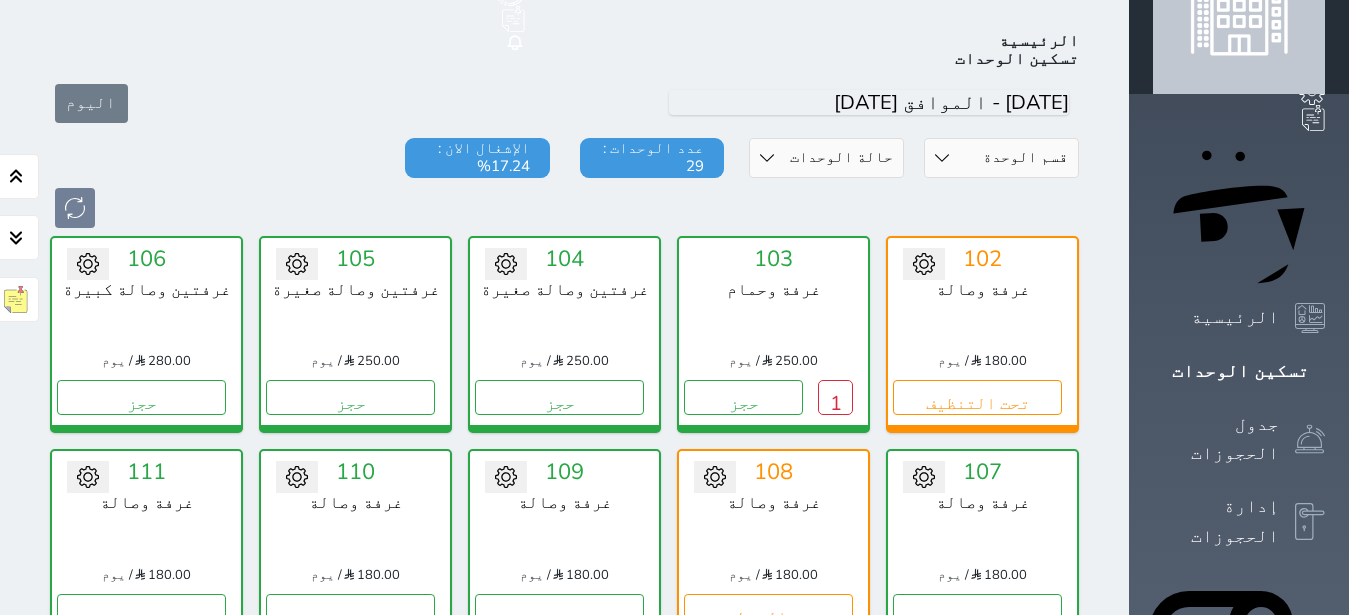 click on "حجز" at bounding box center [977, 824] 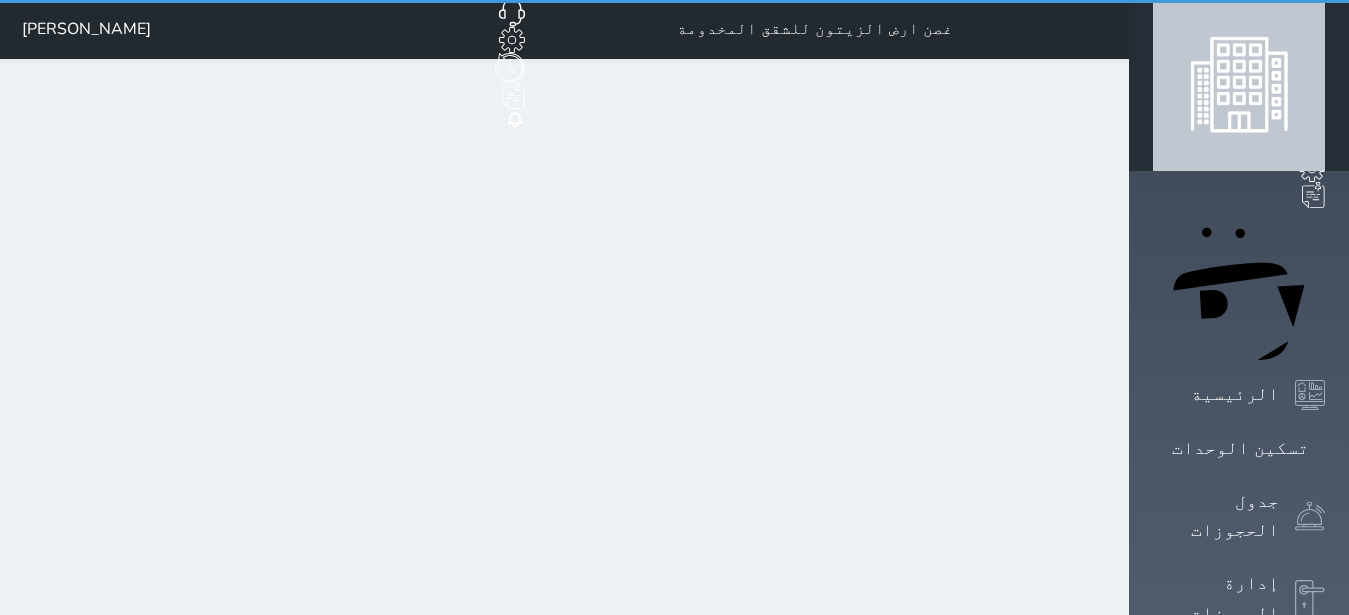 scroll, scrollTop: 0, scrollLeft: 0, axis: both 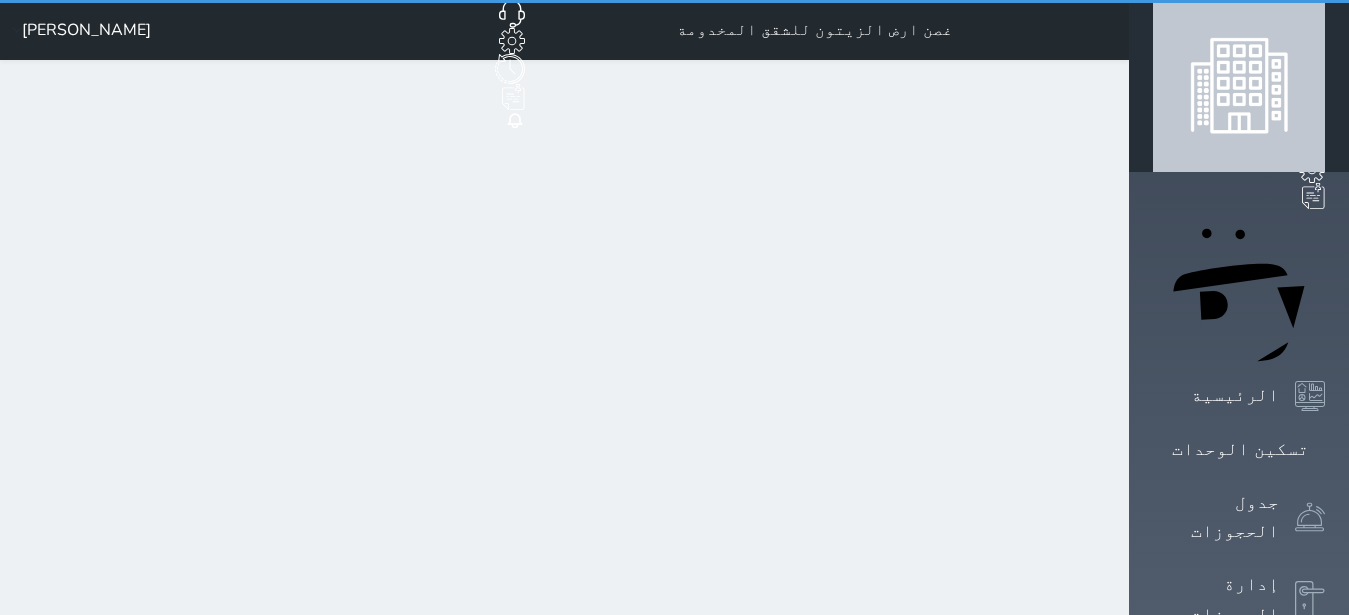 select on "1" 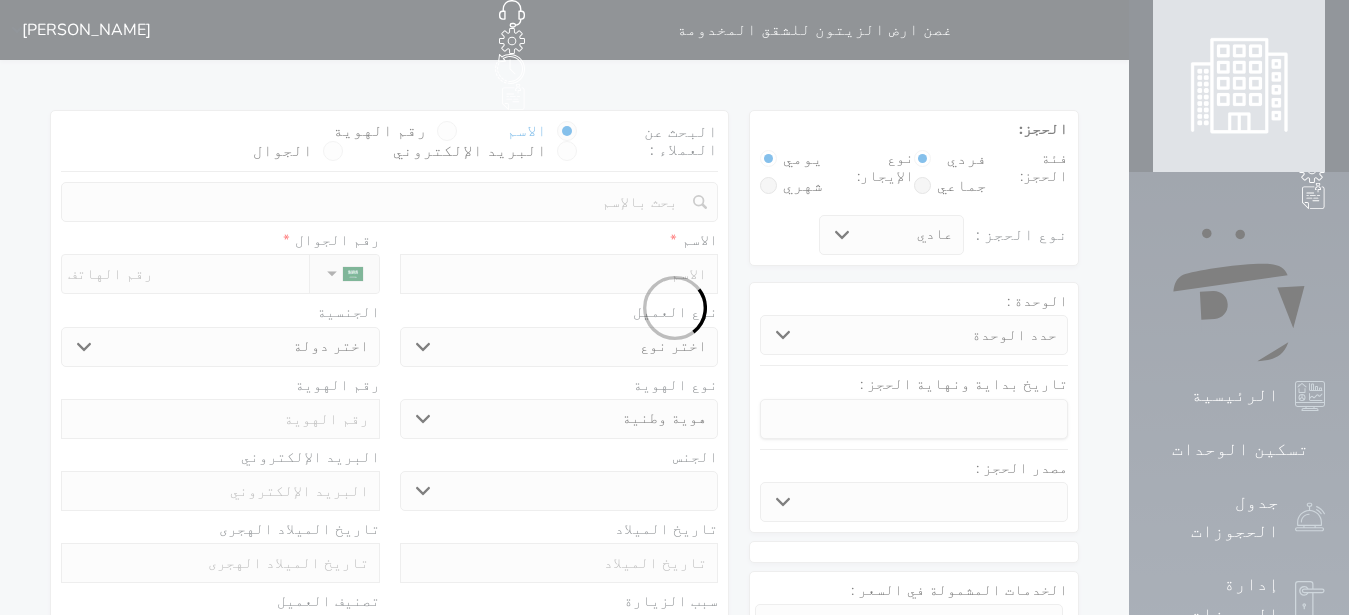 select 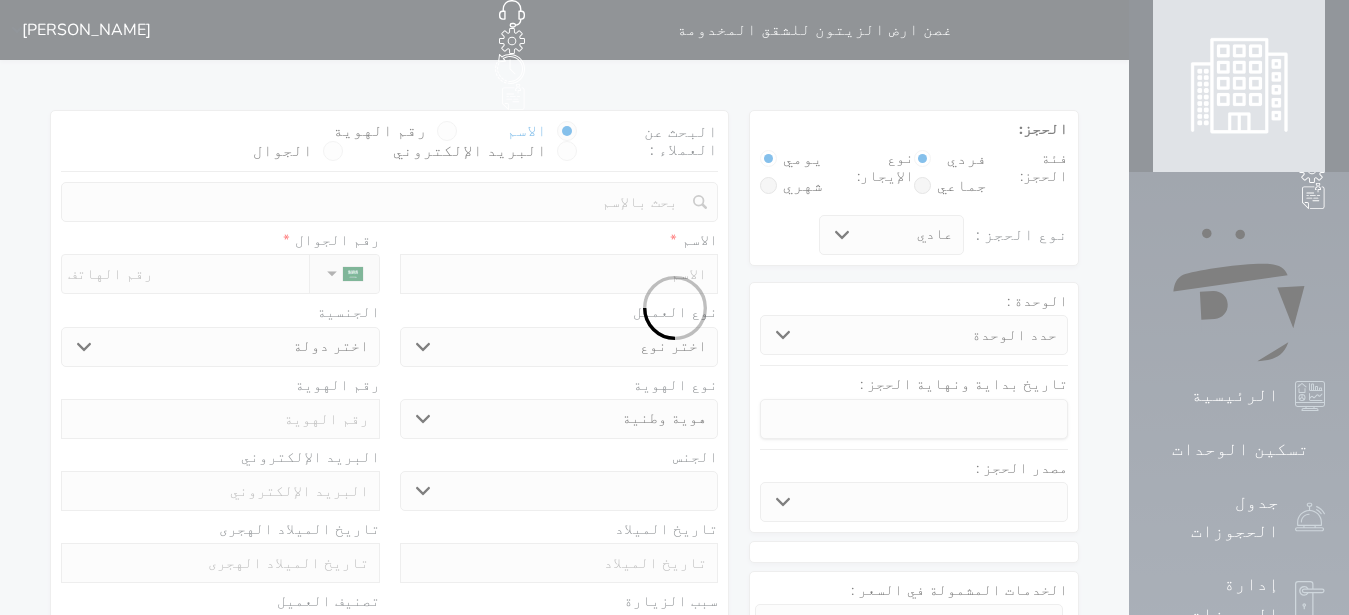 select 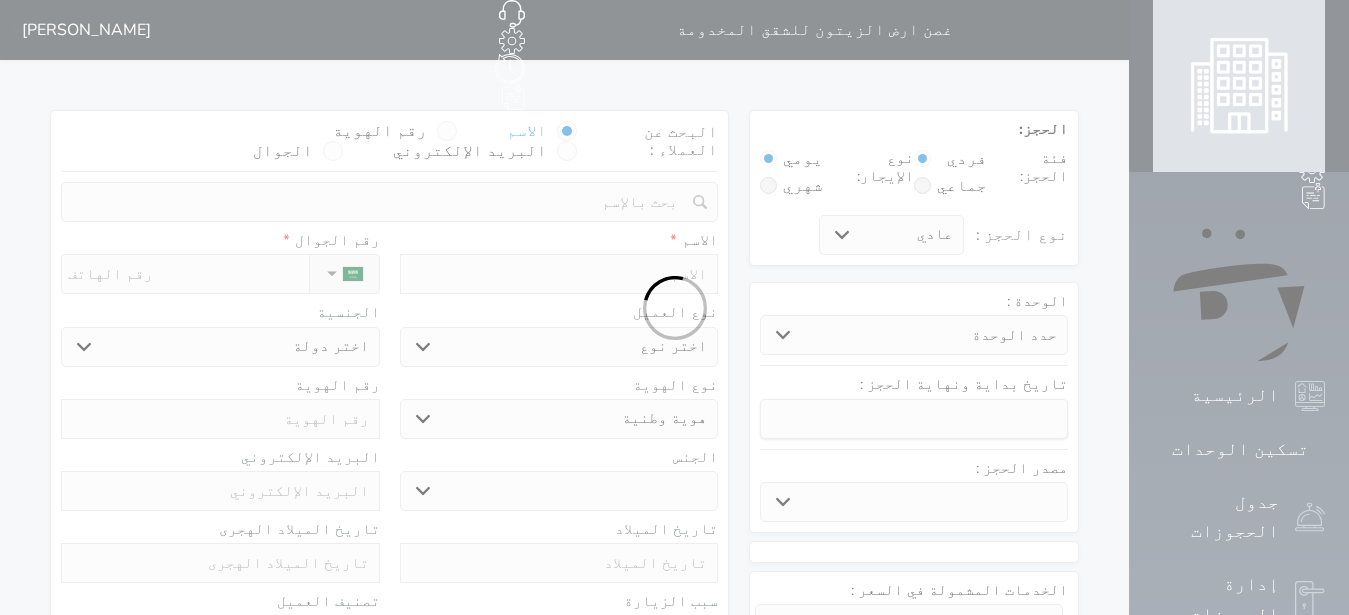 select 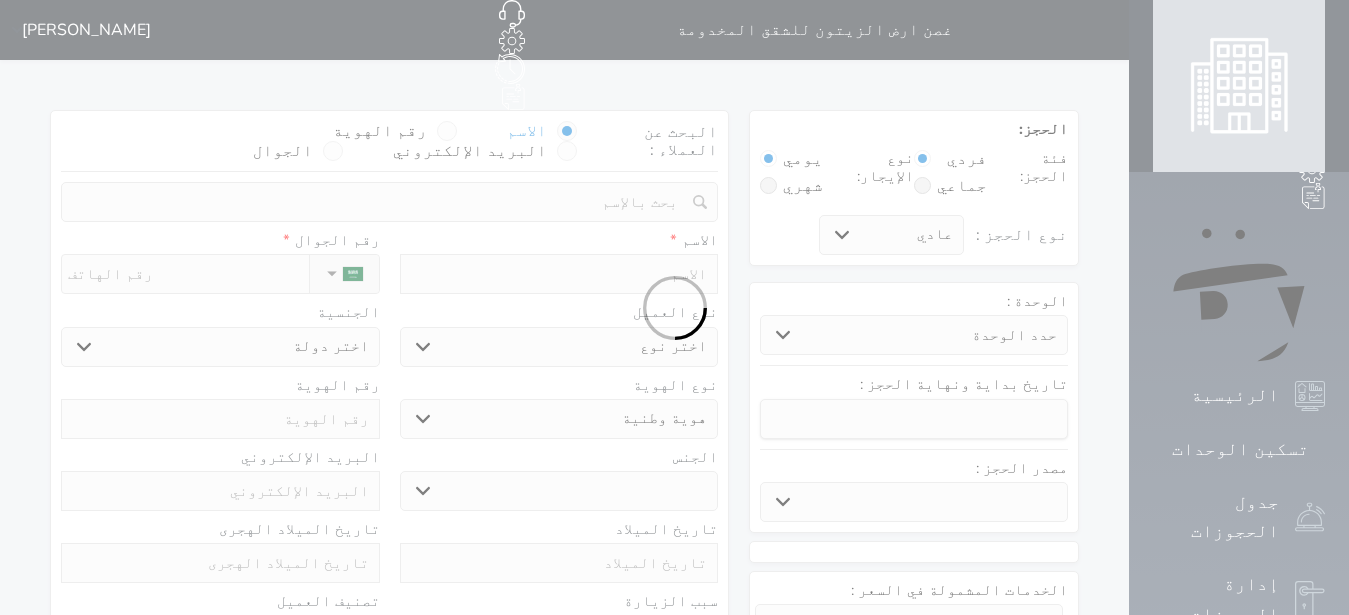select 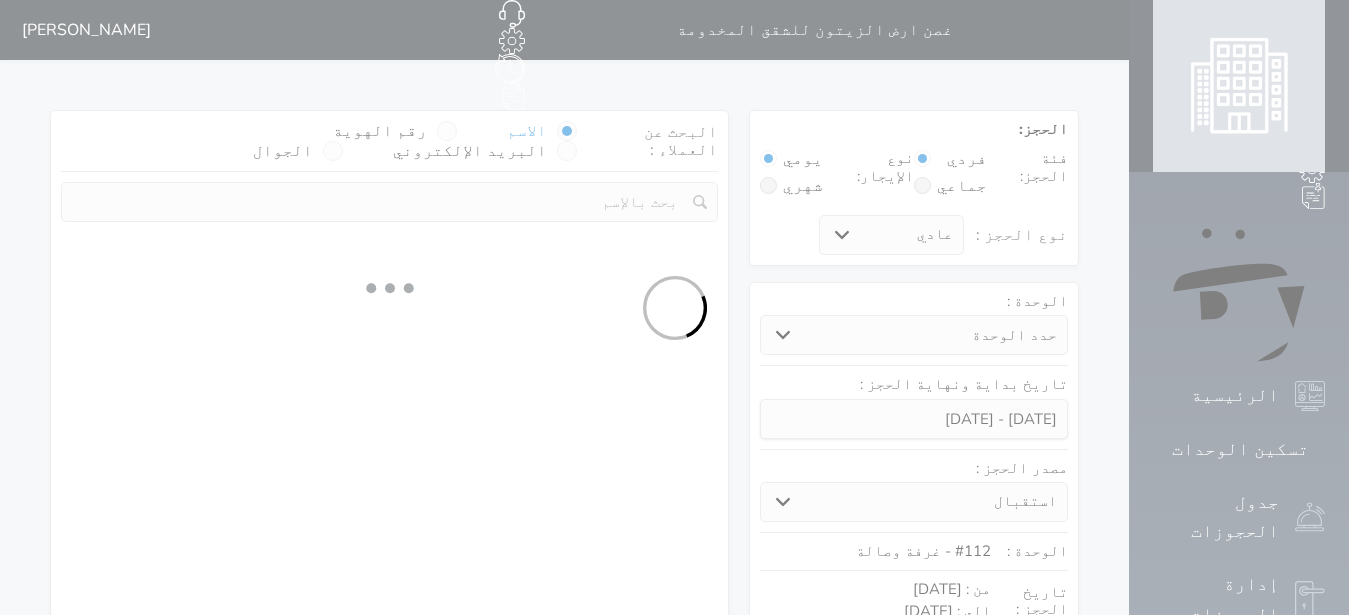 click at bounding box center [674, 307] 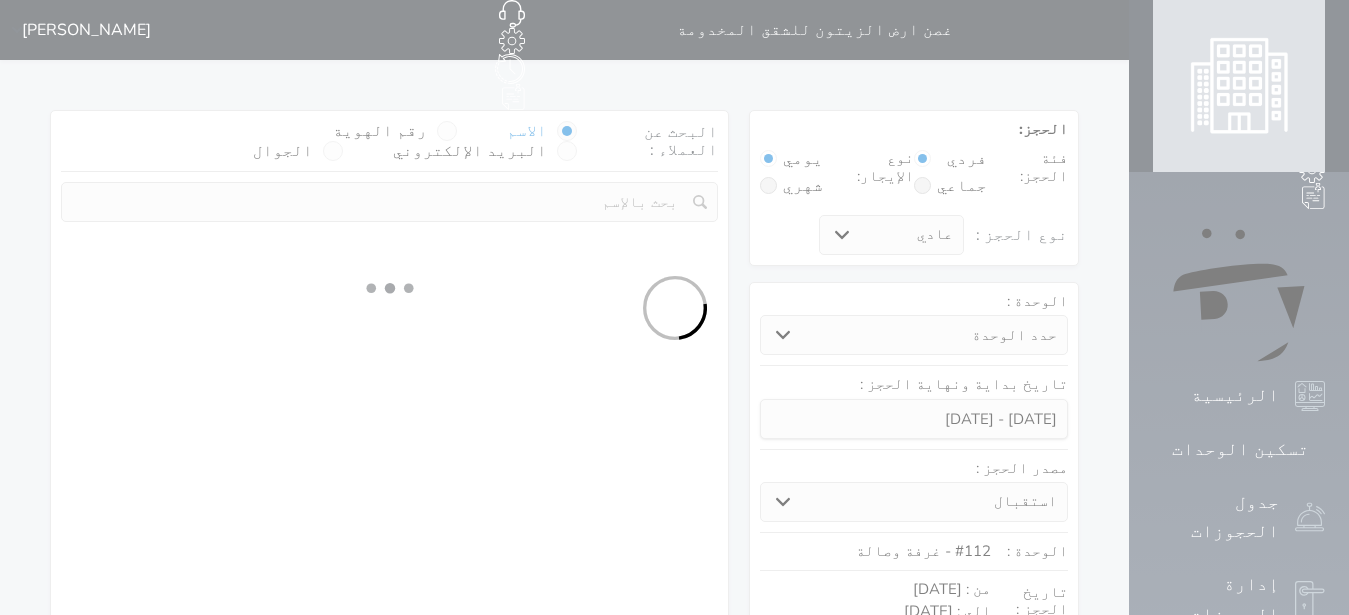 select 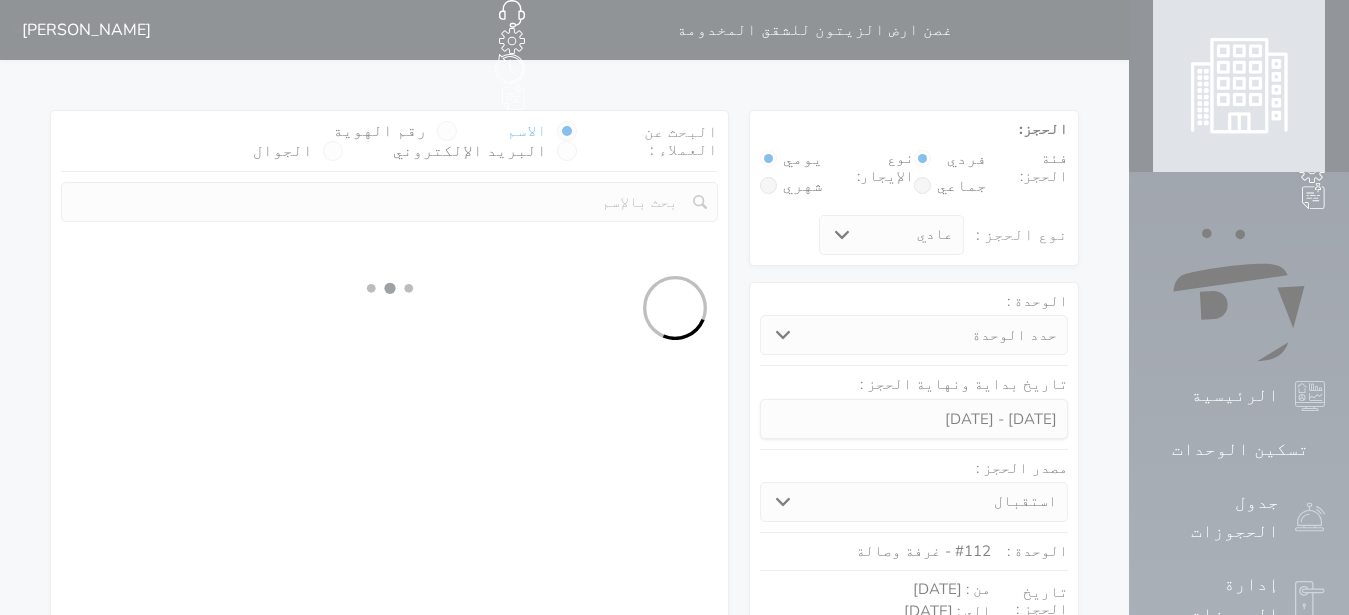 select on "113" 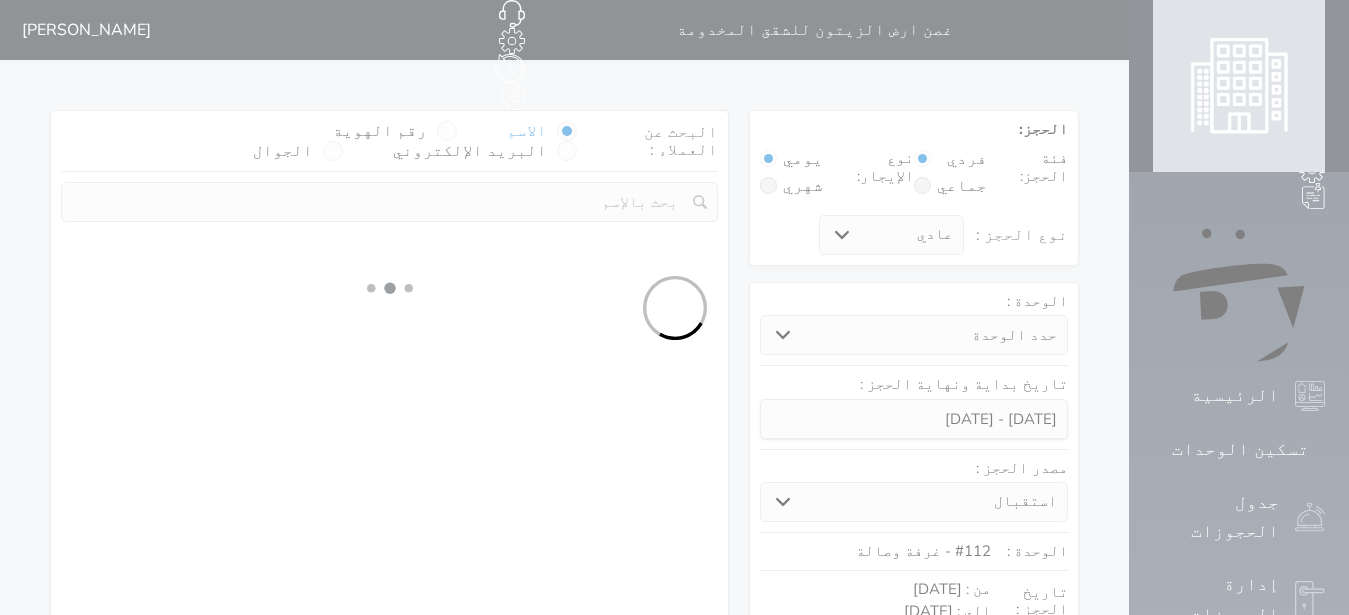select on "1" 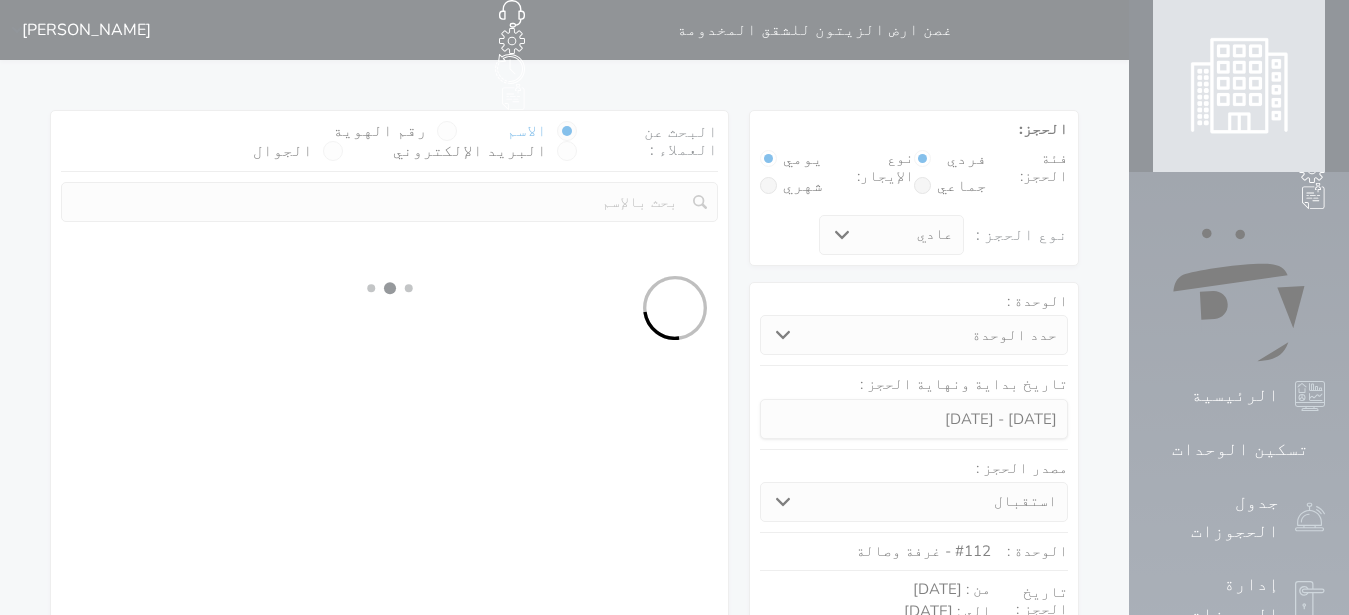 select 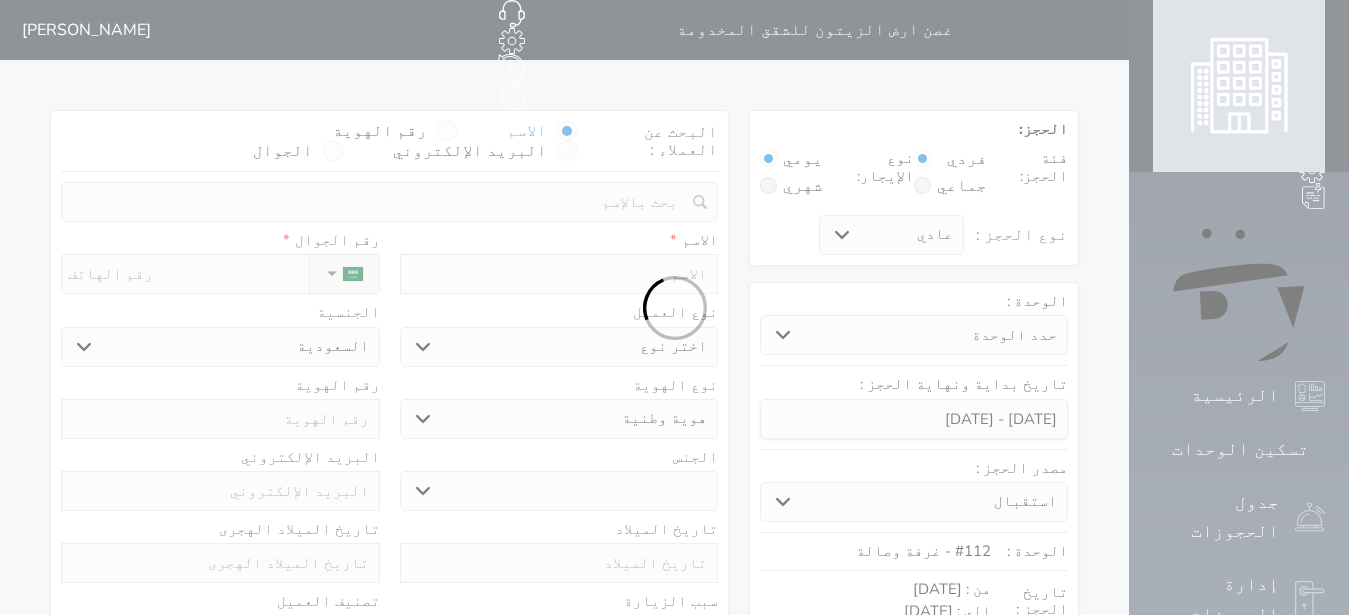 select 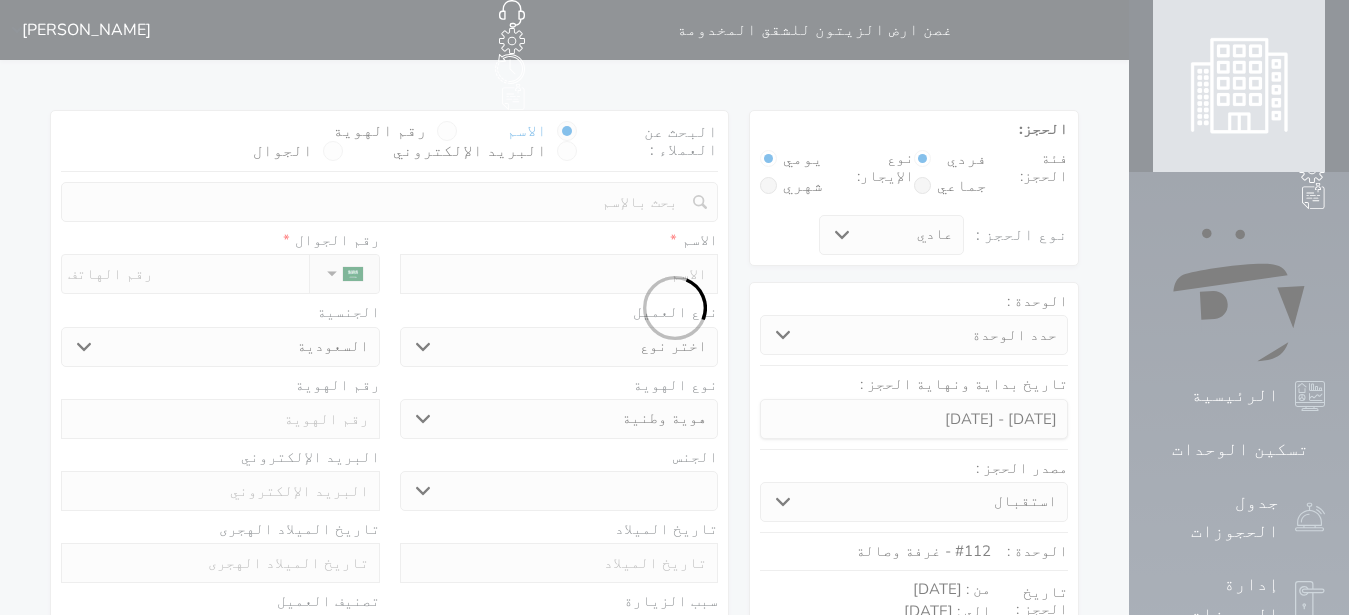 select 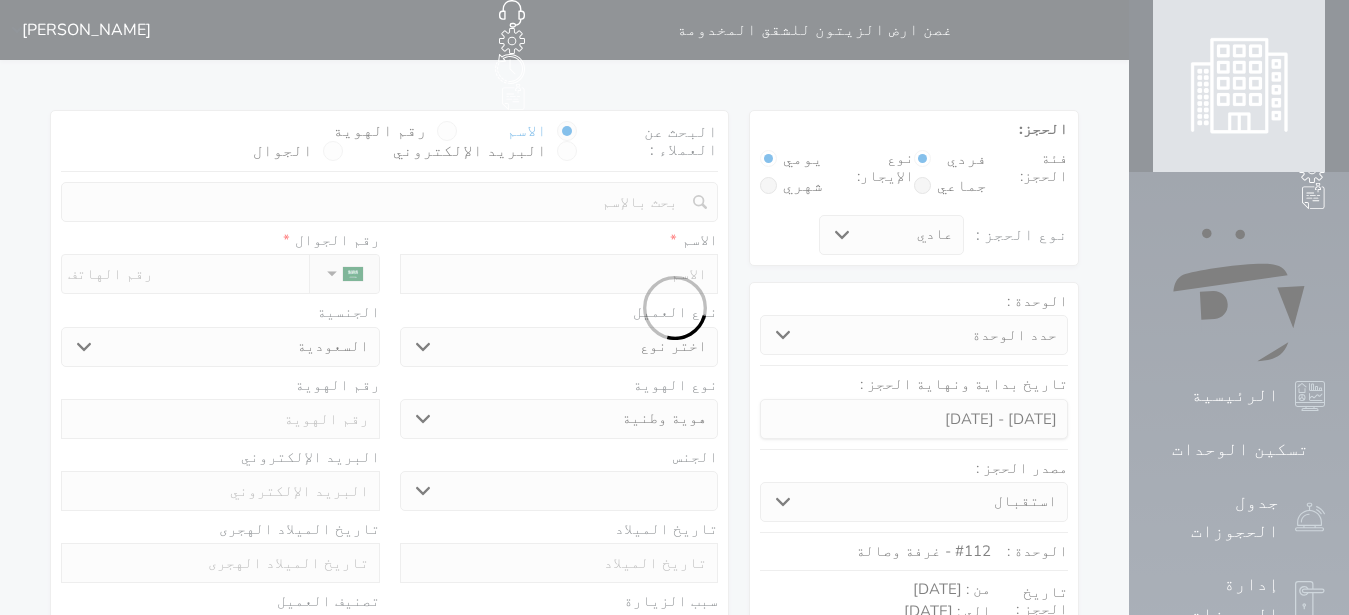 select 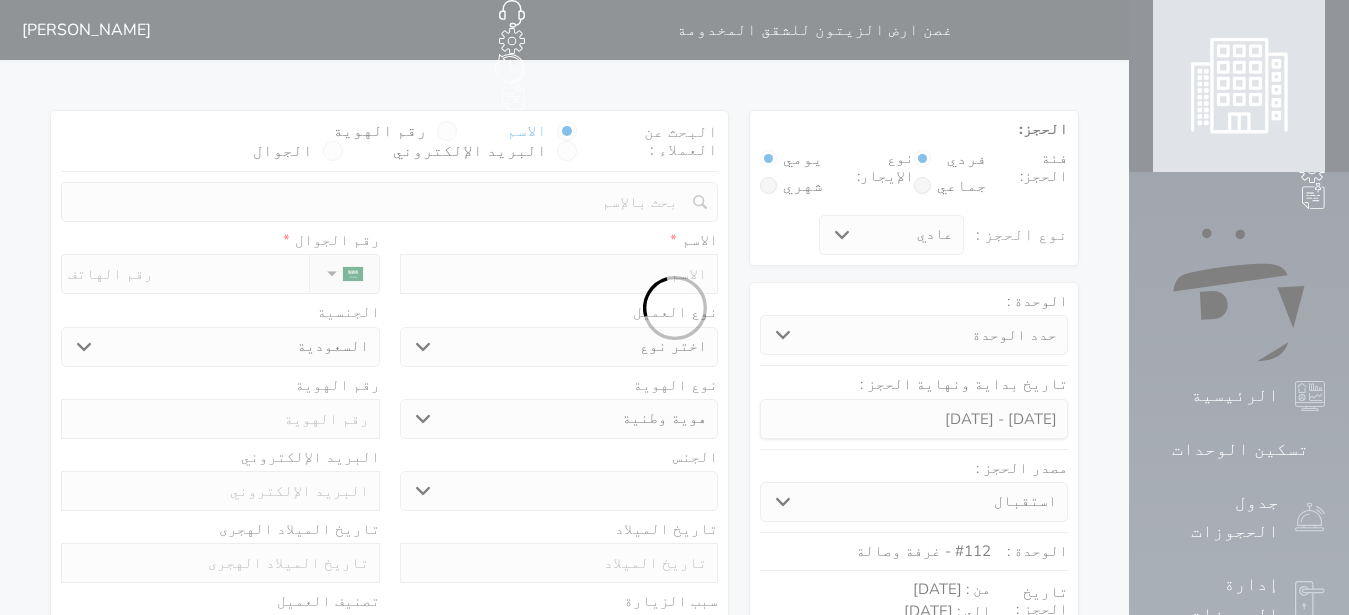 select 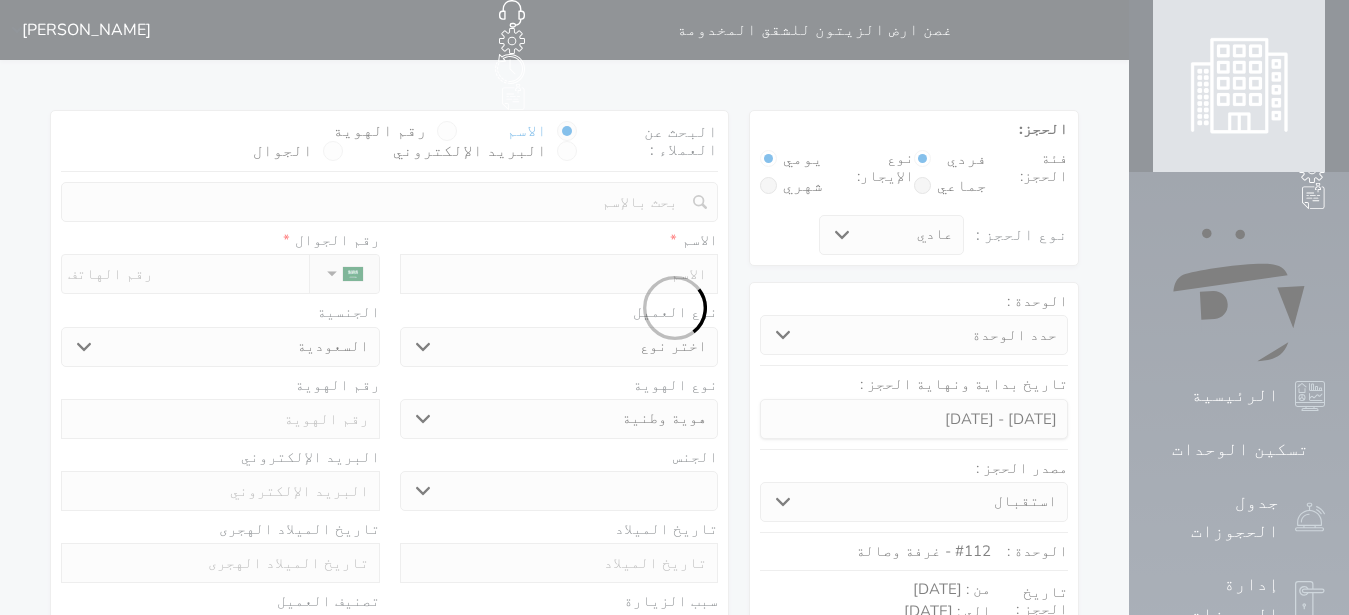 select on "1" 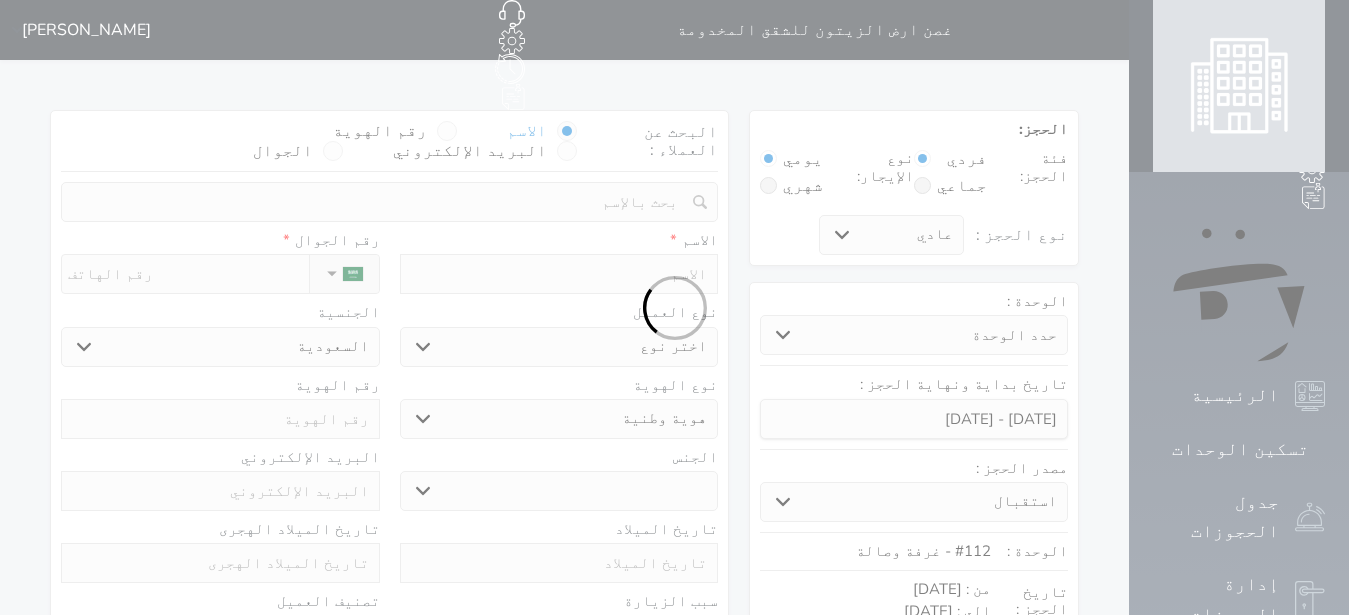 select on "7" 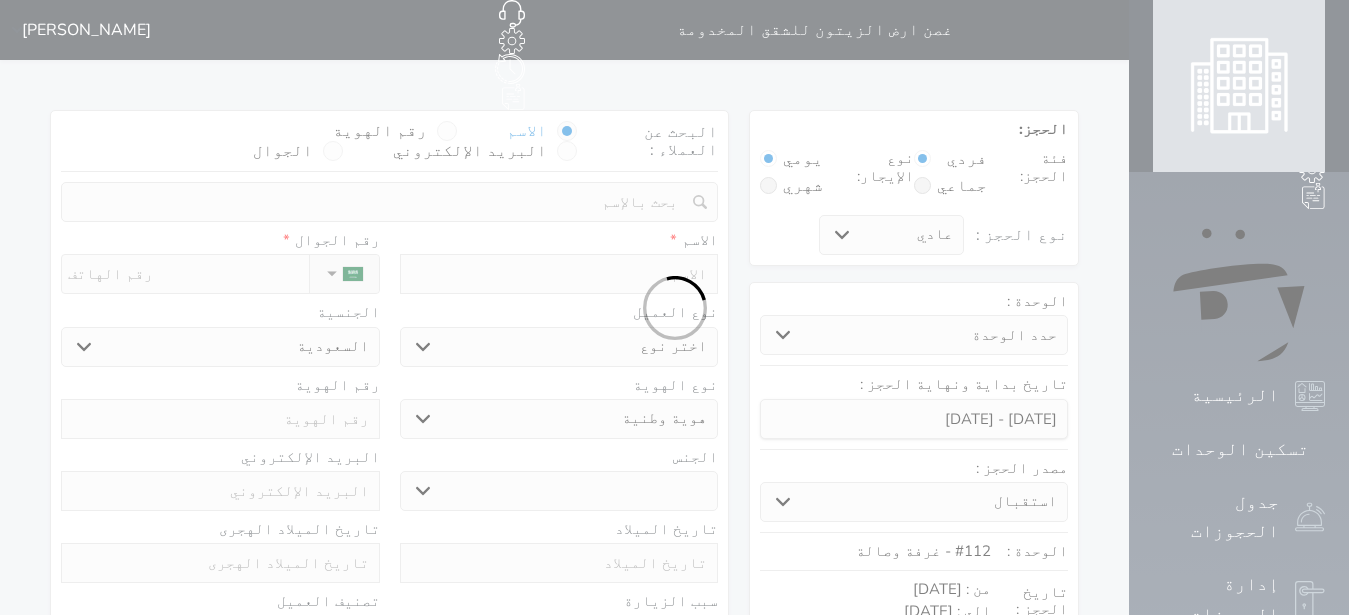 select 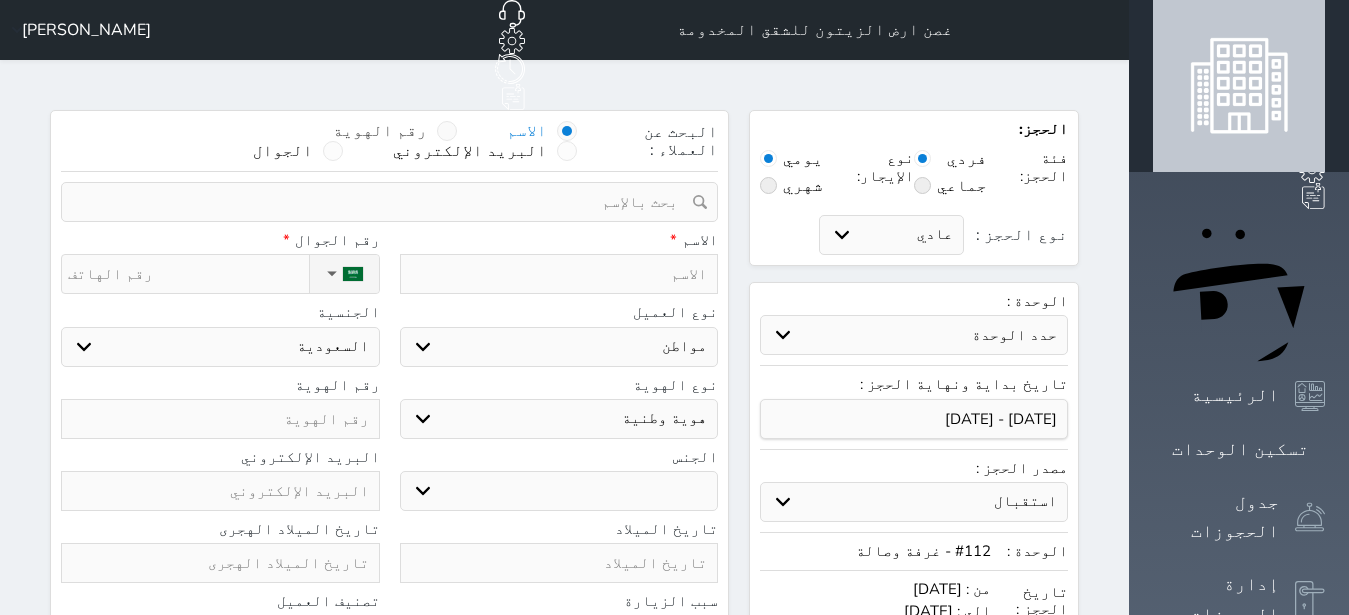 select 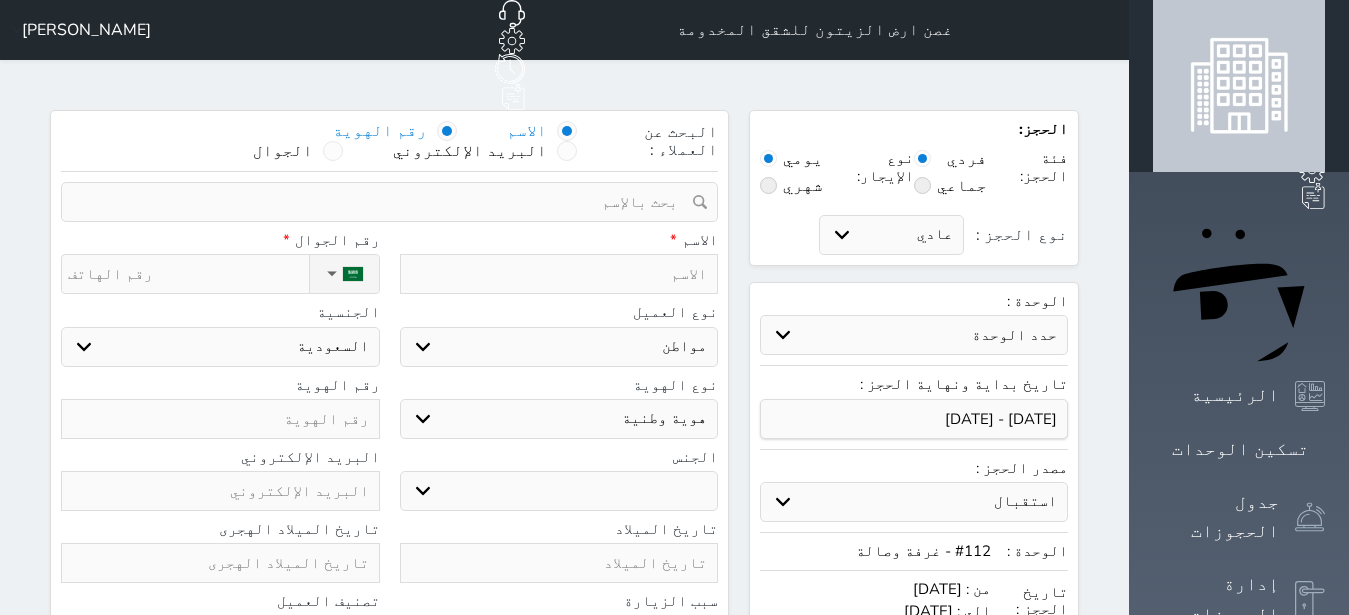 select 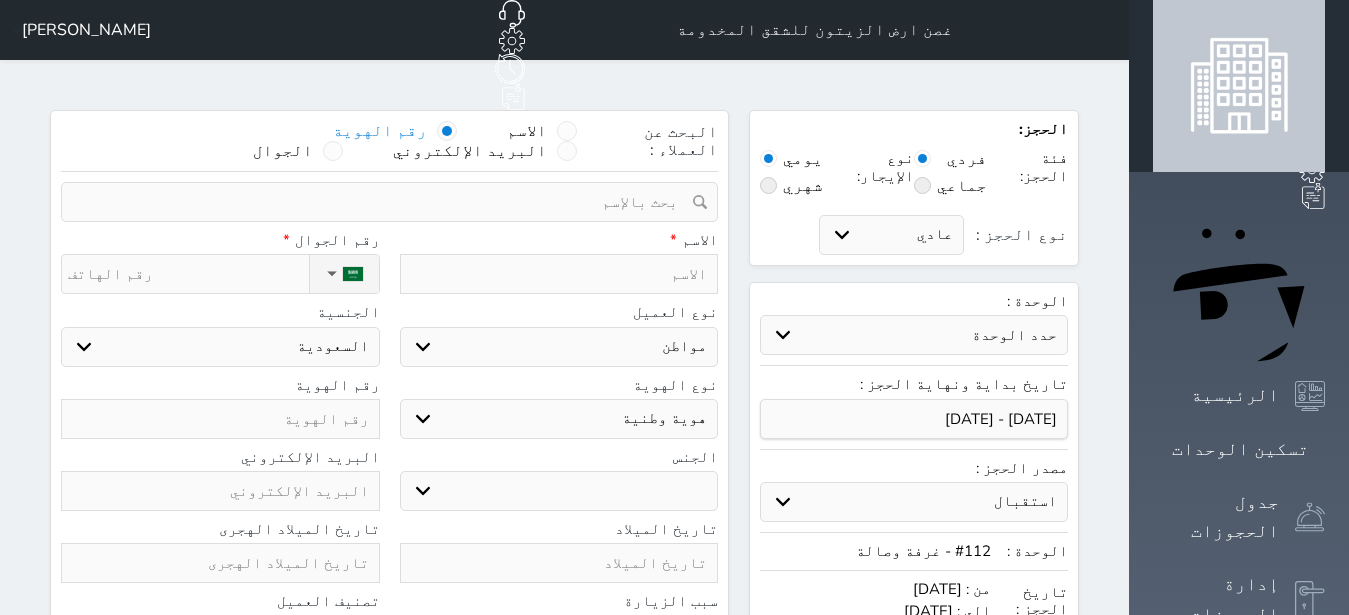 click at bounding box center [447, 131] 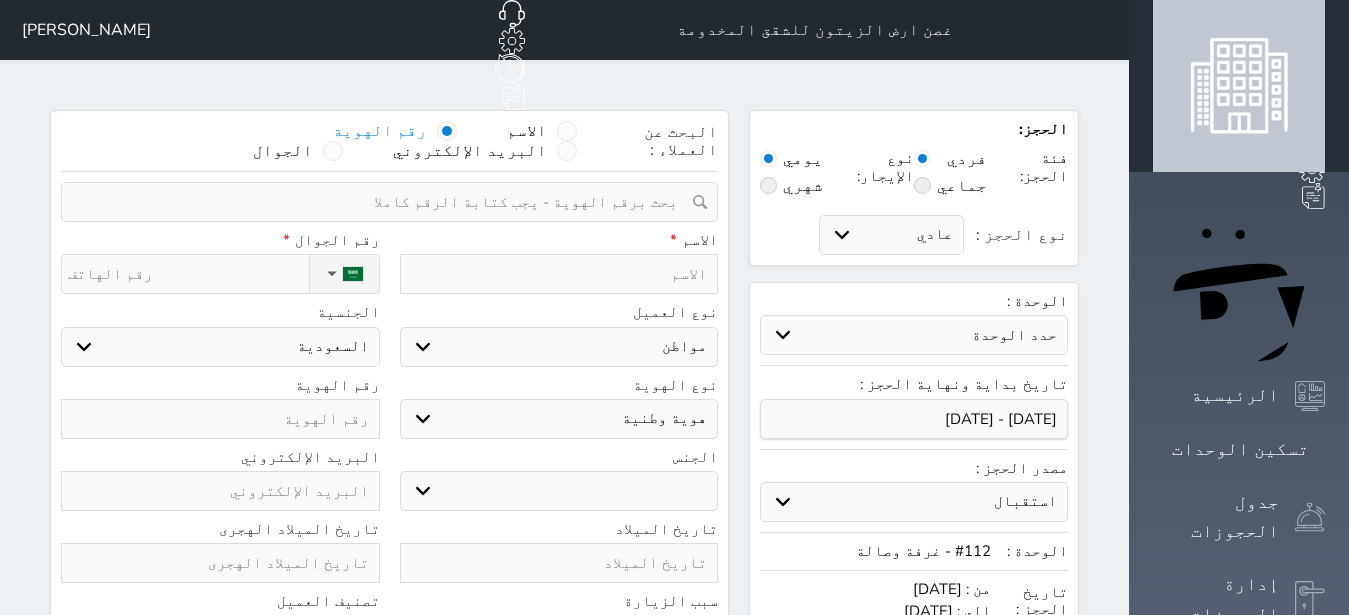 click at bounding box center [382, 202] 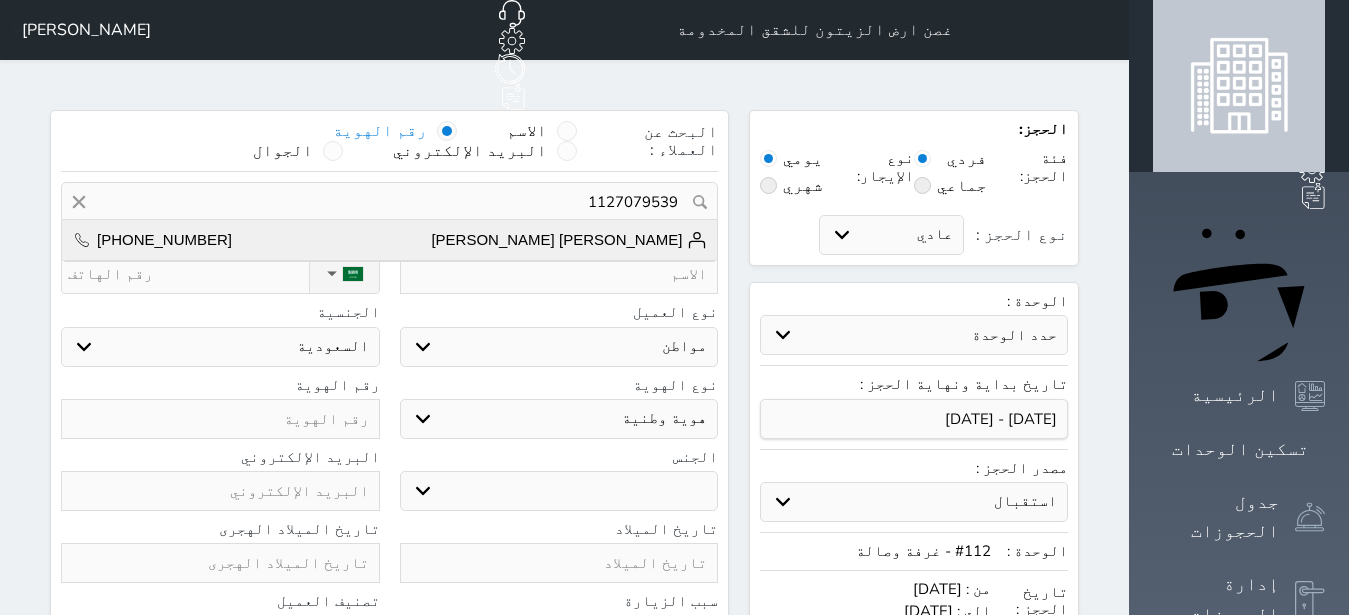 click on "عبد المجيد طلال البرهيم   +966566937049" at bounding box center [389, 240] 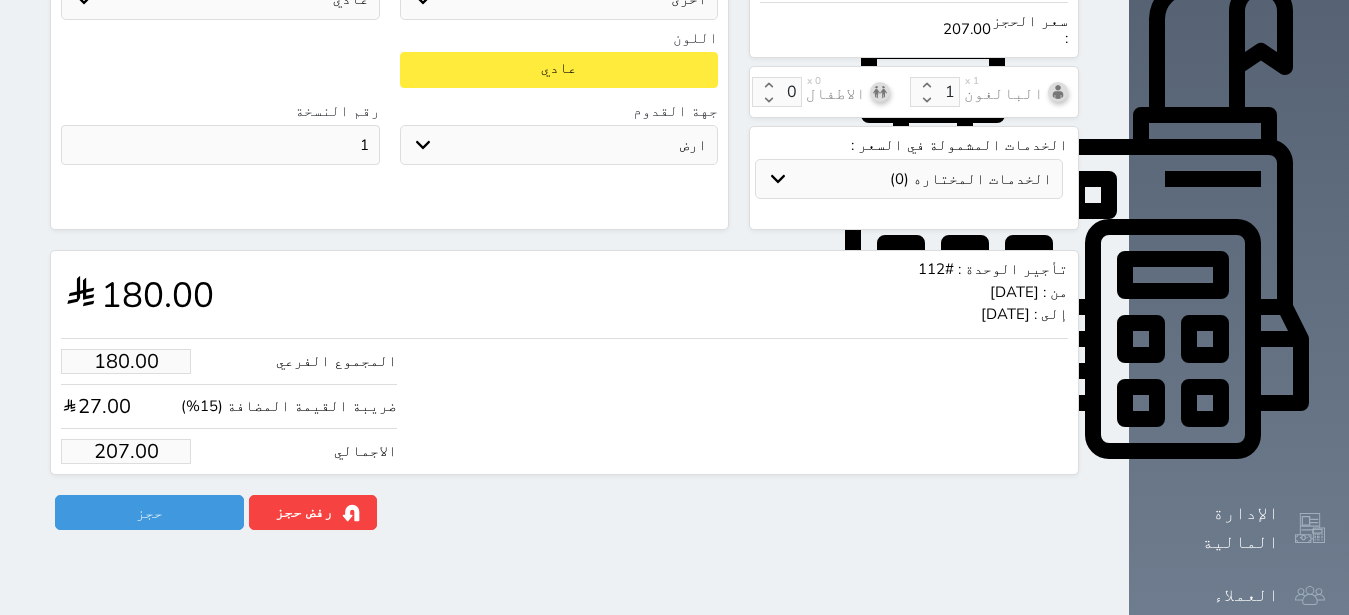scroll, scrollTop: 694, scrollLeft: 0, axis: vertical 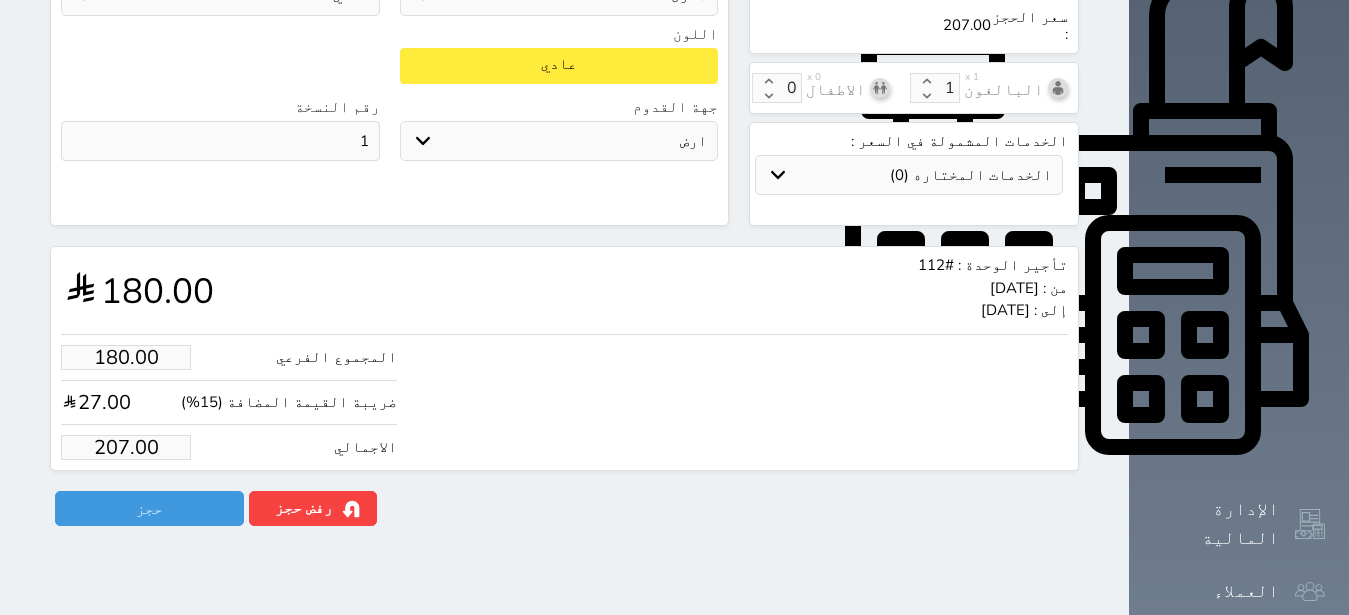 drag, startPoint x: 57, startPoint y: 417, endPoint x: 224, endPoint y: 438, distance: 168.31519 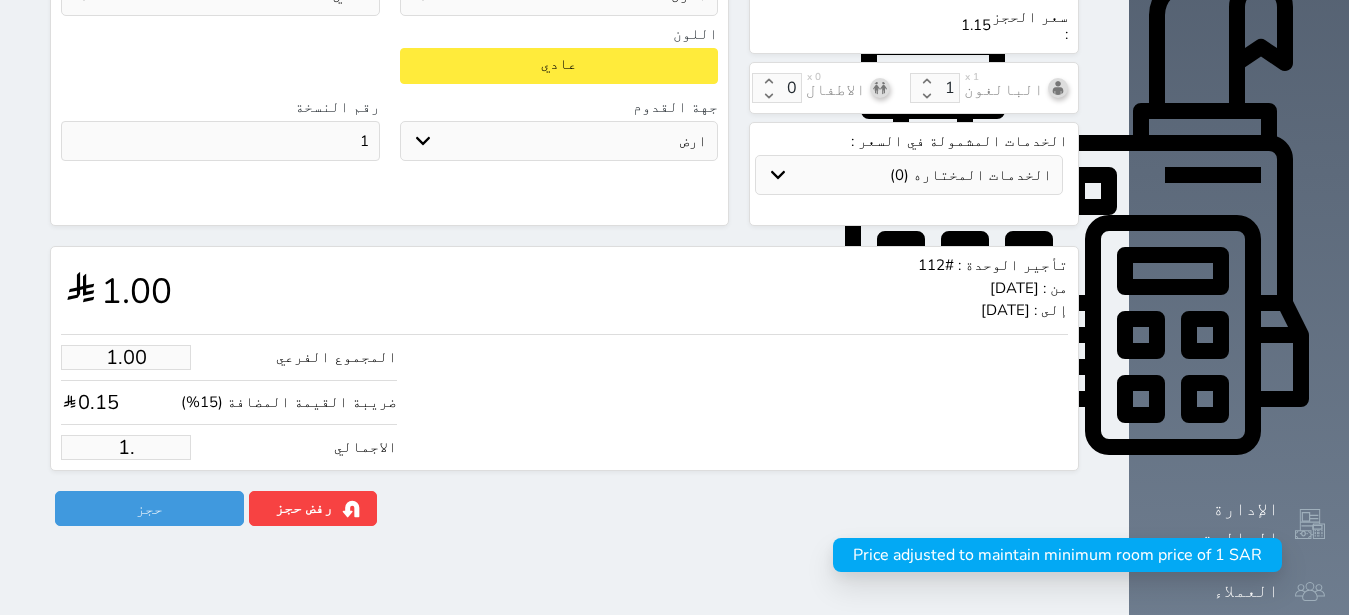 type on "1" 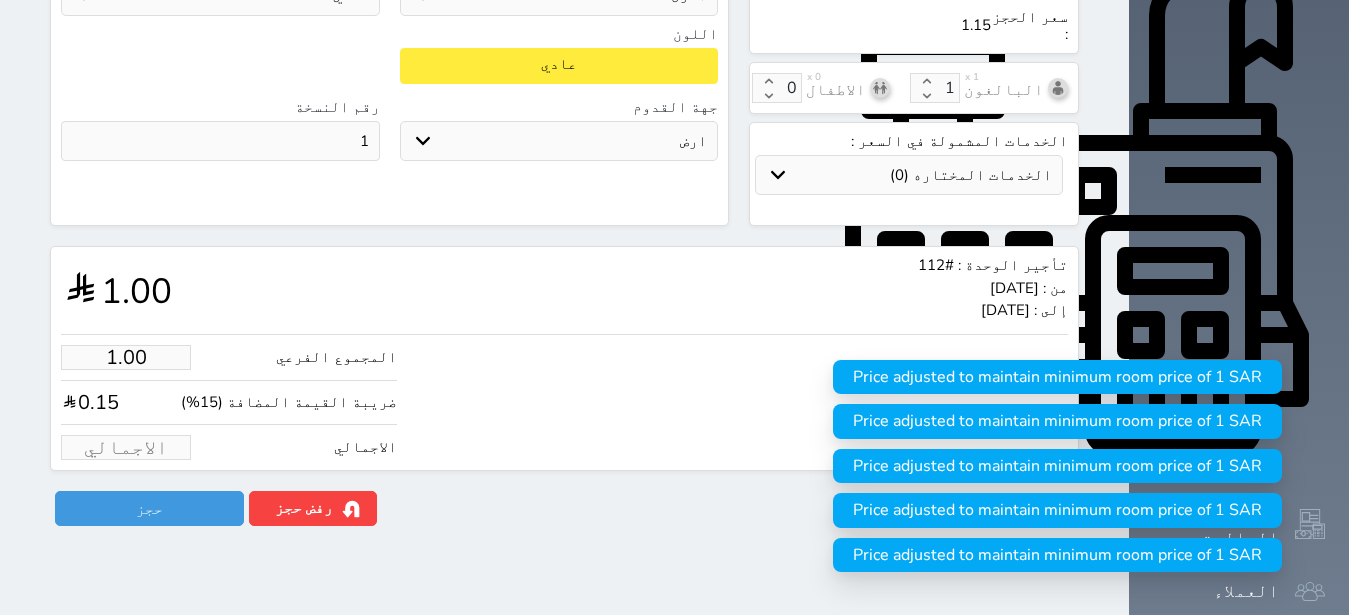 type on "1" 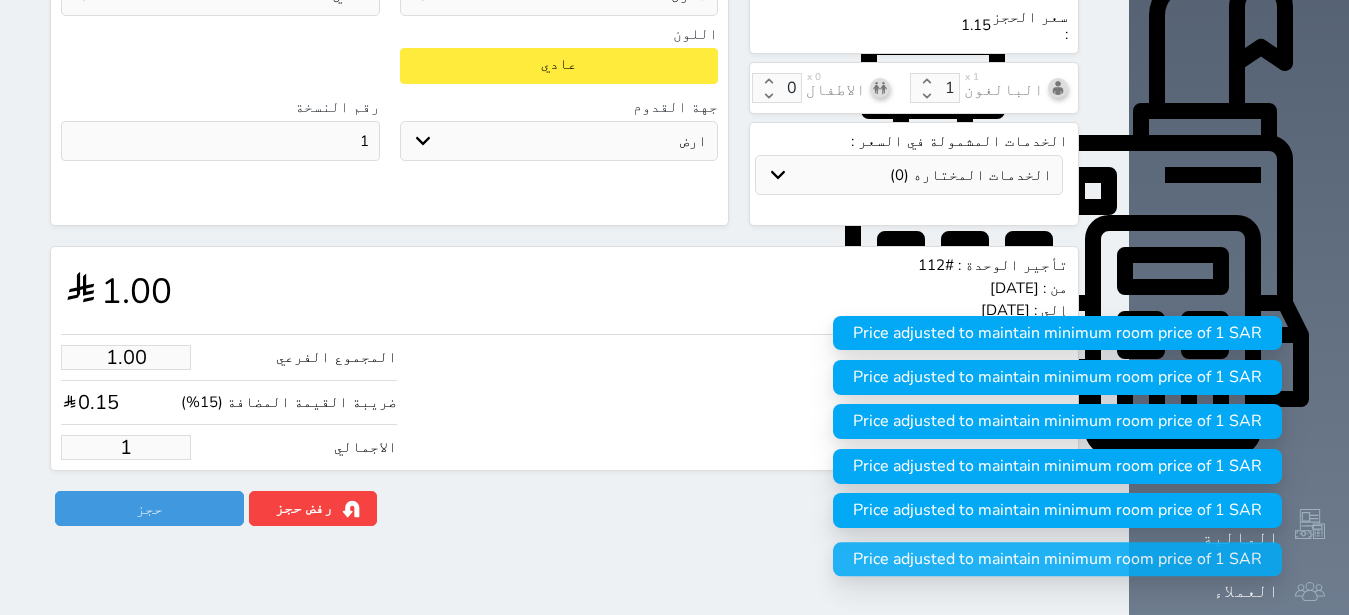 type on "13.04" 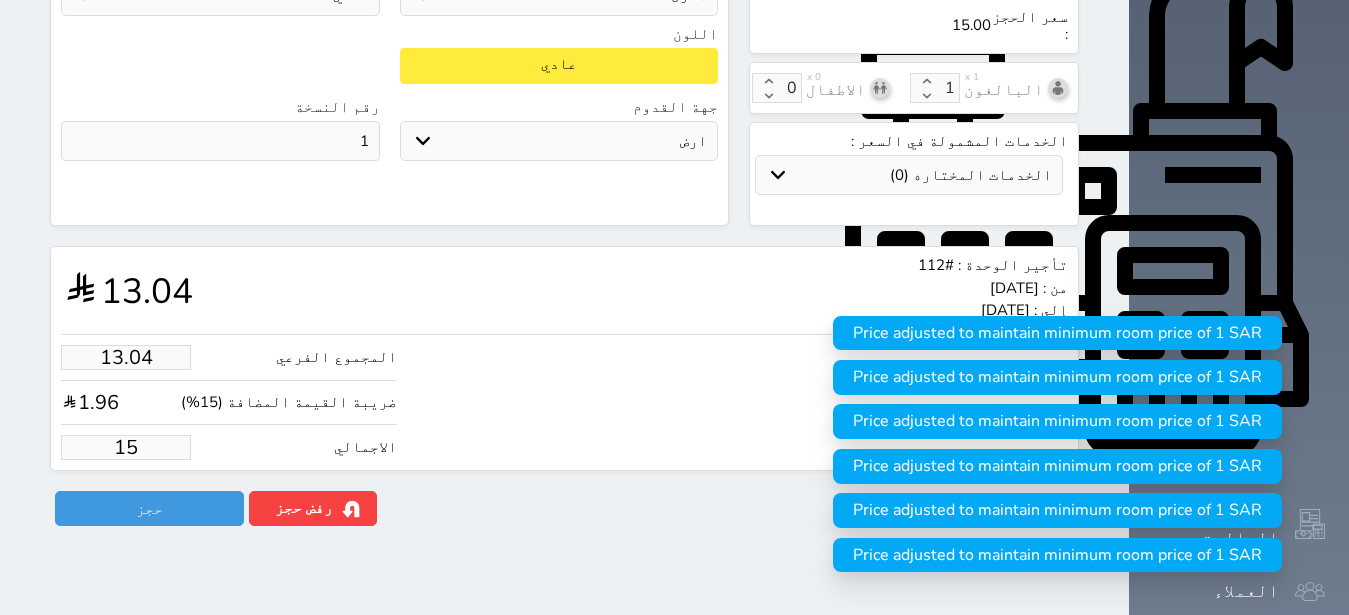 type on "130.43" 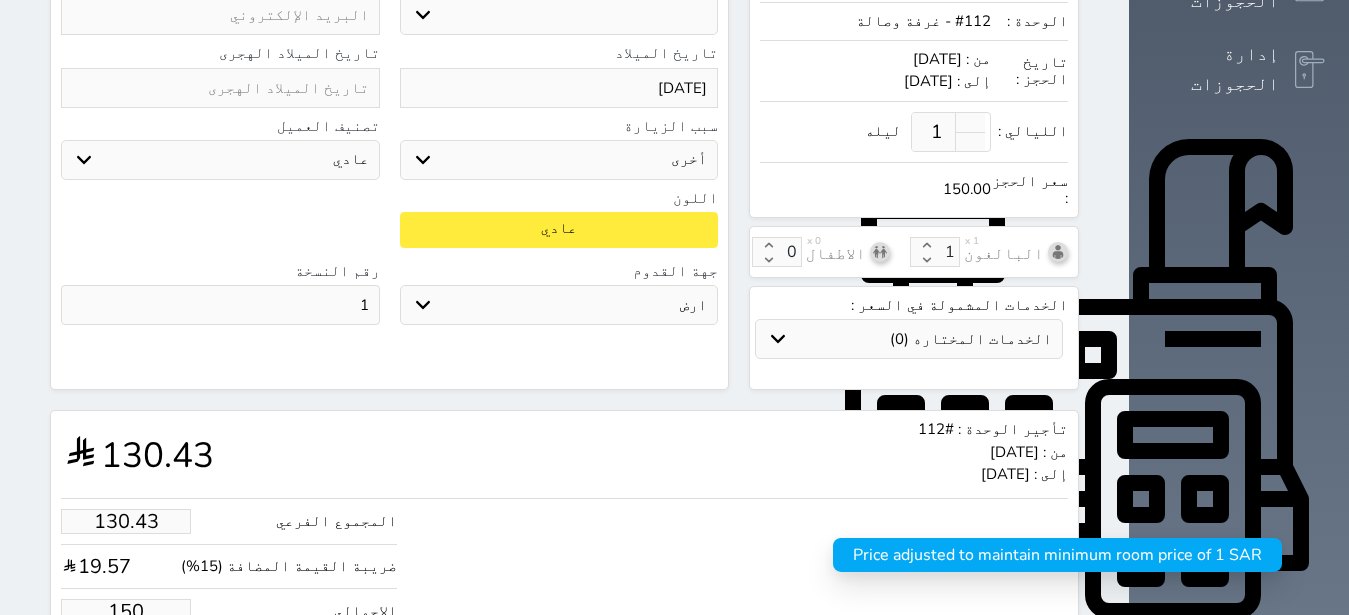 scroll, scrollTop: 694, scrollLeft: 0, axis: vertical 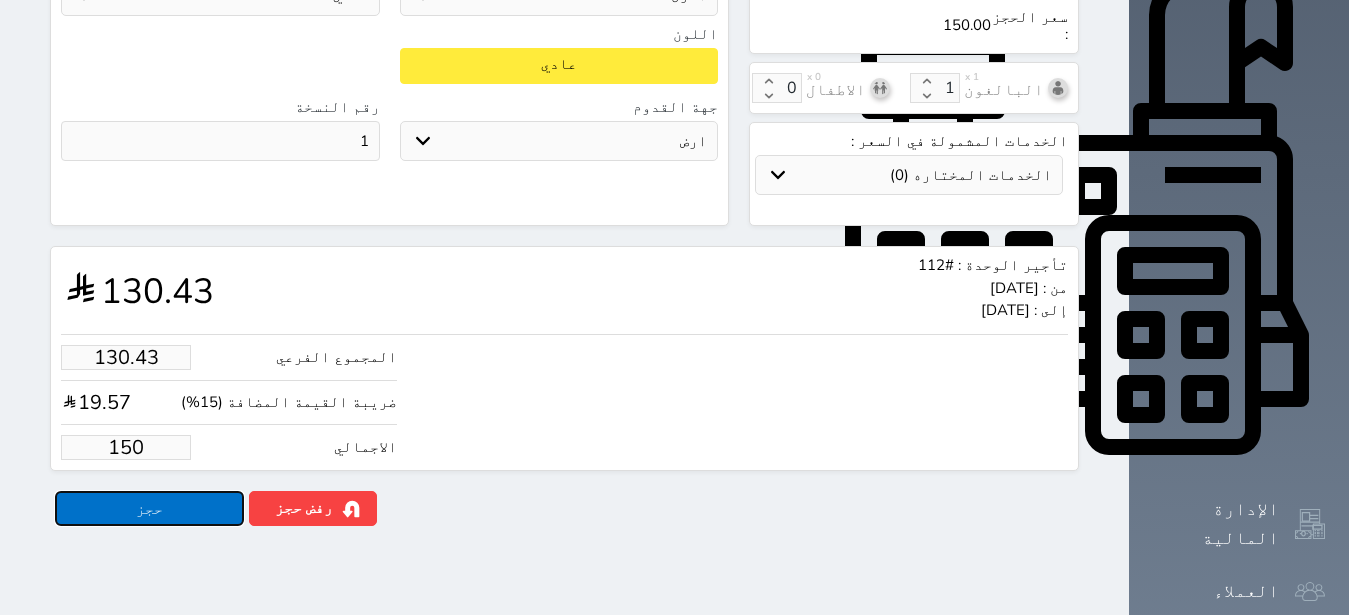 type on "150.00" 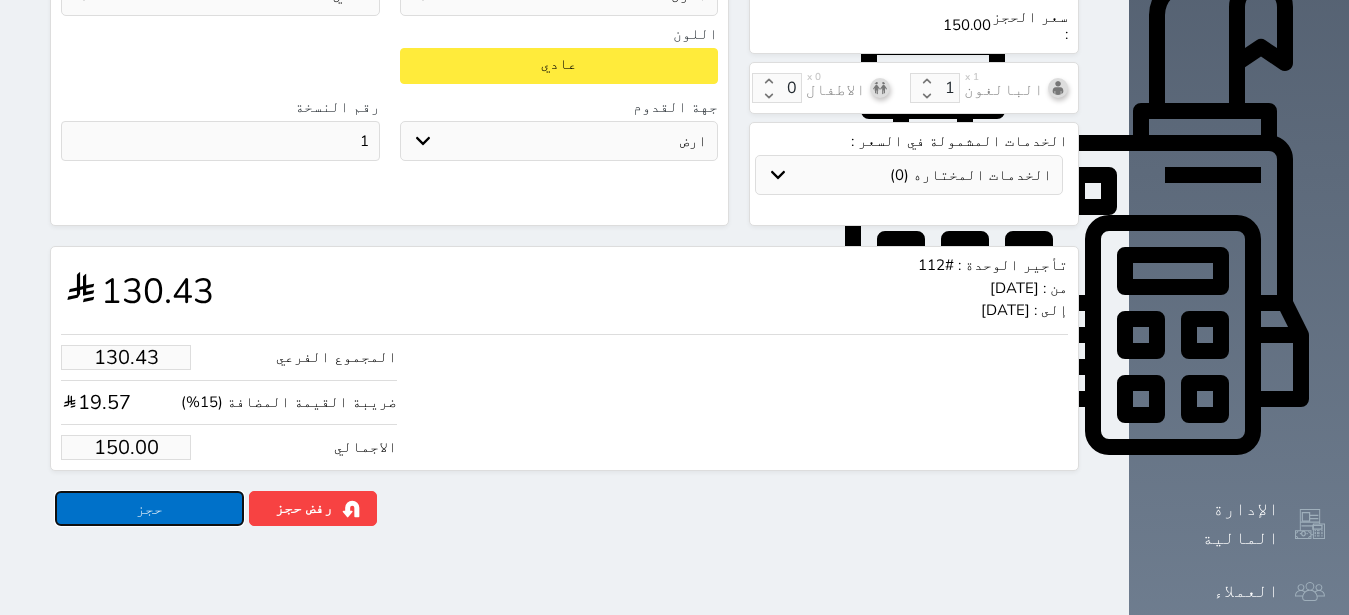 click on "حجز" at bounding box center (149, 508) 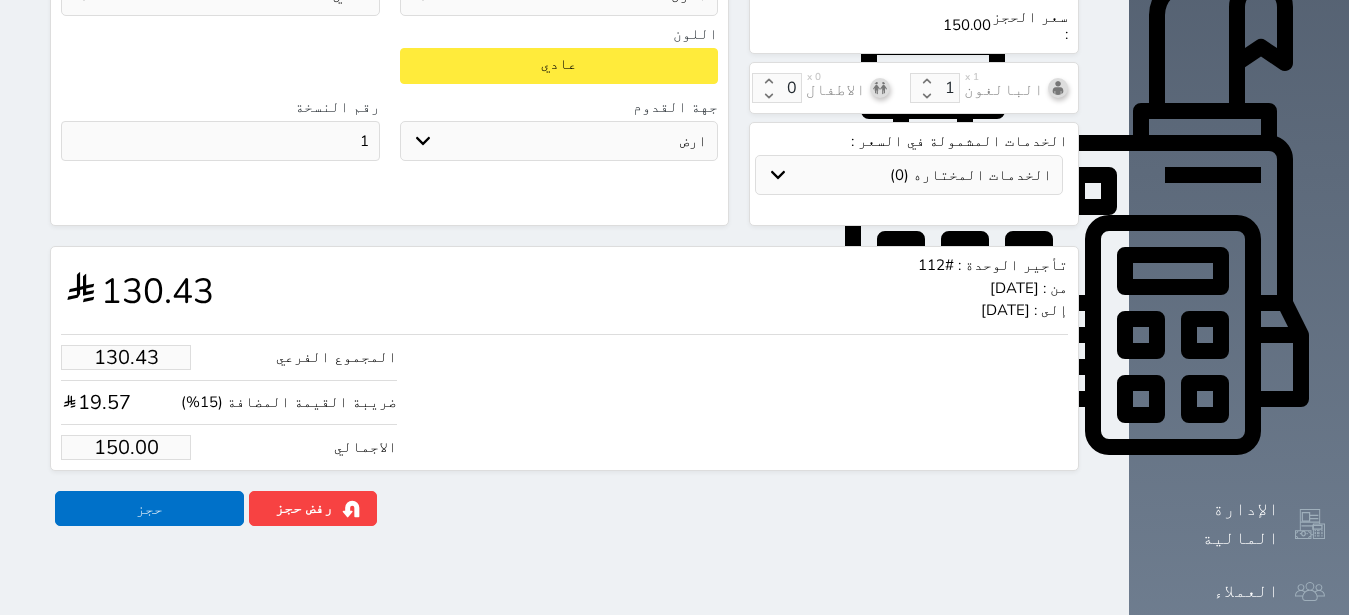 click at bounding box center [0, 0] 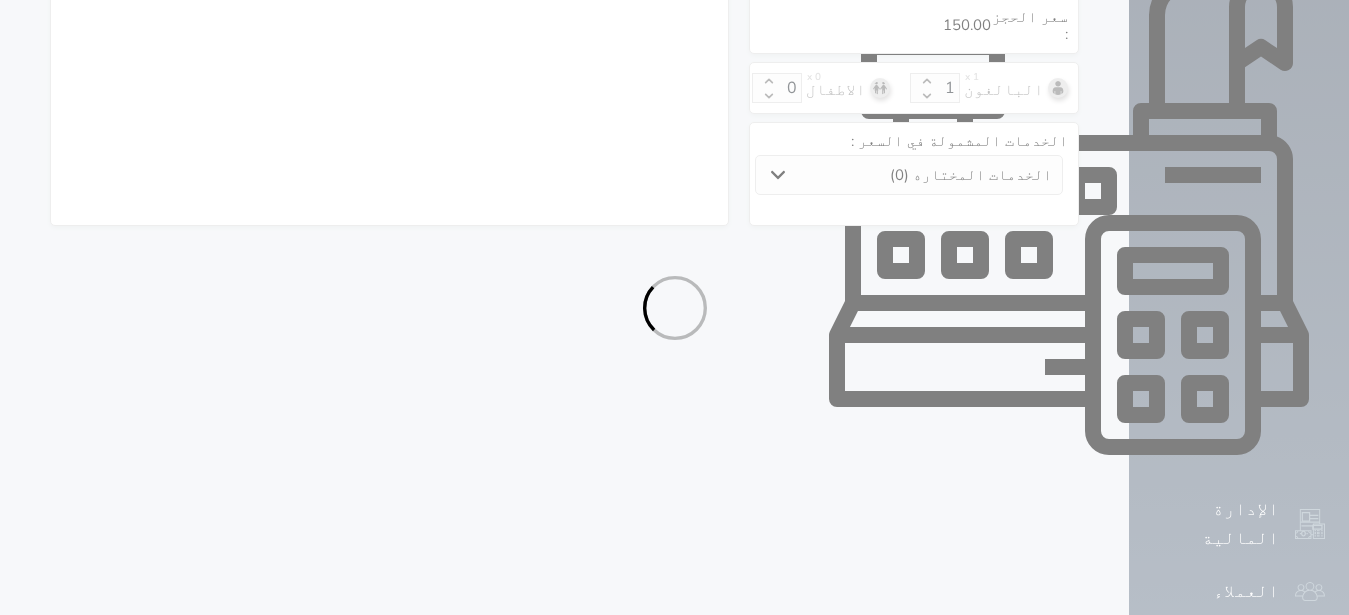 select on "1" 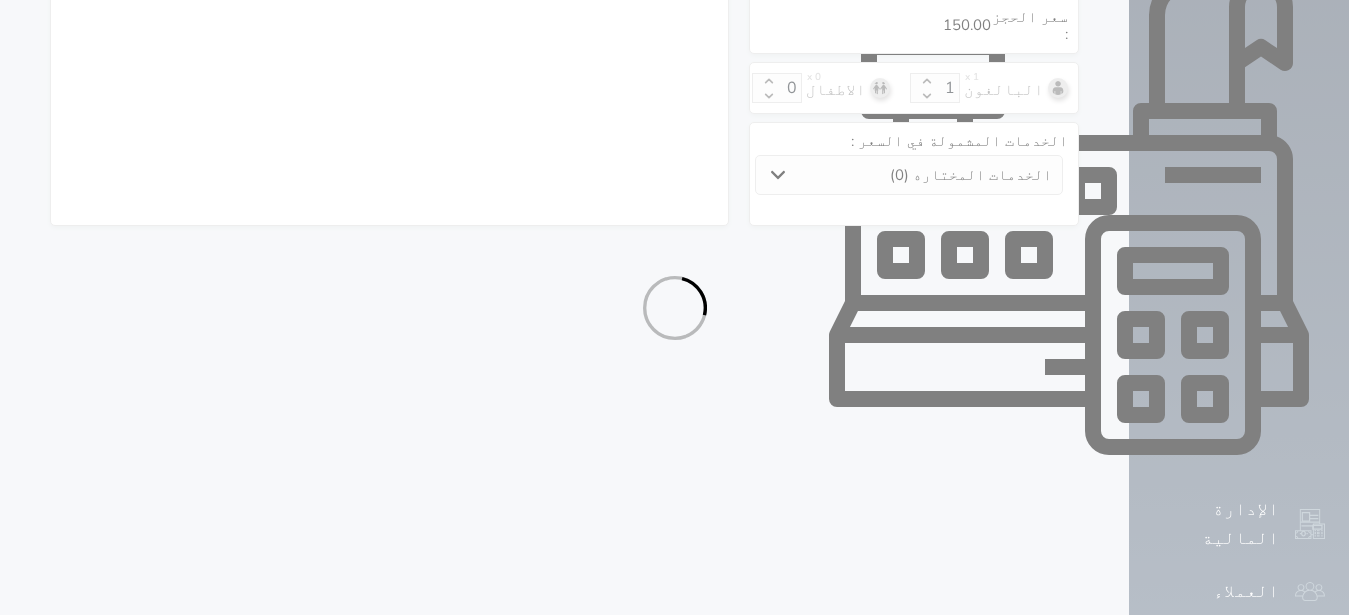 select on "113" 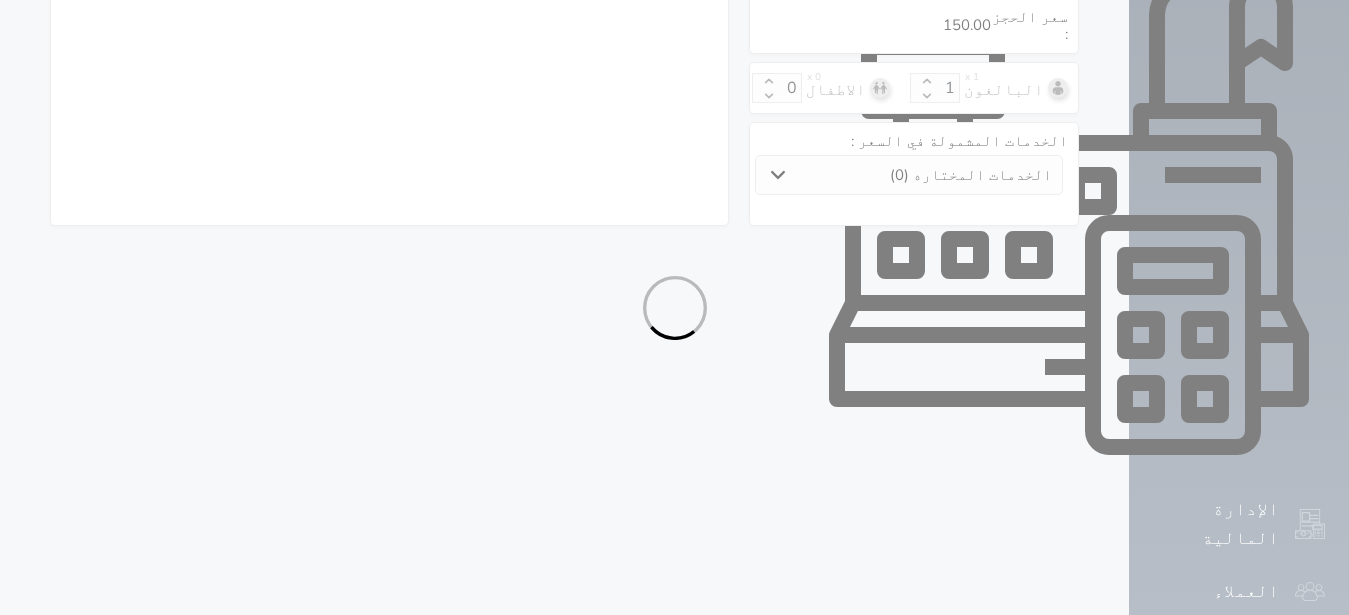 select on "1" 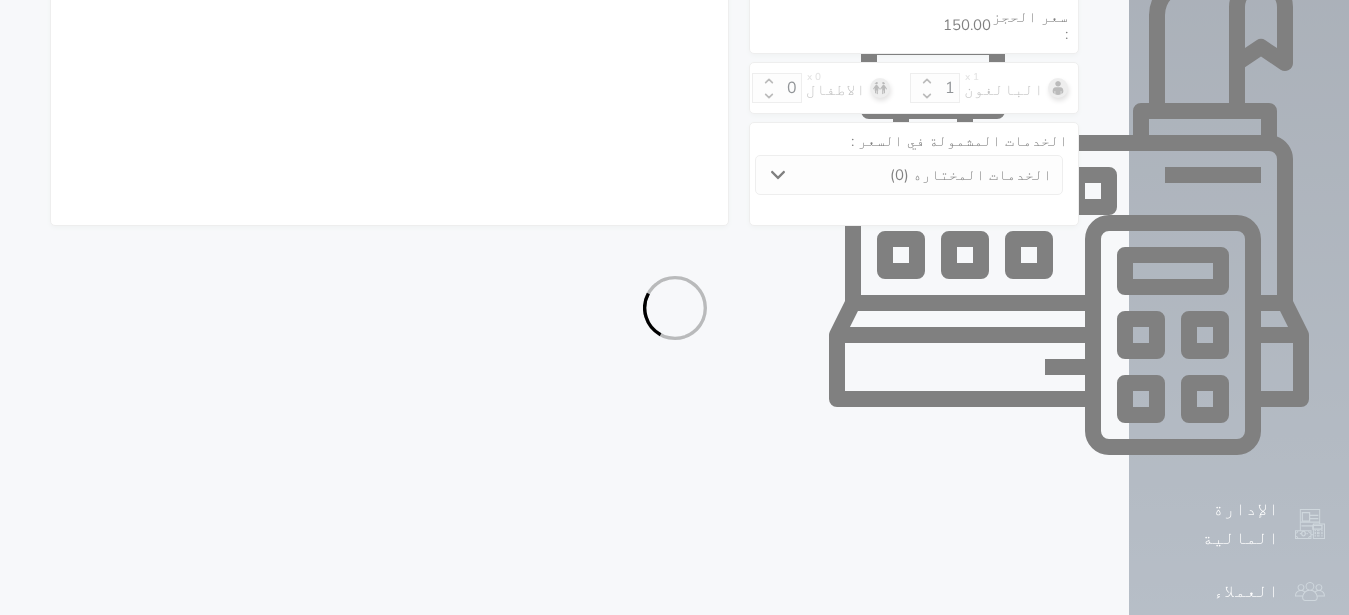 select on "7" 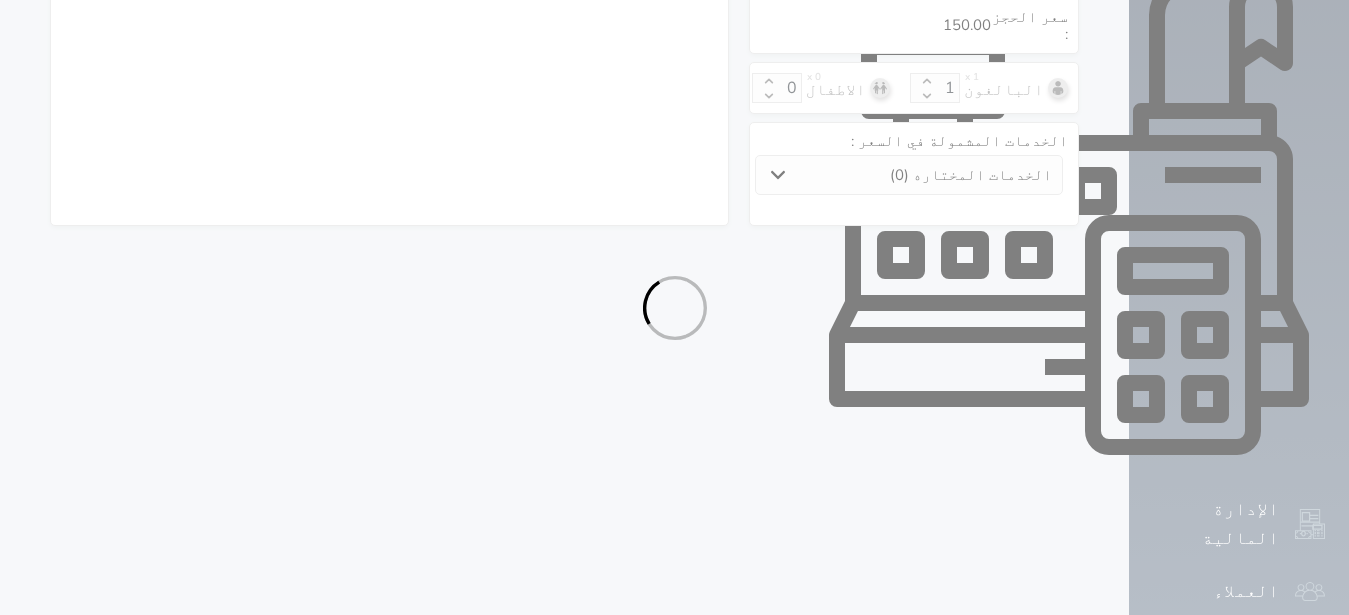 select on "1989" 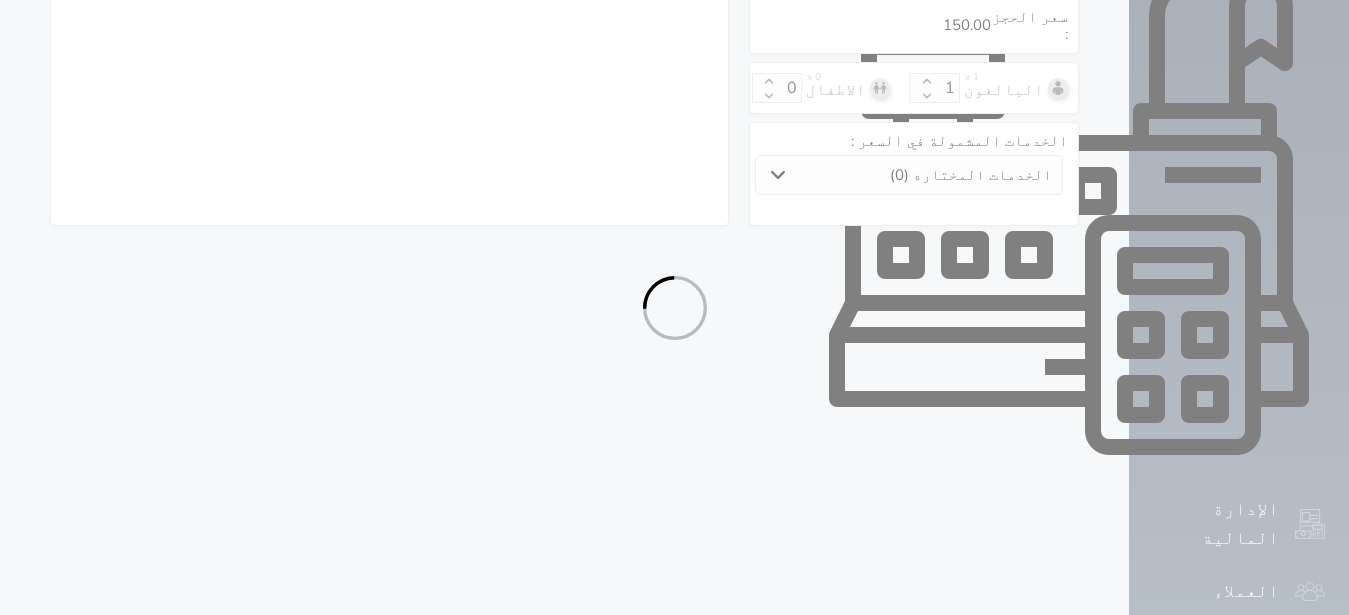 select on "9" 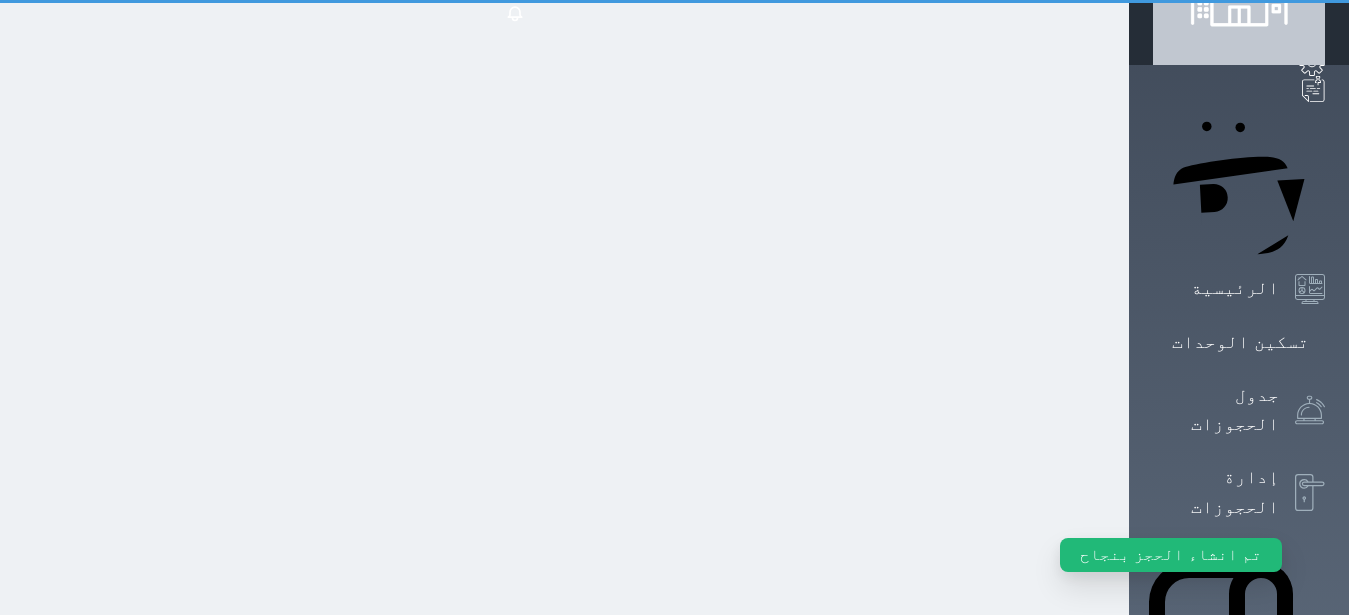 scroll, scrollTop: 0, scrollLeft: 0, axis: both 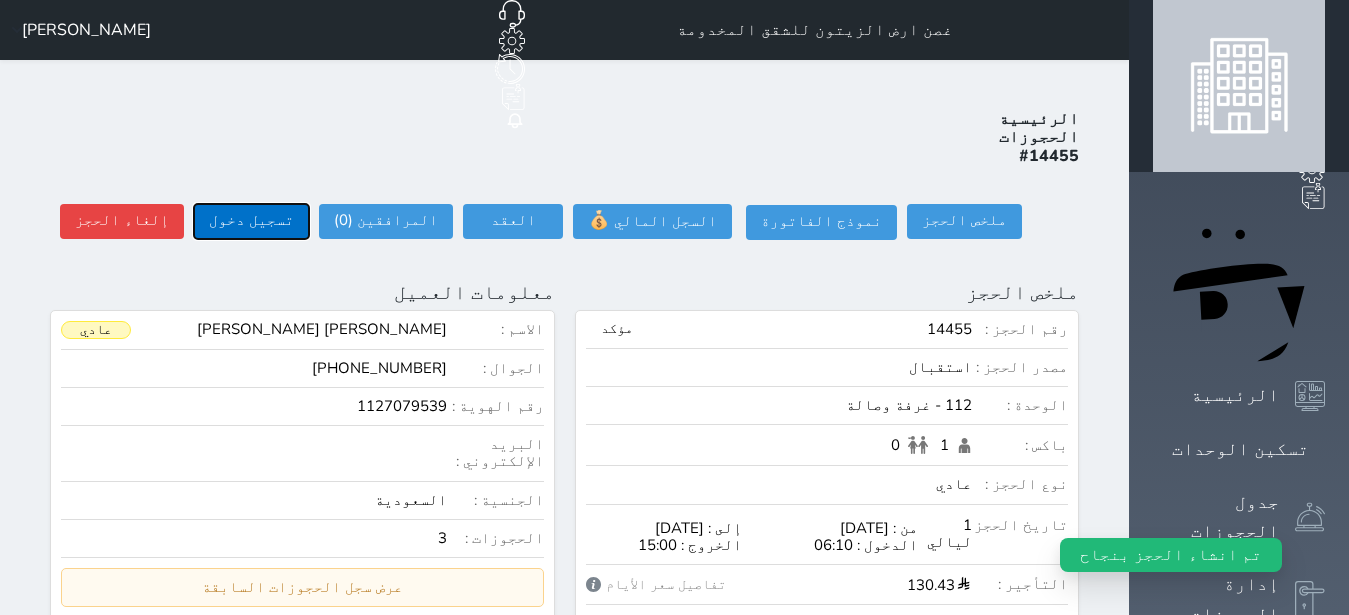 click on "تسجيل دخول" at bounding box center [251, 221] 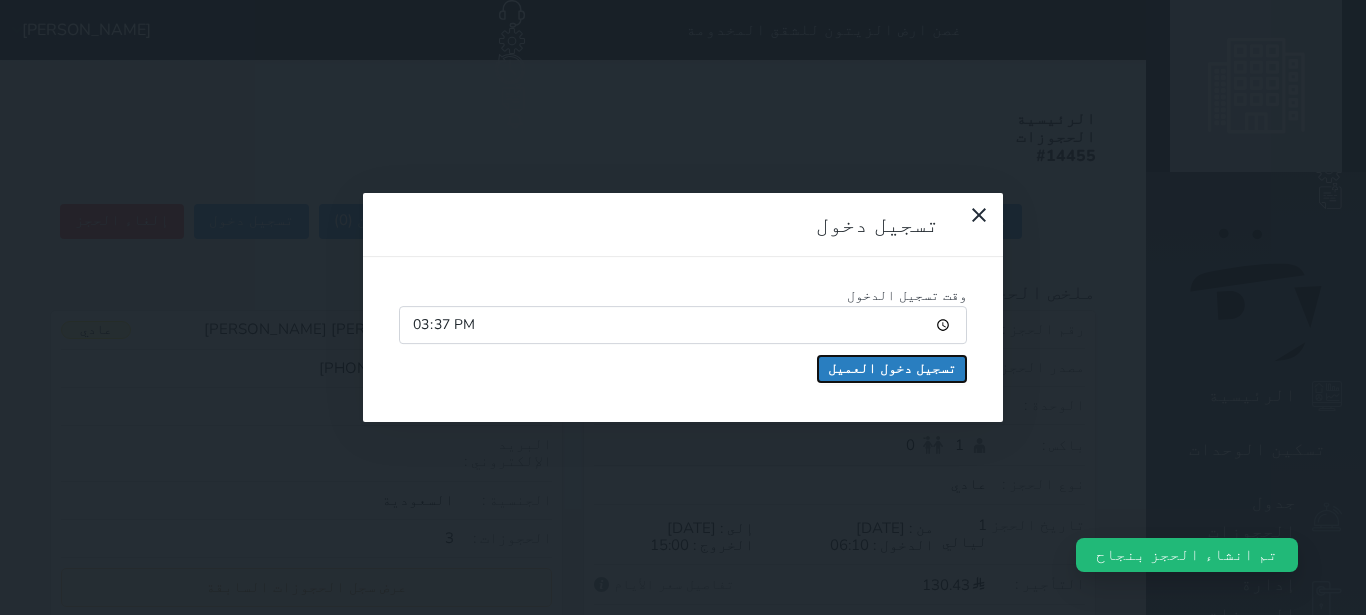 click on "تسجيل دخول العميل" at bounding box center (892, 369) 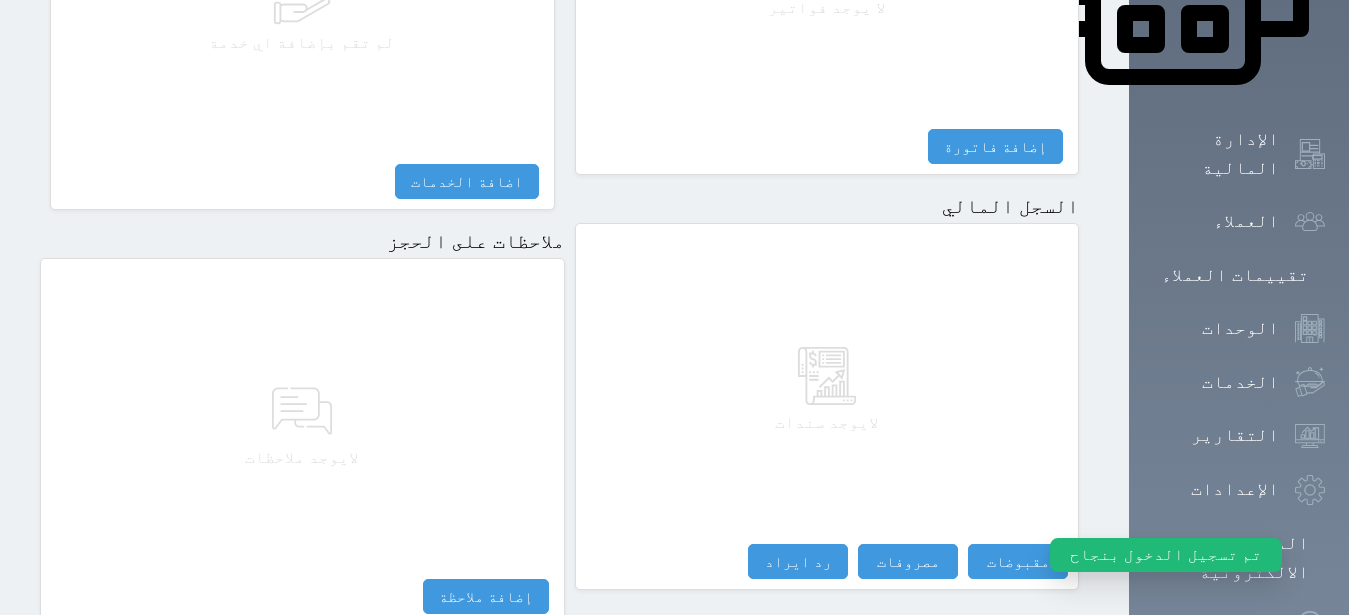 scroll, scrollTop: 1165, scrollLeft: 0, axis: vertical 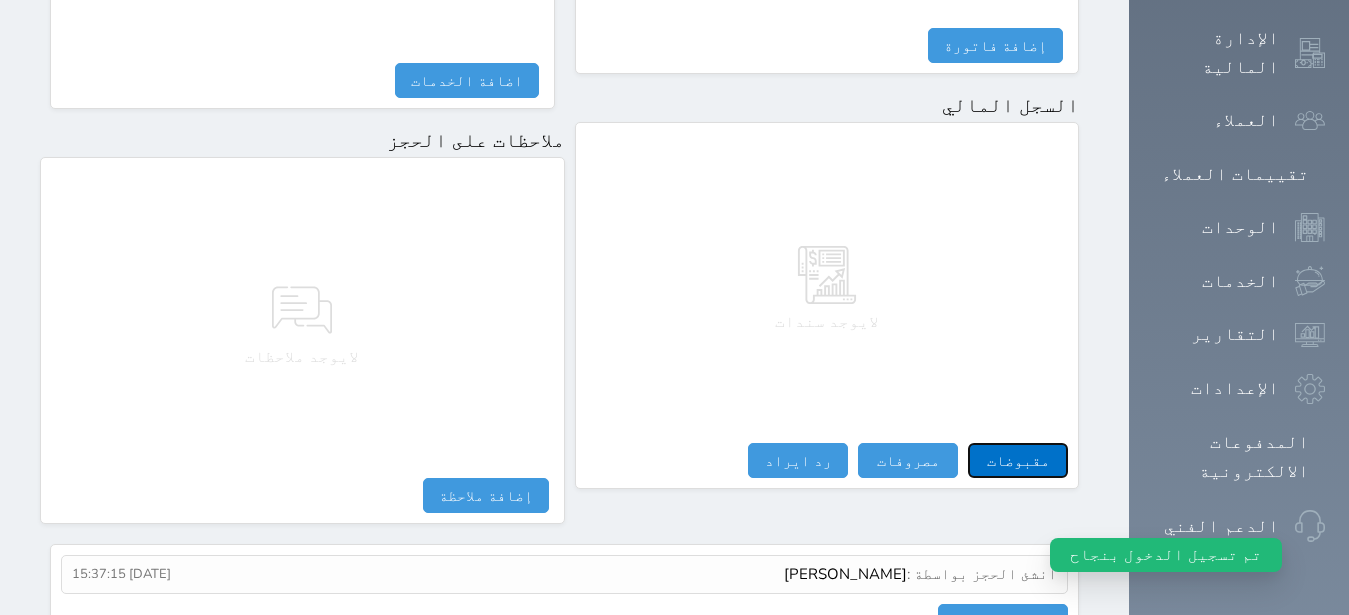 click on "مقبوضات" at bounding box center [1018, 460] 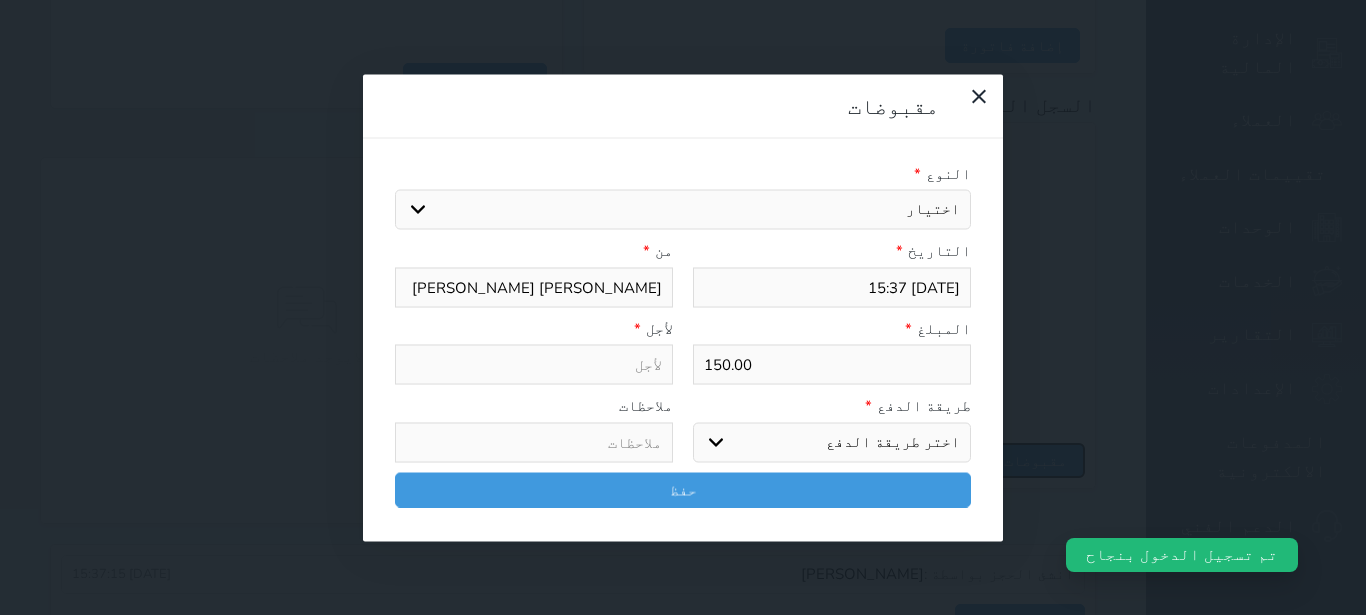 select 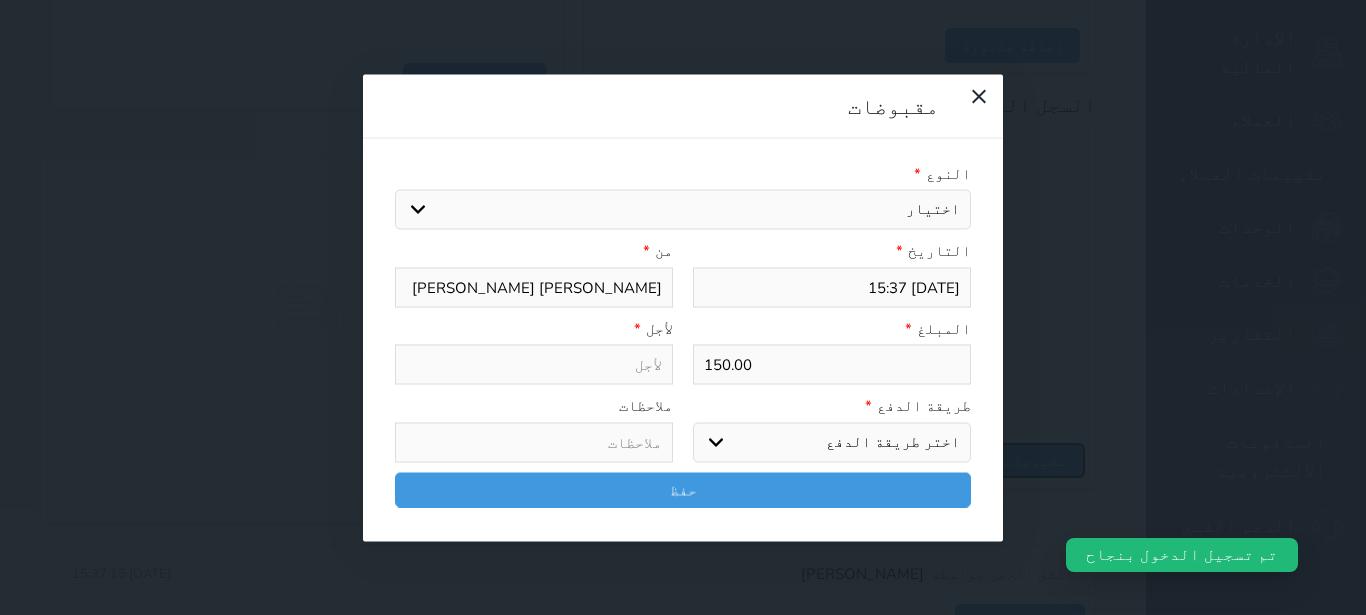 select 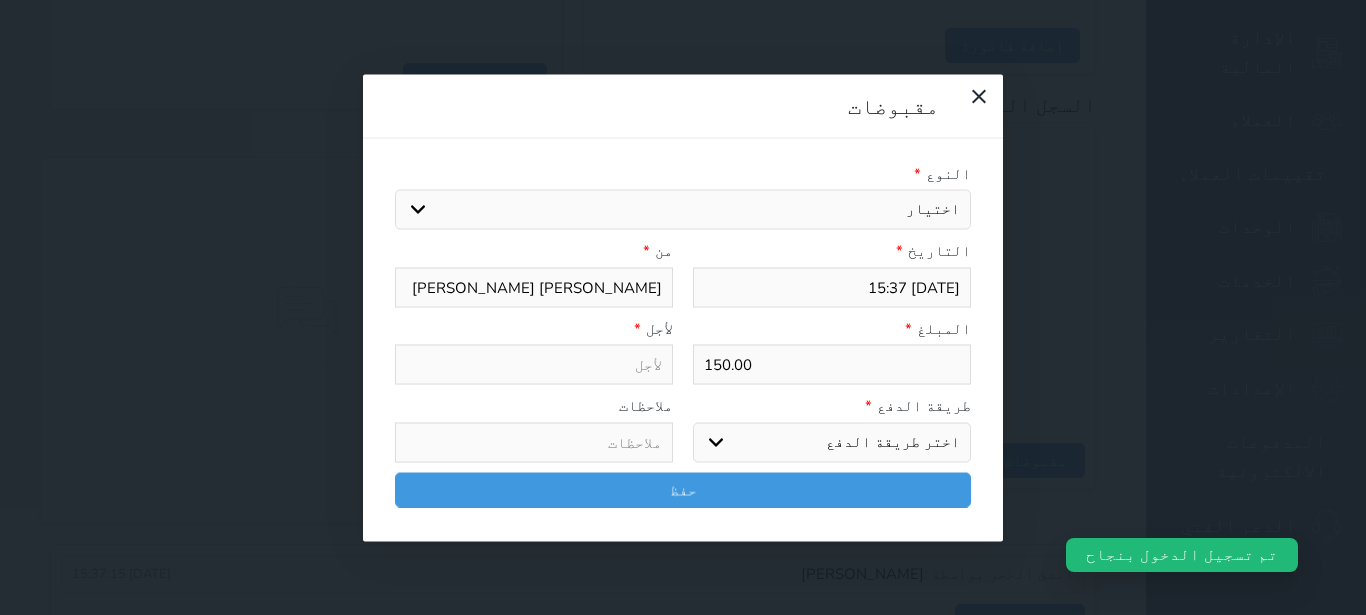 click on "اختيار   مقبوضات عامة قيمة إيجار فواتير تامين عربون لا ينطبق آخر مغسلة واي فاي - الإنترنت مواقف السيارات طعام الأغذية والمشروبات مشروبات المشروبات الباردة المشروبات الساخنة الإفطار غداء عشاء مخبز و كعك حمام سباحة الصالة الرياضية سبا و خدمات الجمال اختيار وإسقاط (خدمات النقل) ميني بار كابل - تلفزيون سرير إضافي تصفيف الشعر التسوق خدمات الجولات السياحية المنظمة خدمات الدليل السياحي" at bounding box center [683, 210] 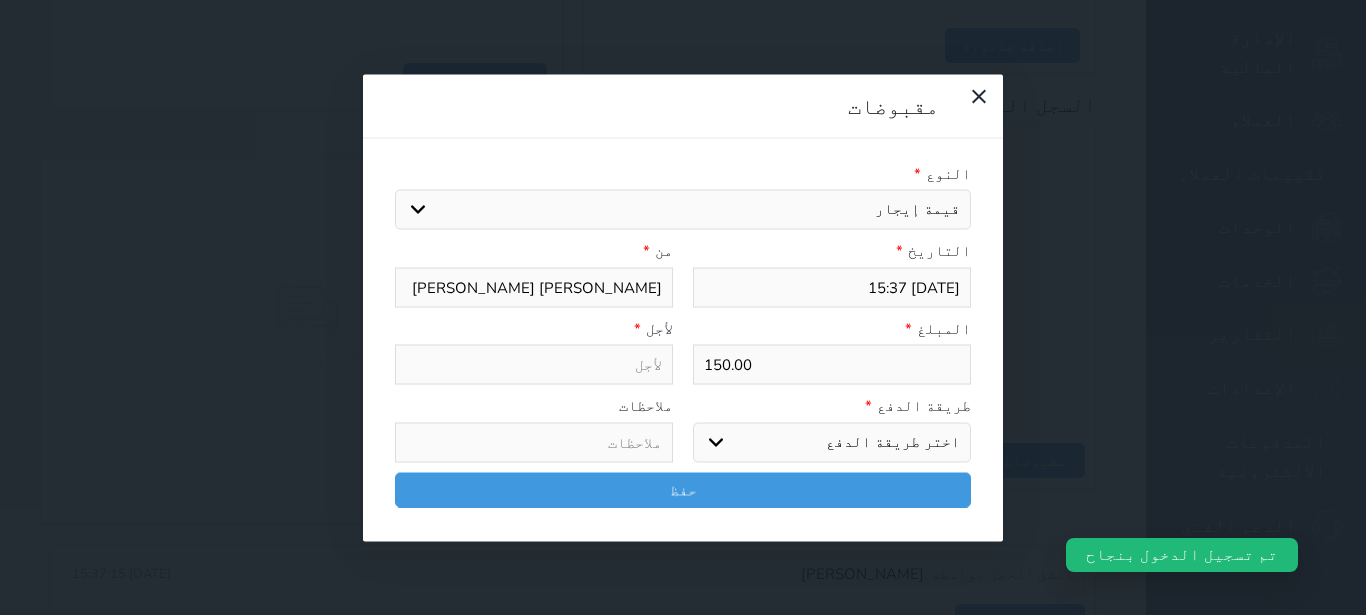 select 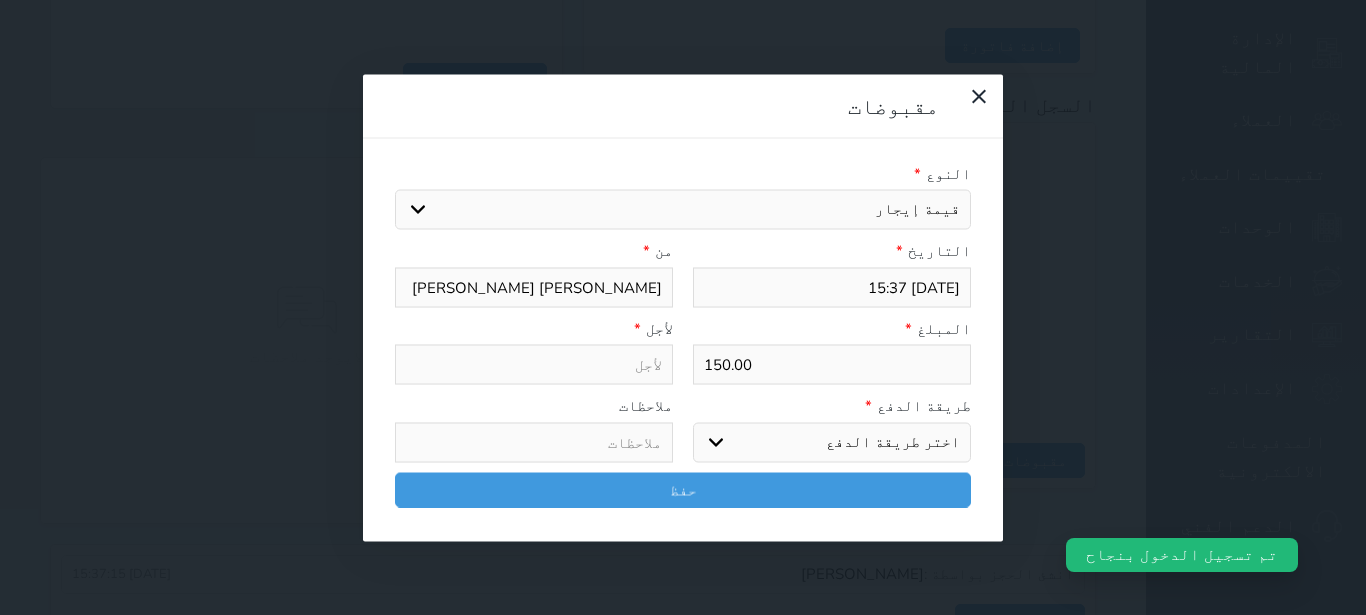 type on "قيمة إيجار - الوحدة - 112" 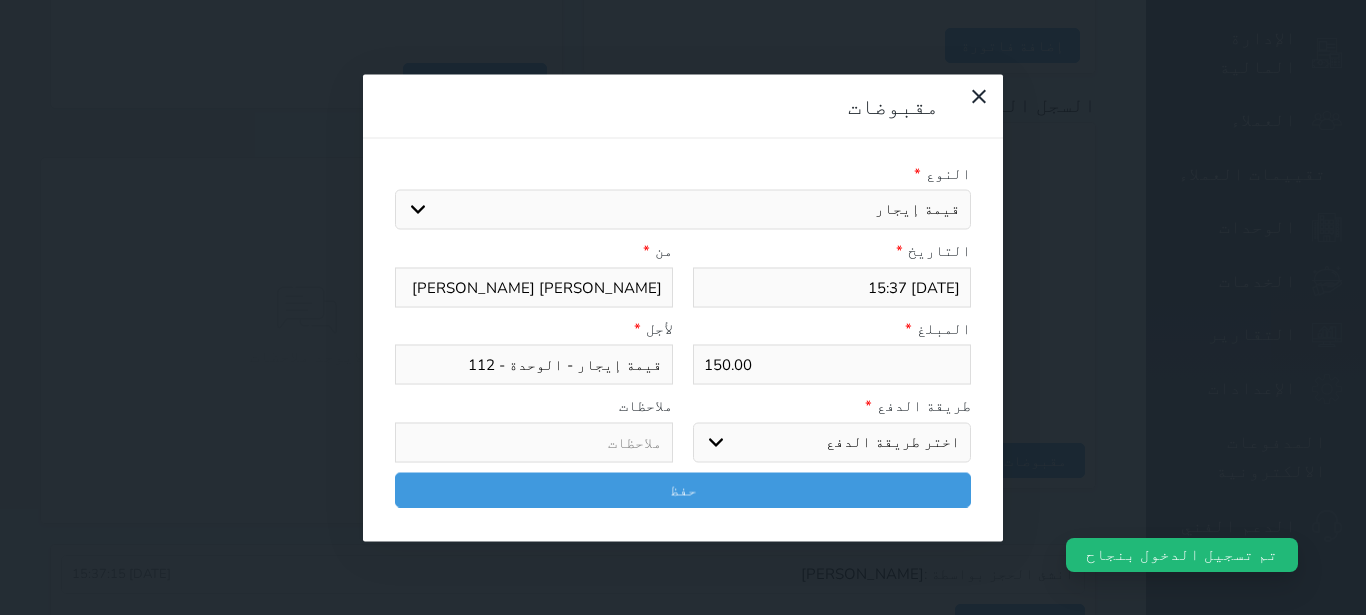 click on "اختر طريقة الدفع   دفع نقدى   تحويل بنكى   مدى   بطاقة ائتمان   آجل" at bounding box center (832, 442) 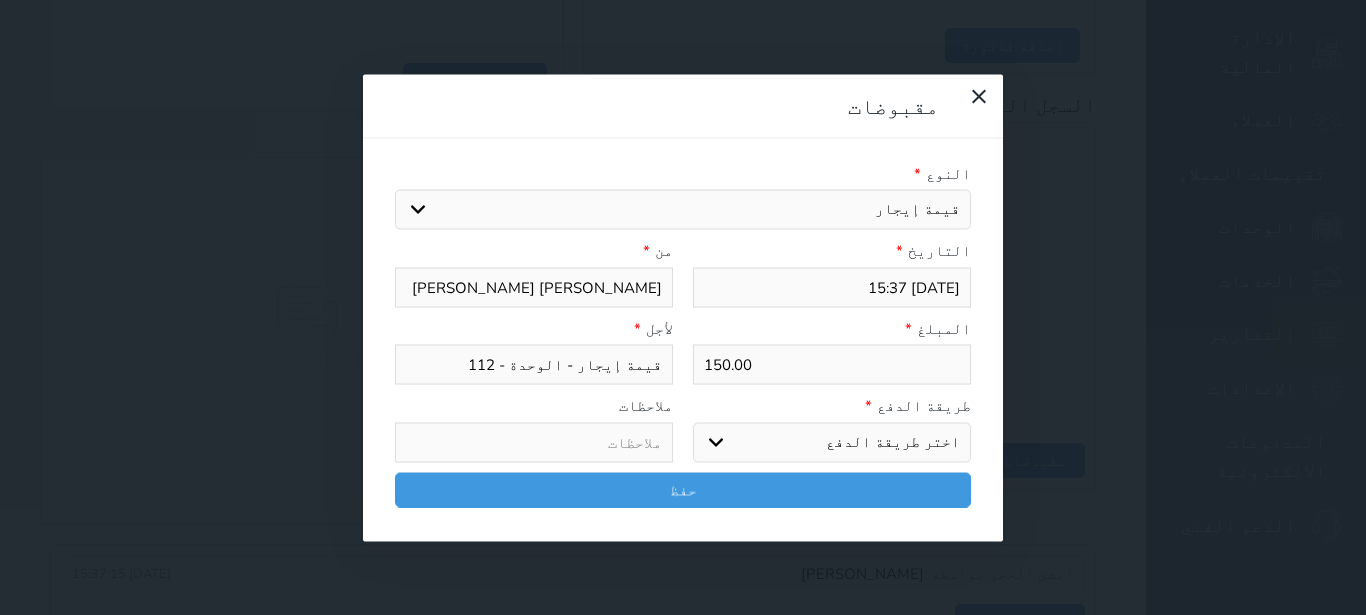 select on "cash" 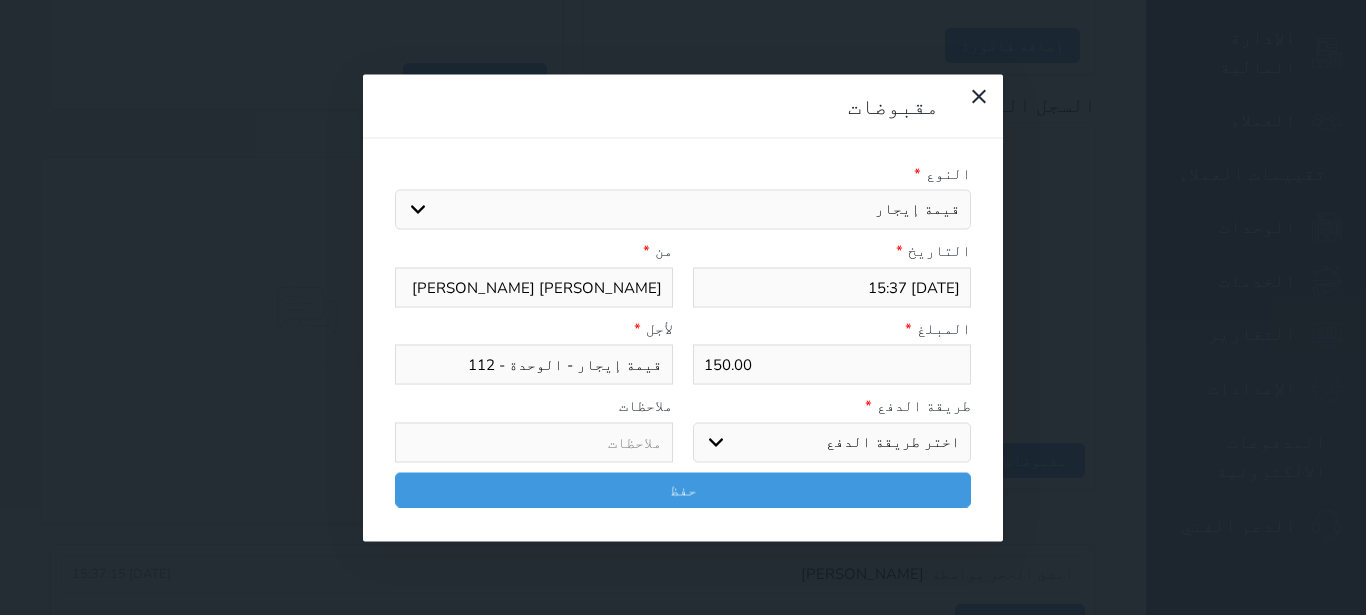 click on "دفع نقدى" at bounding box center [0, 0] 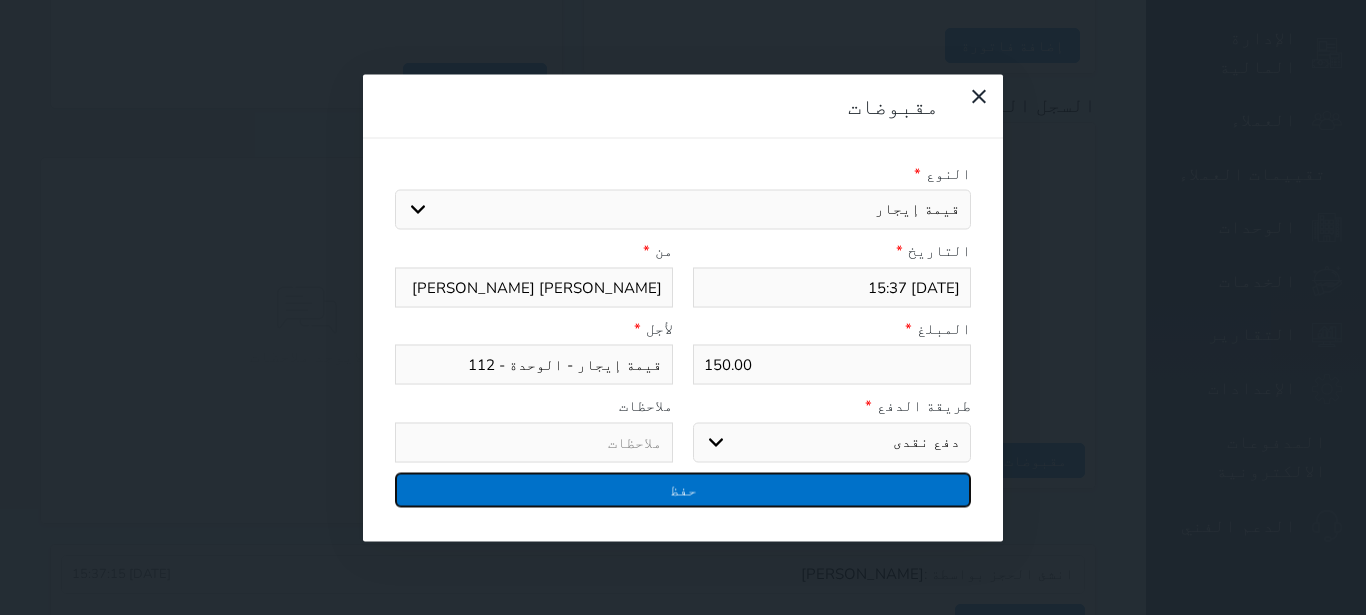 click on "حفظ" at bounding box center [683, 489] 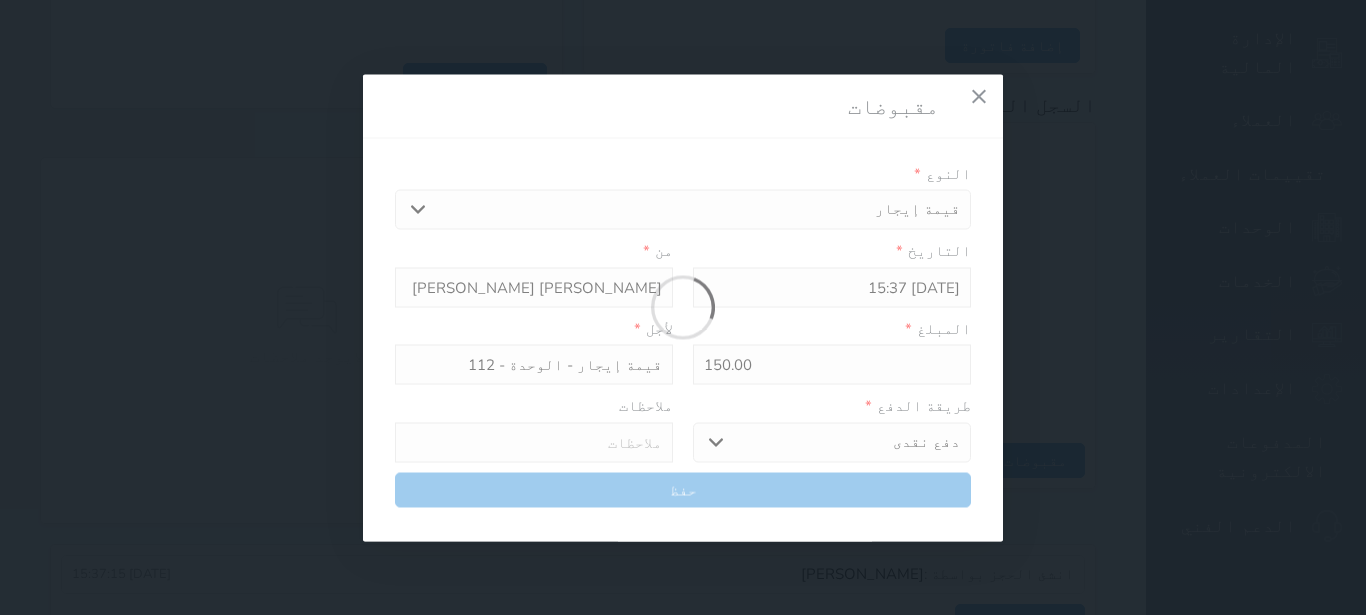 select 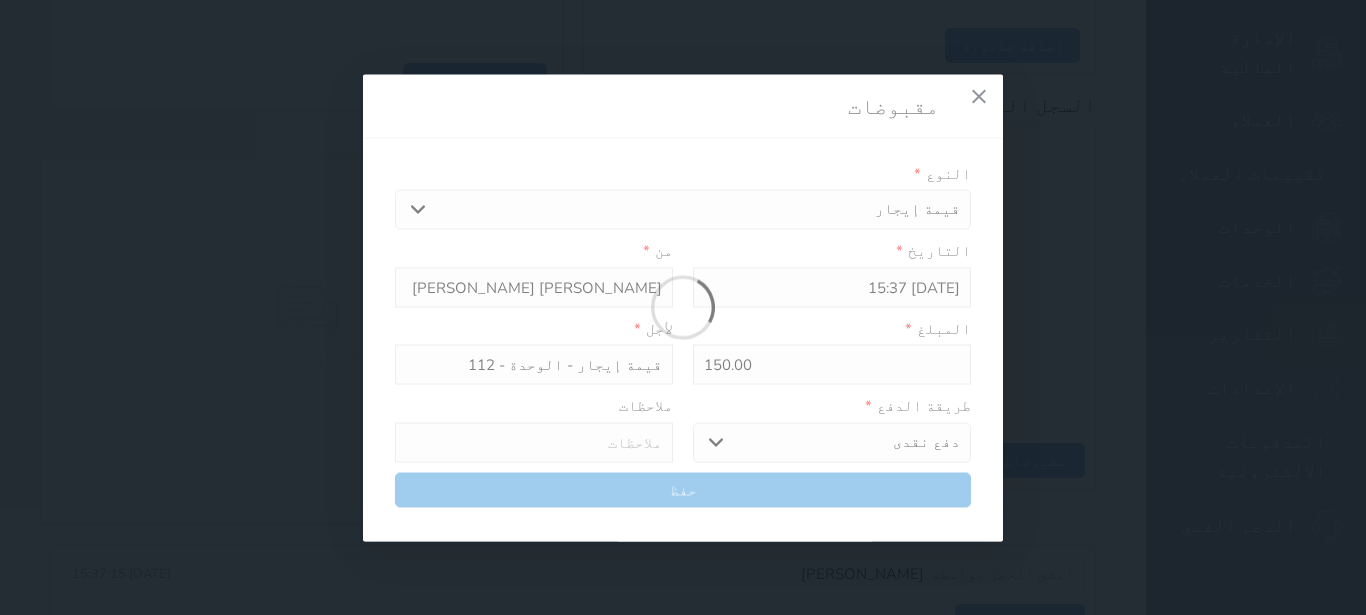 type 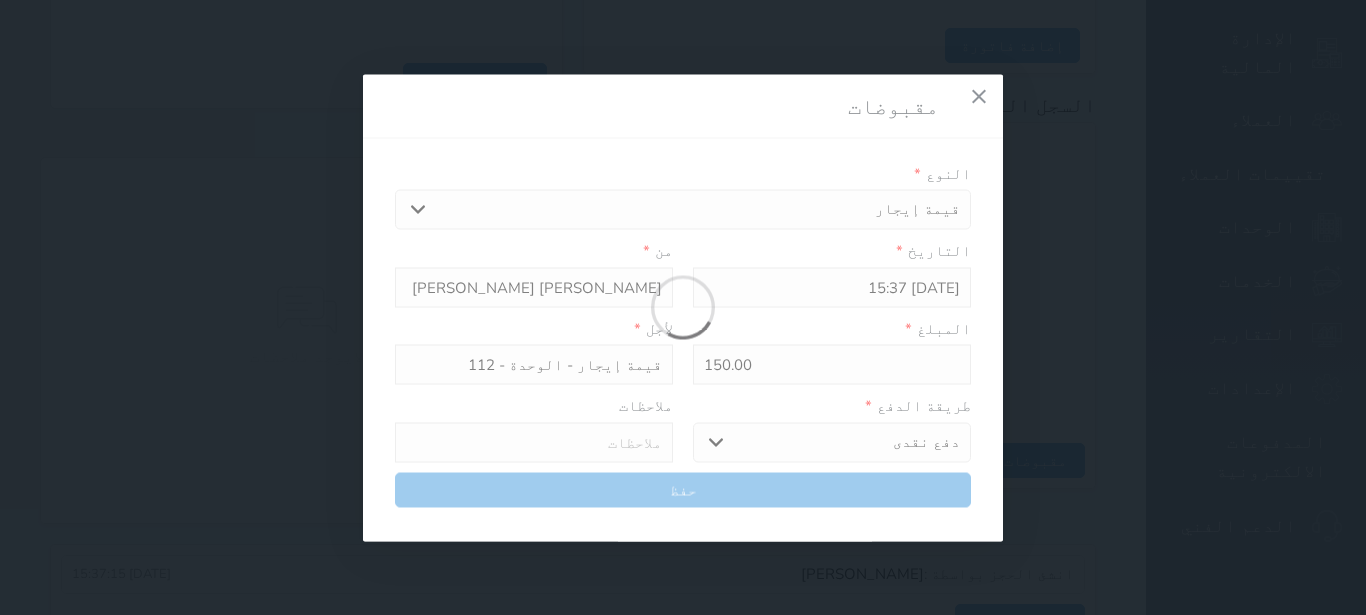 type on "0" 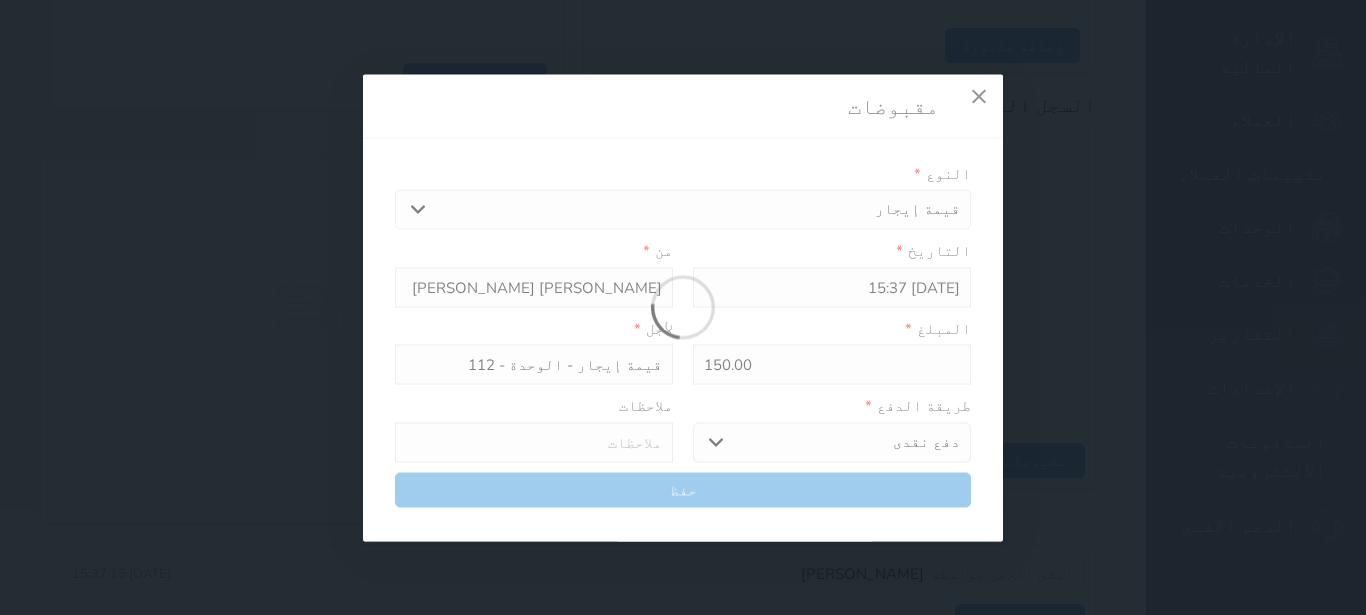 select 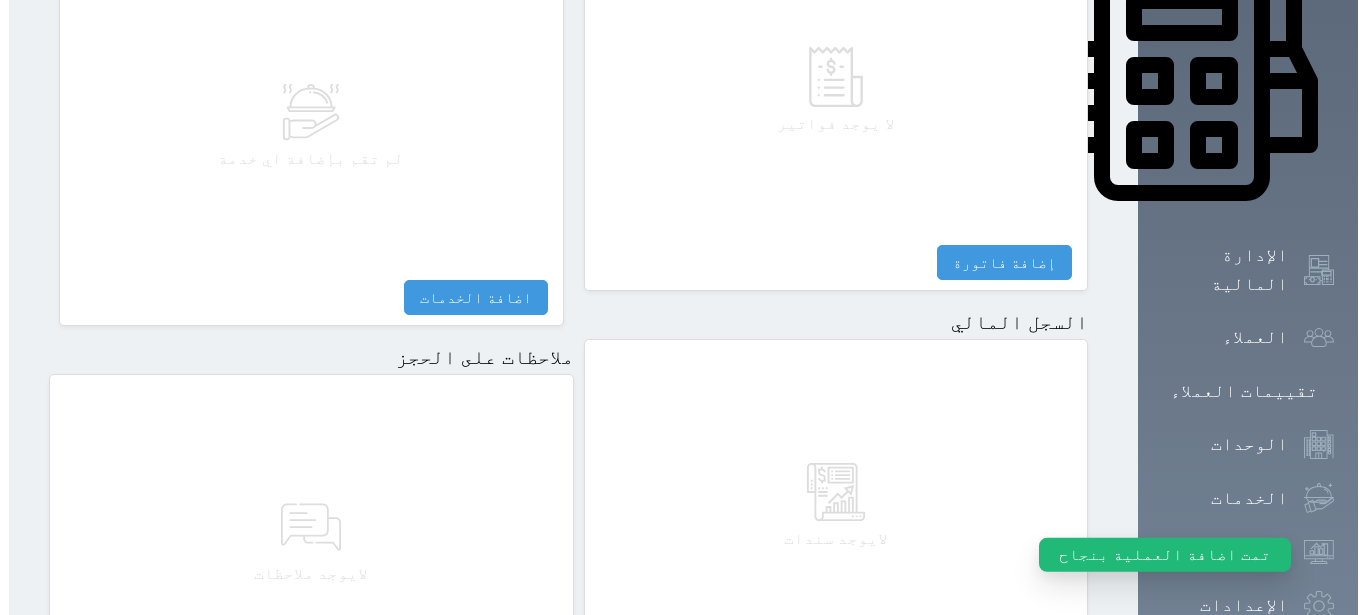 scroll, scrollTop: 913, scrollLeft: 0, axis: vertical 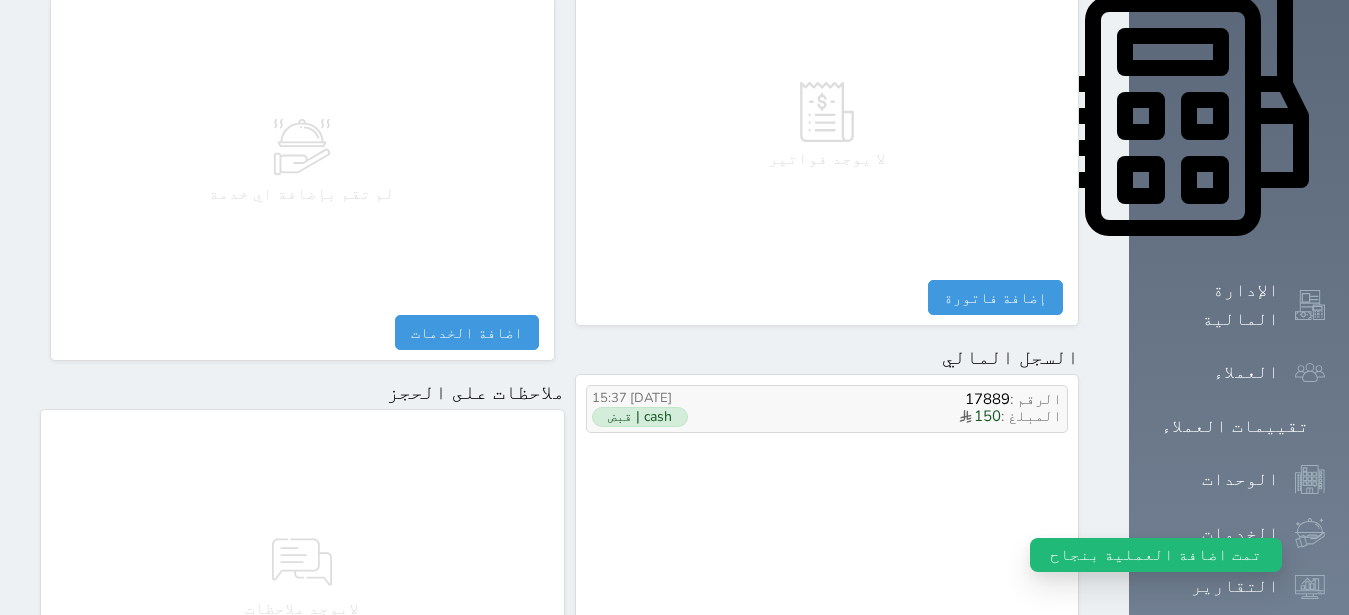 click on "المبلغ :  150" at bounding box center [897, 417] 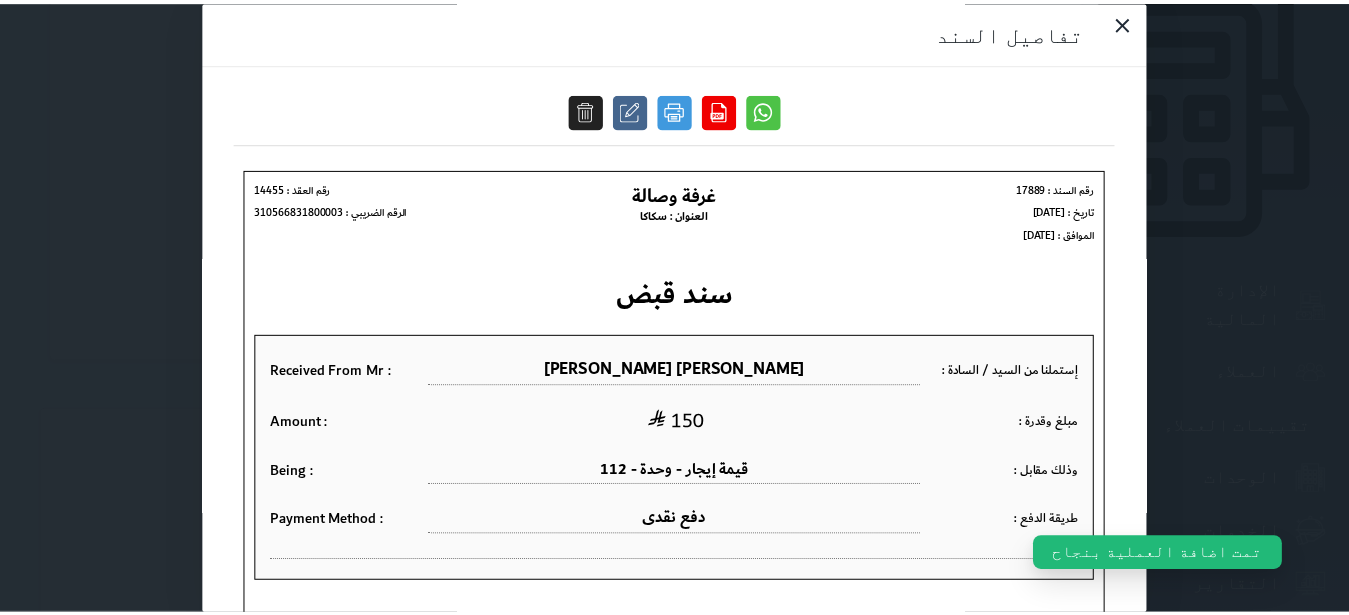 scroll, scrollTop: 0, scrollLeft: 0, axis: both 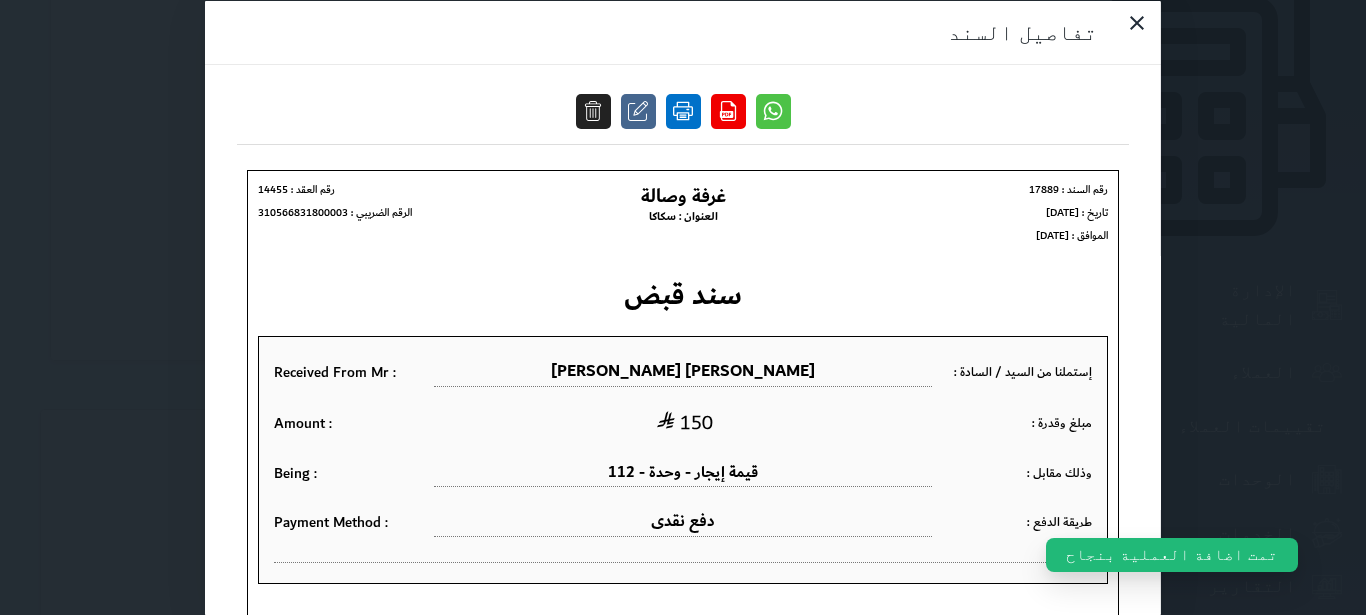 click at bounding box center (683, 110) 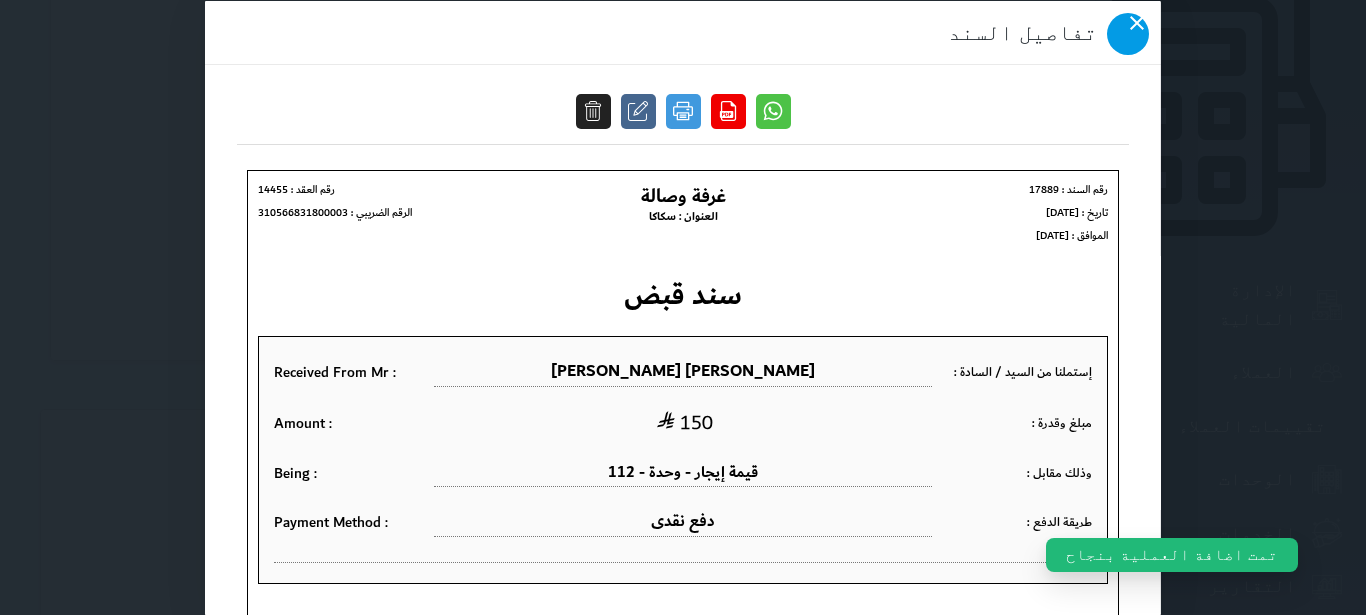 click 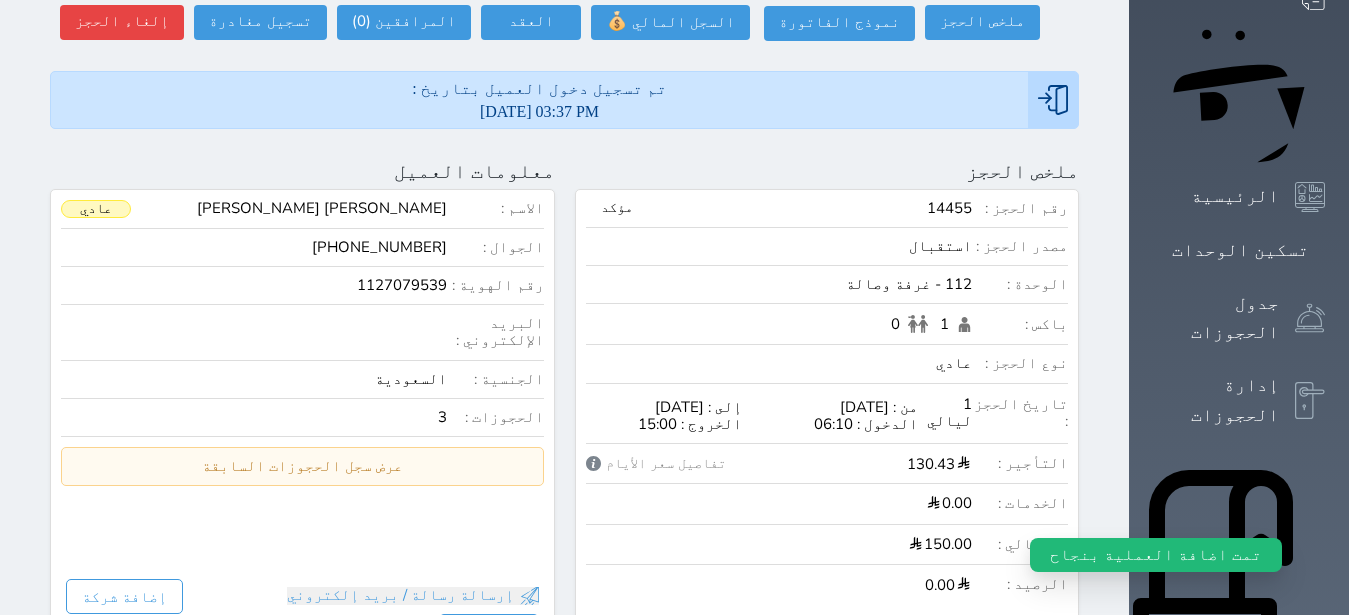 scroll, scrollTop: 0, scrollLeft: 0, axis: both 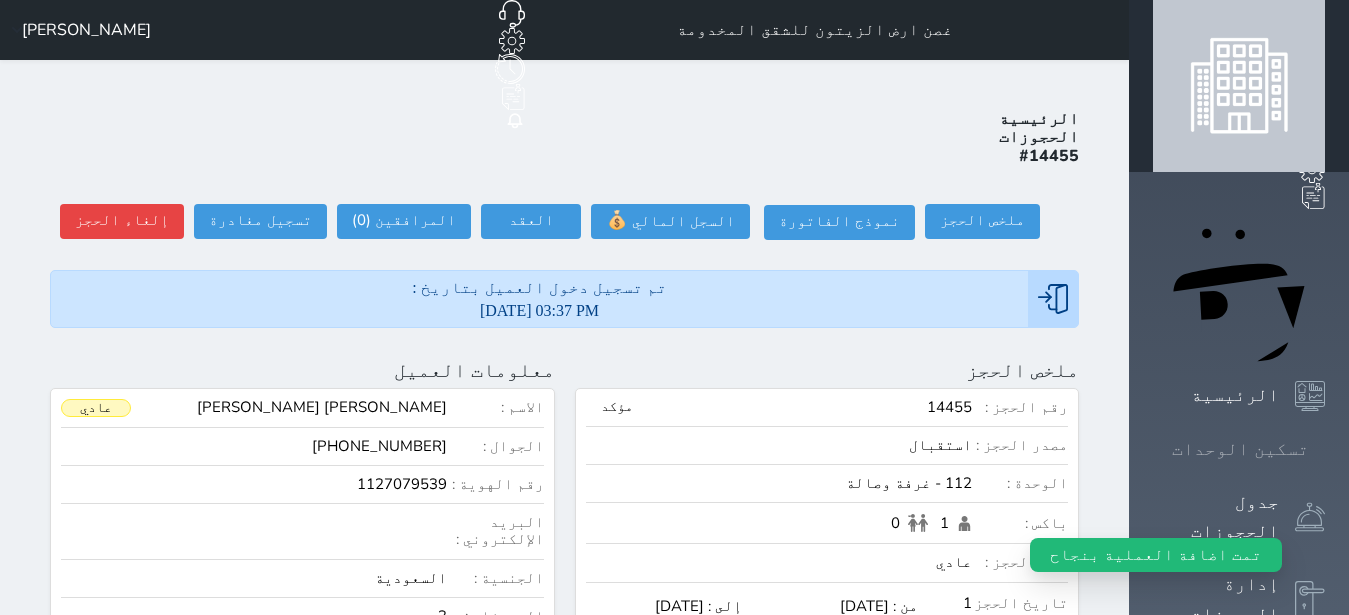 click on "تسكين الوحدات" at bounding box center (1240, 449) 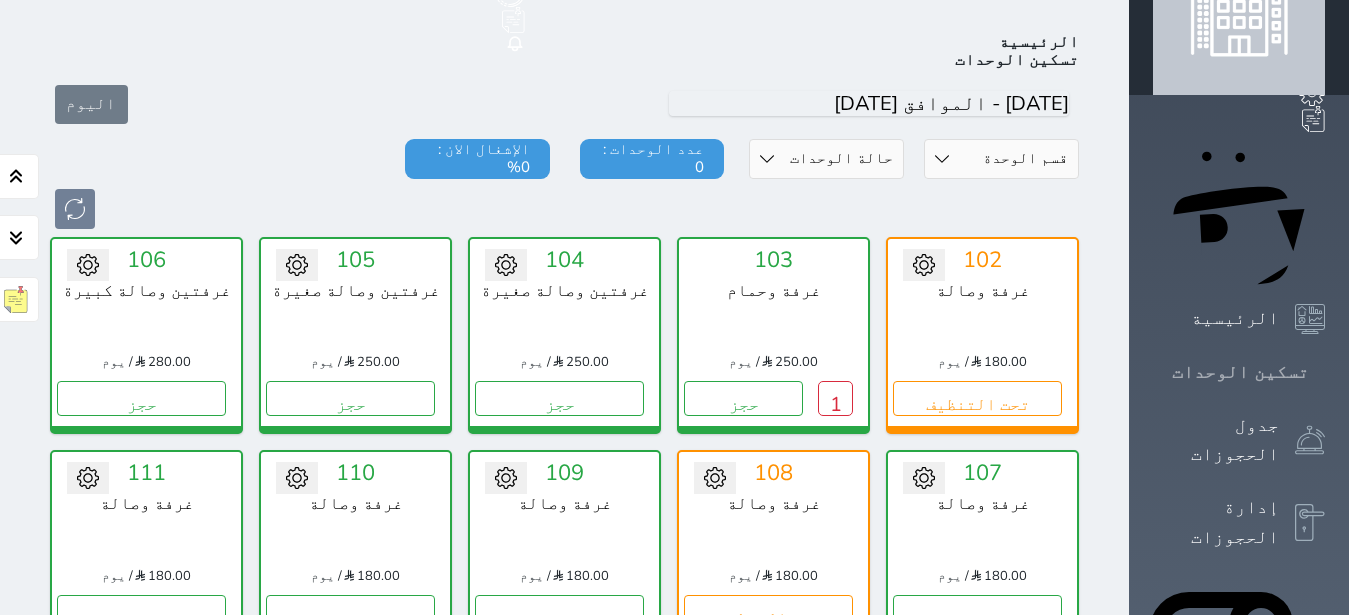 scroll, scrollTop: 78, scrollLeft: 0, axis: vertical 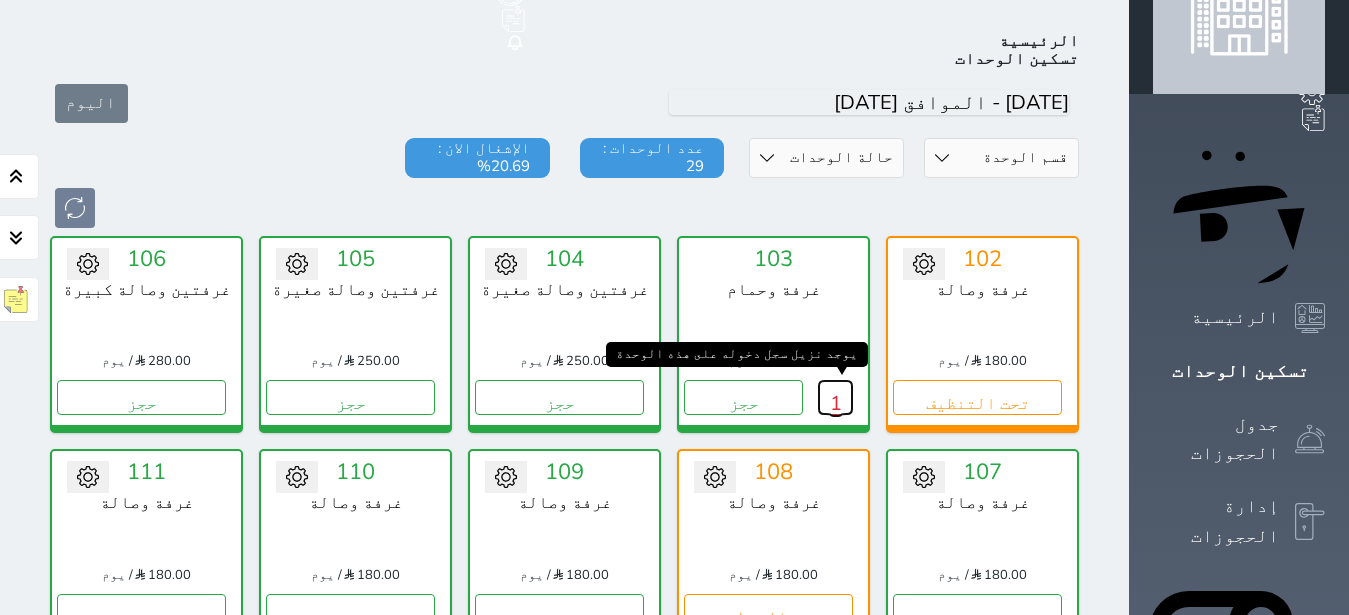 click on "1" at bounding box center (835, 397) 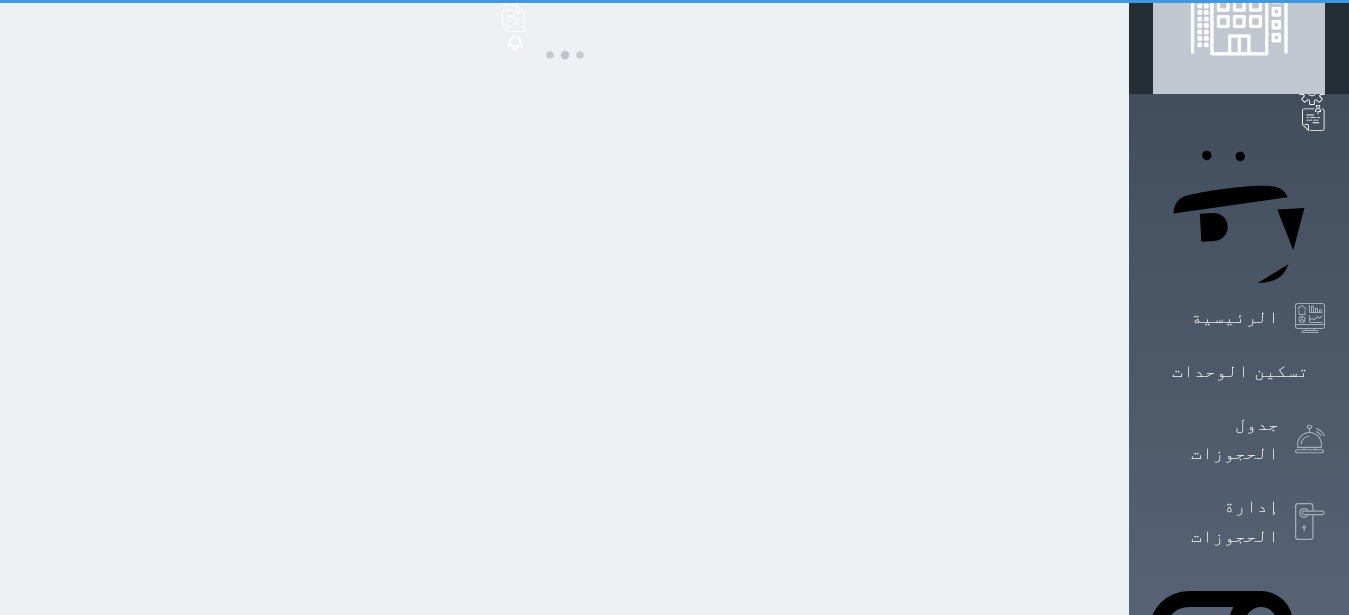 scroll, scrollTop: 0, scrollLeft: 0, axis: both 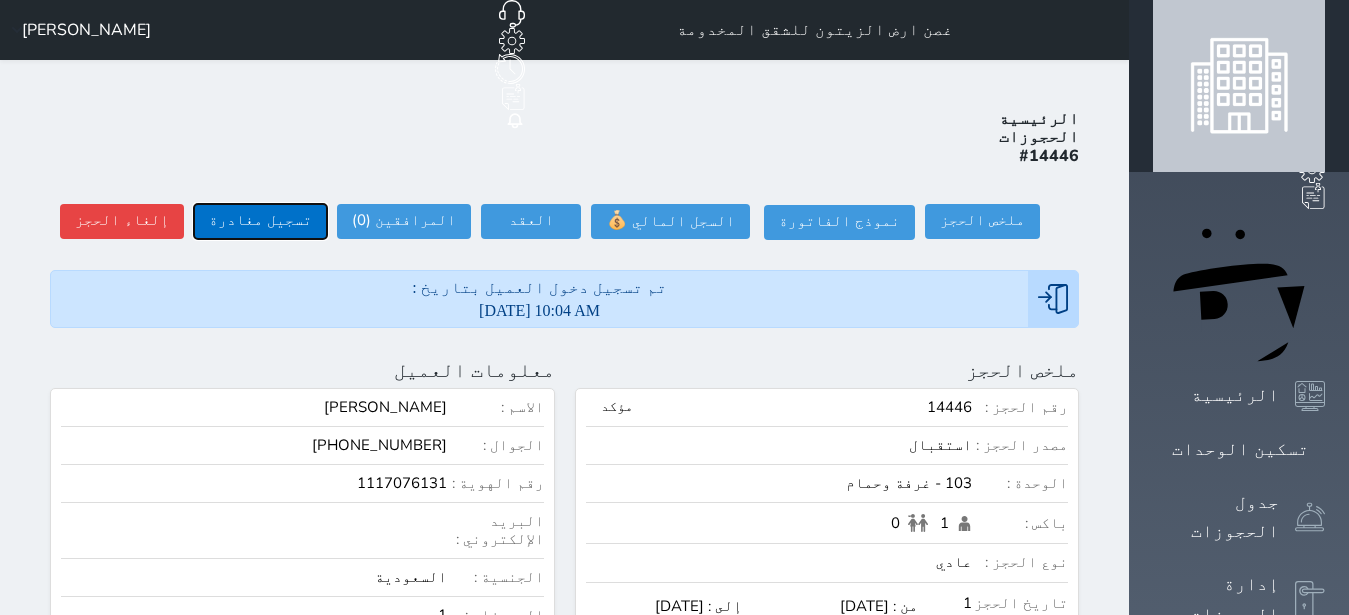 click on "تسجيل مغادرة" at bounding box center [260, 221] 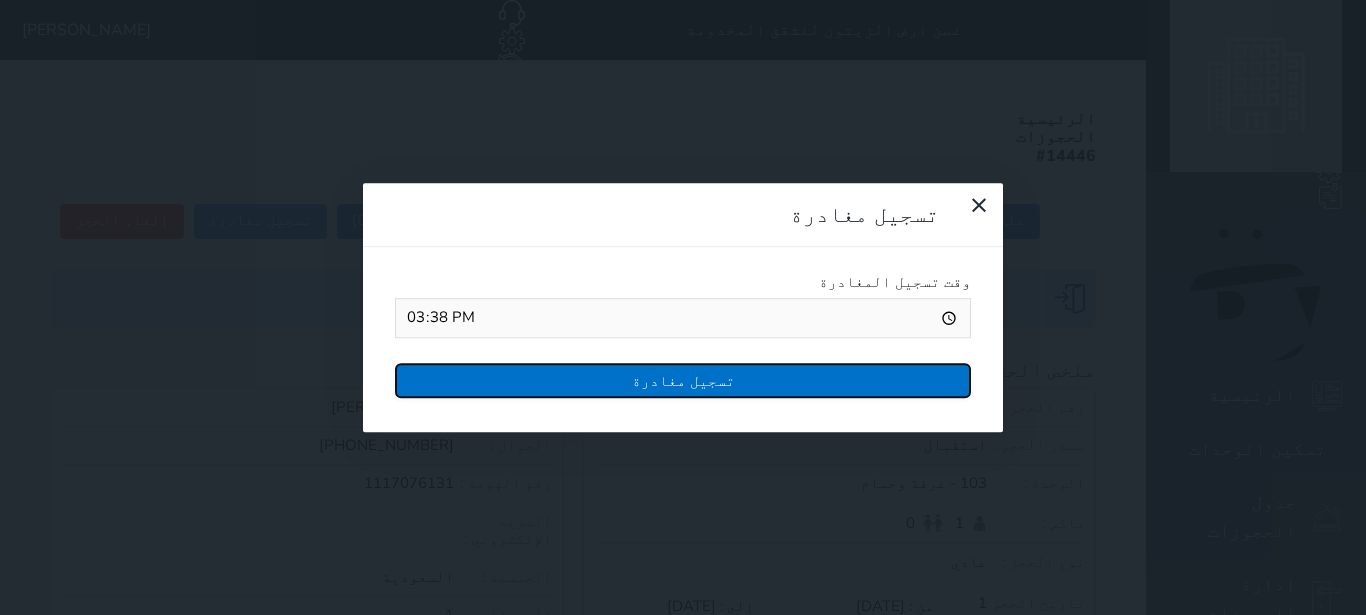 click on "تسجيل مغادرة" at bounding box center [683, 380] 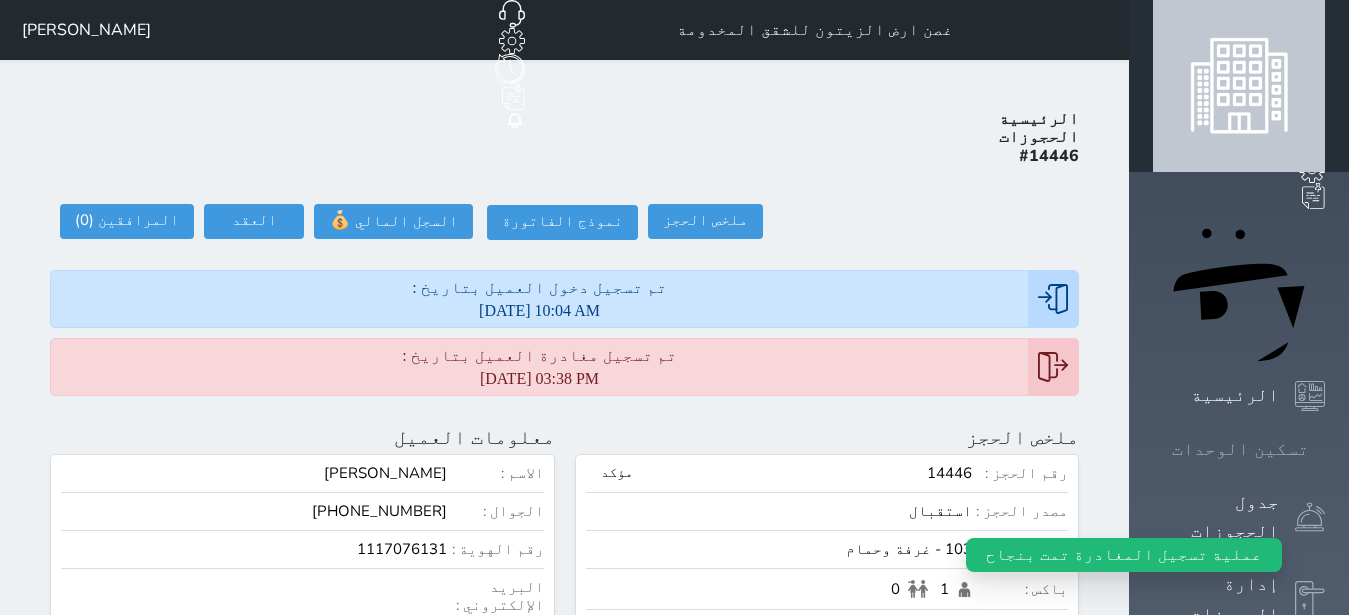 click 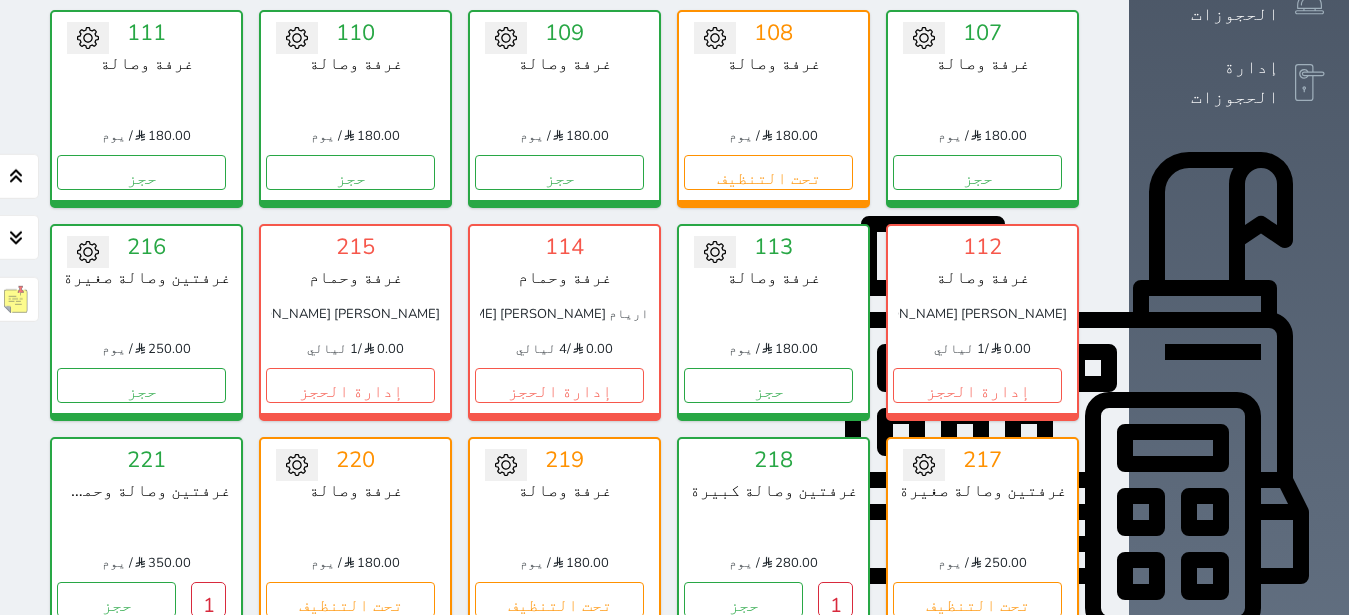 scroll, scrollTop: 630, scrollLeft: 0, axis: vertical 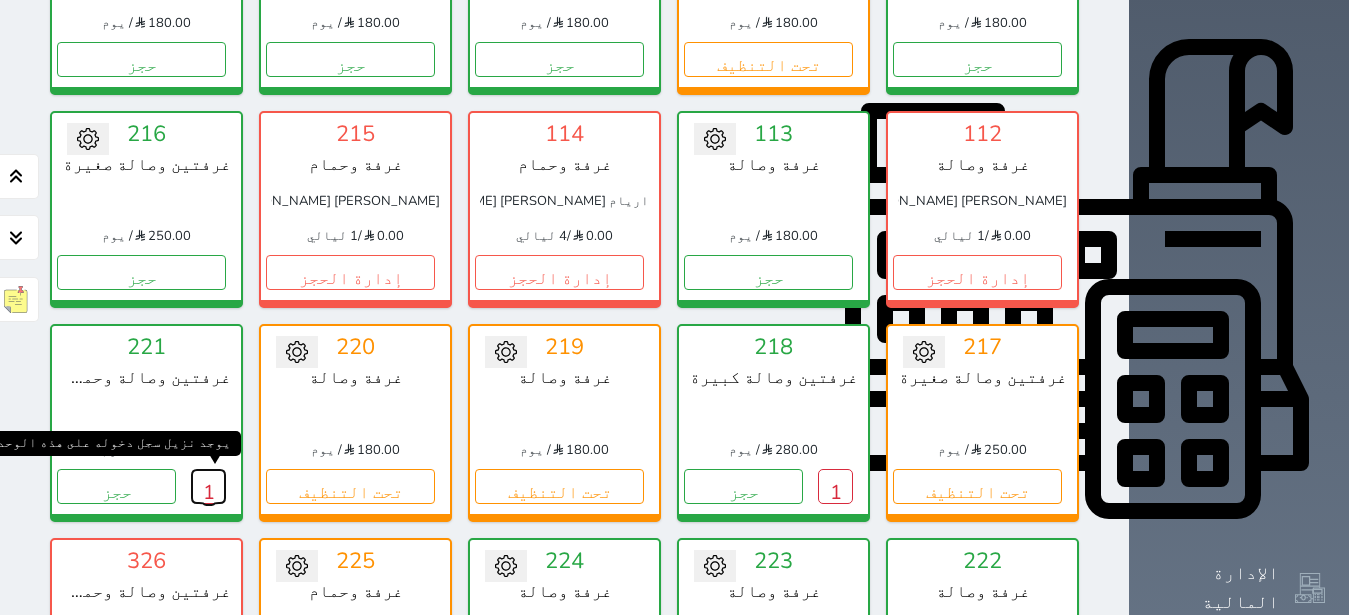 click on "1" at bounding box center [208, 486] 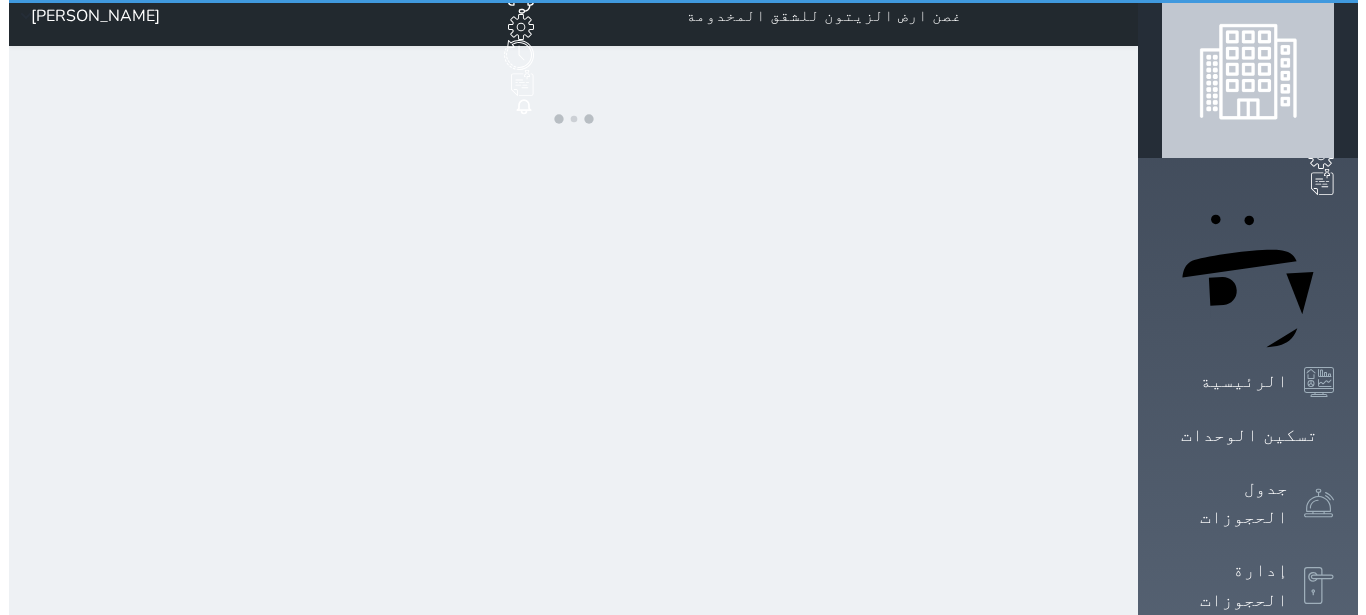 scroll, scrollTop: 0, scrollLeft: 0, axis: both 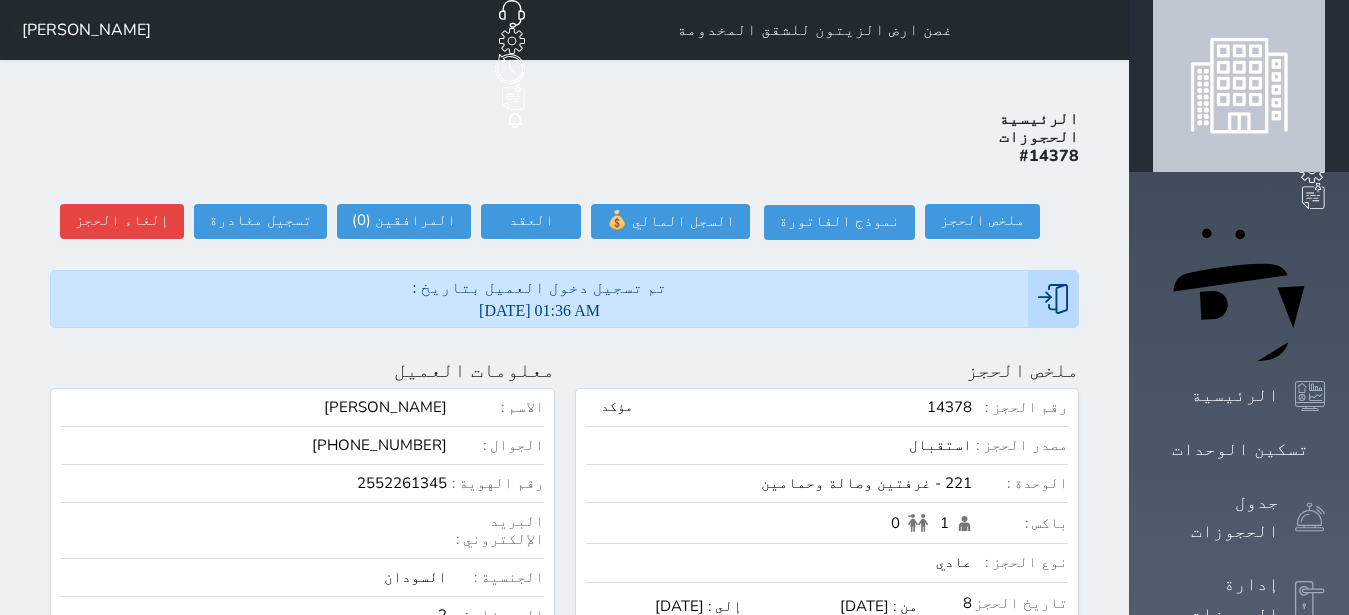 select 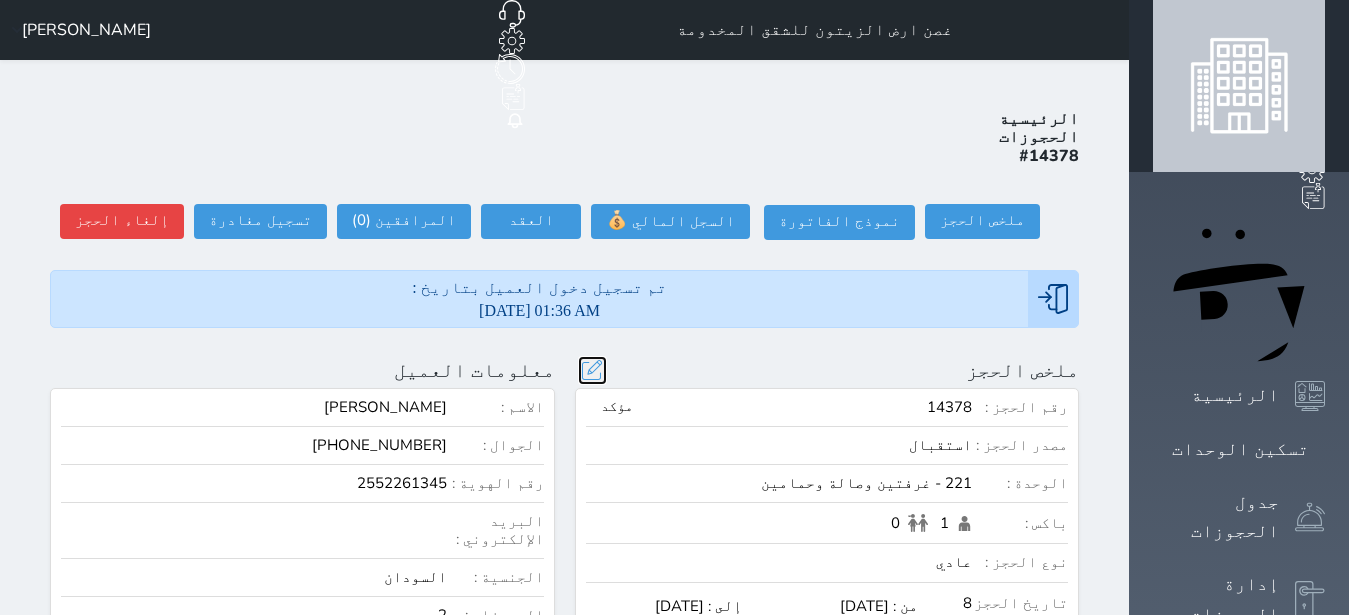 click at bounding box center (592, 370) 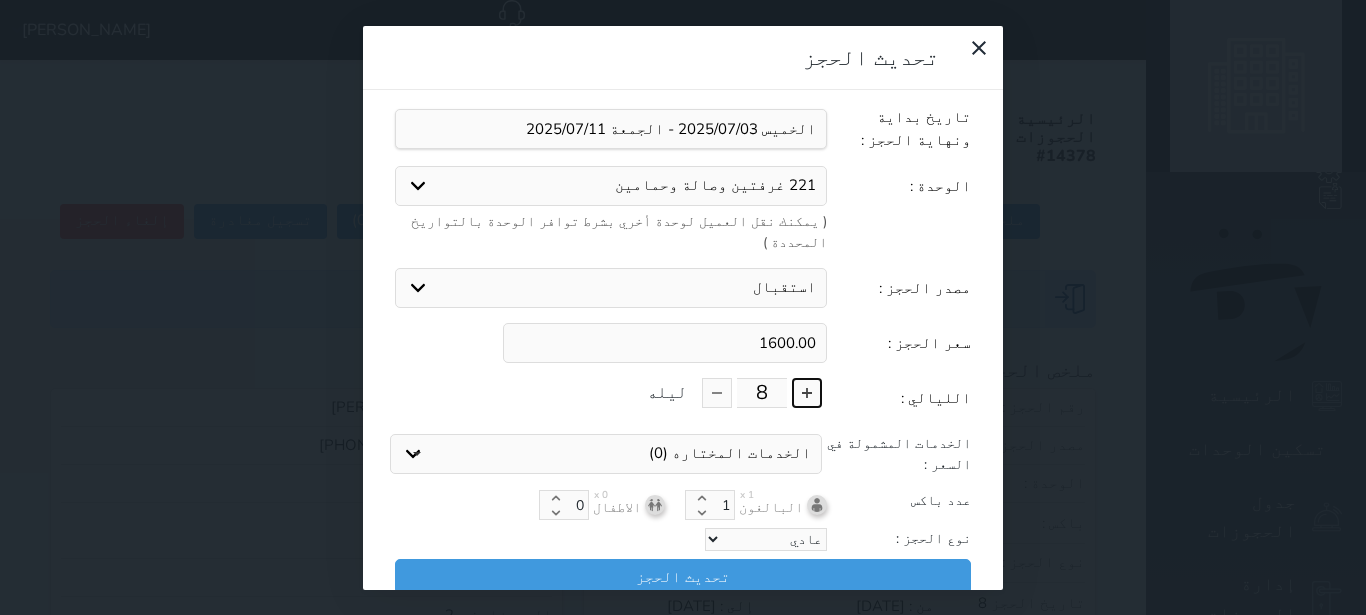 click at bounding box center (807, 393) 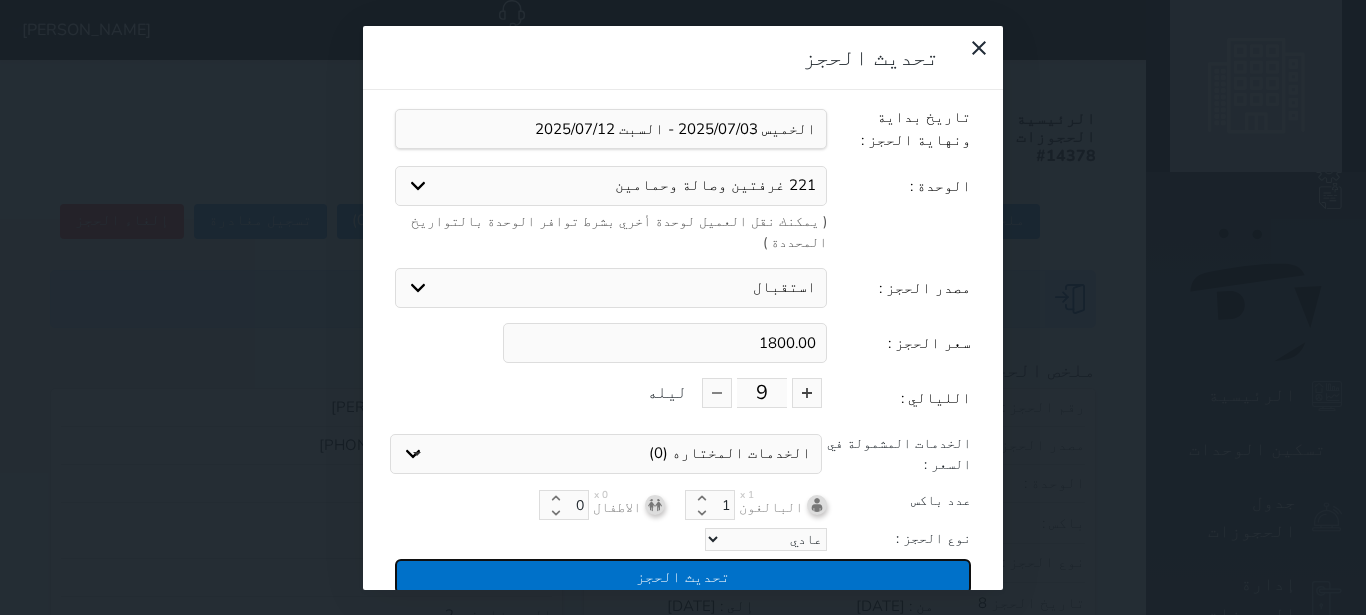 click on "تحديث الحجز" at bounding box center (683, 576) 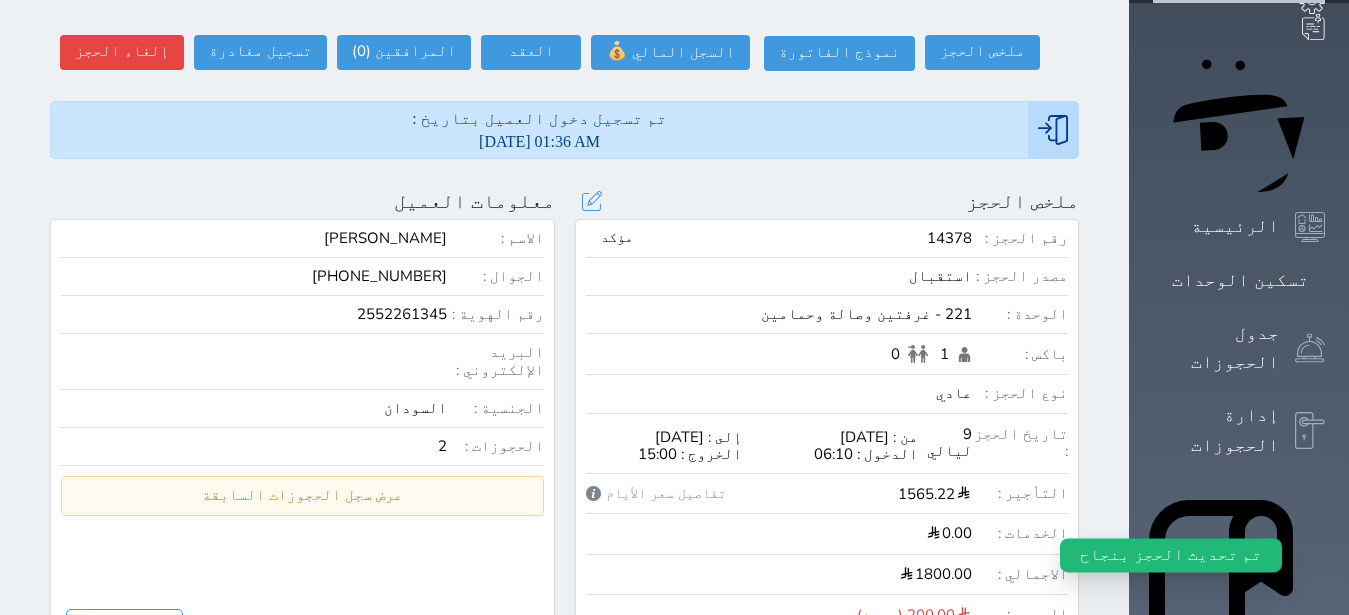 scroll, scrollTop: 0, scrollLeft: 0, axis: both 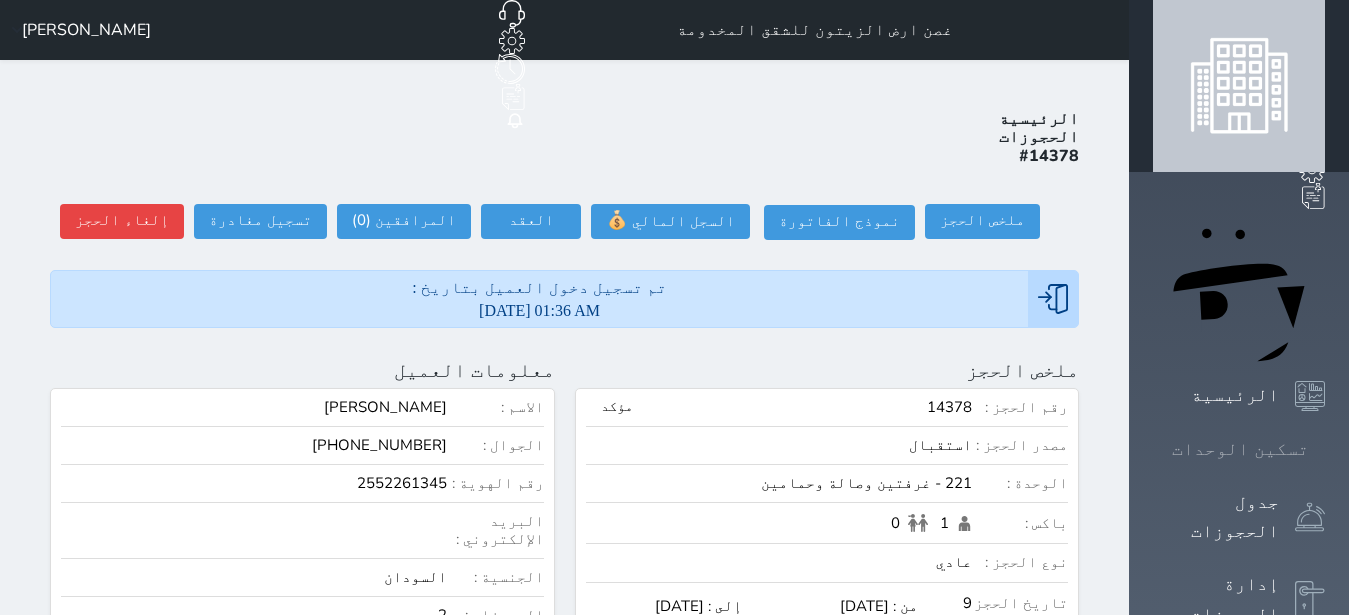 click on "تسكين الوحدات" at bounding box center (1240, 449) 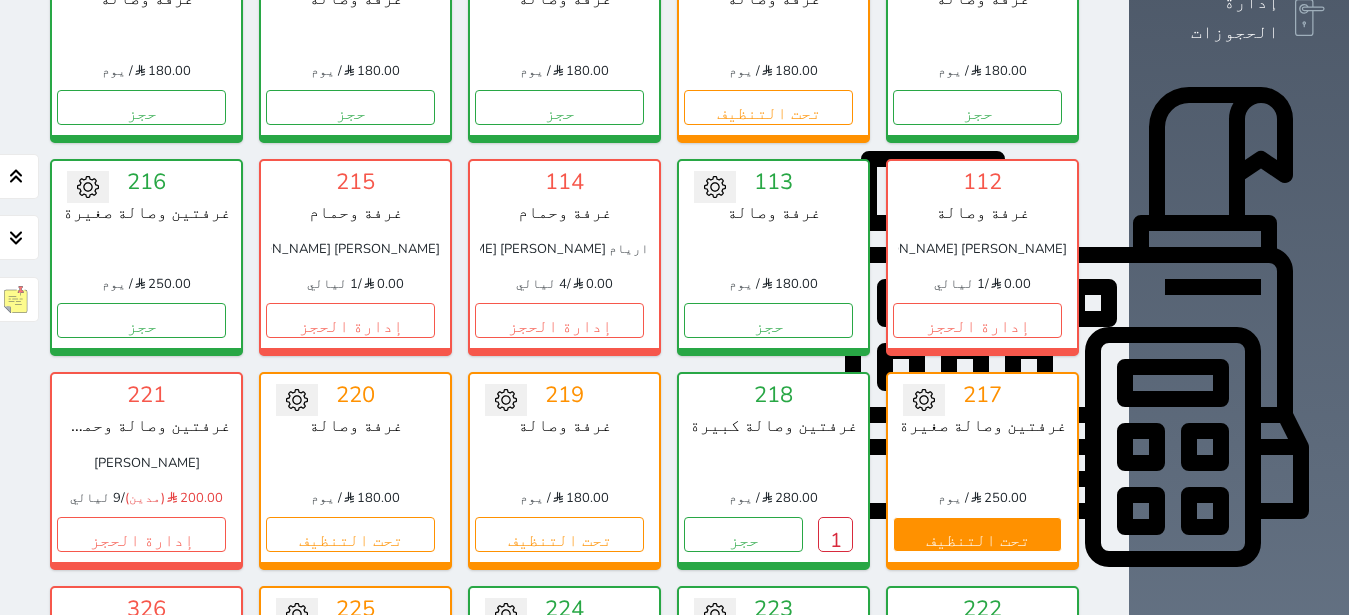 scroll, scrollTop: 708, scrollLeft: 0, axis: vertical 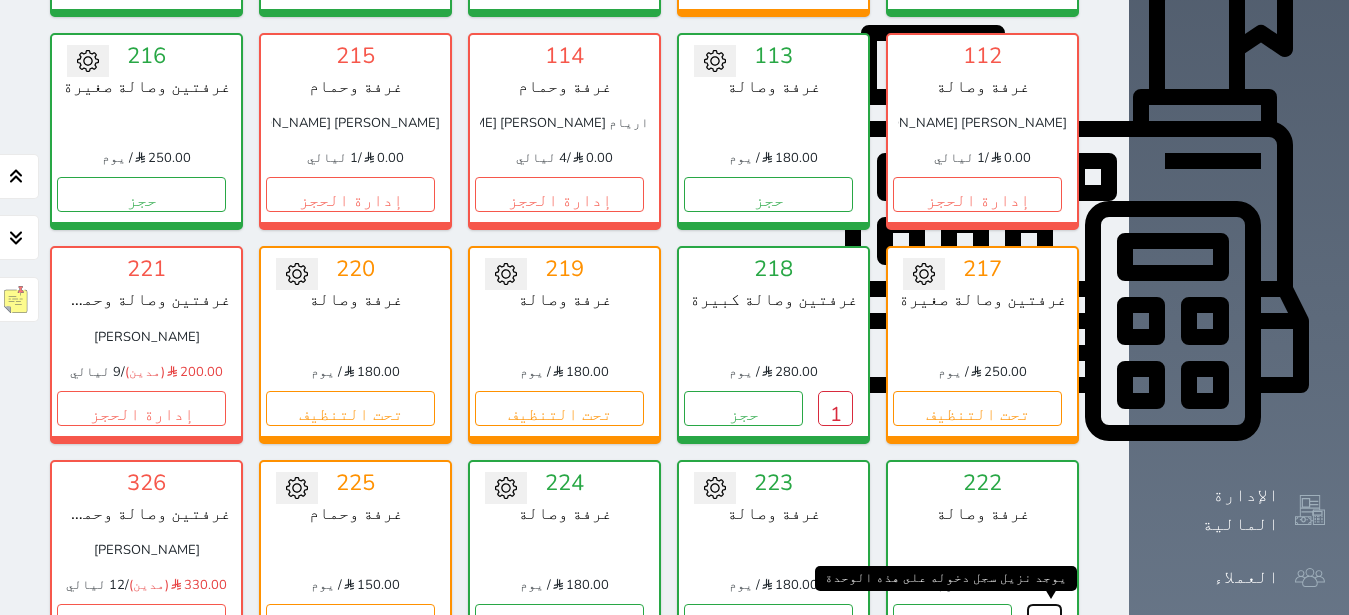 click on "1" at bounding box center (1044, 621) 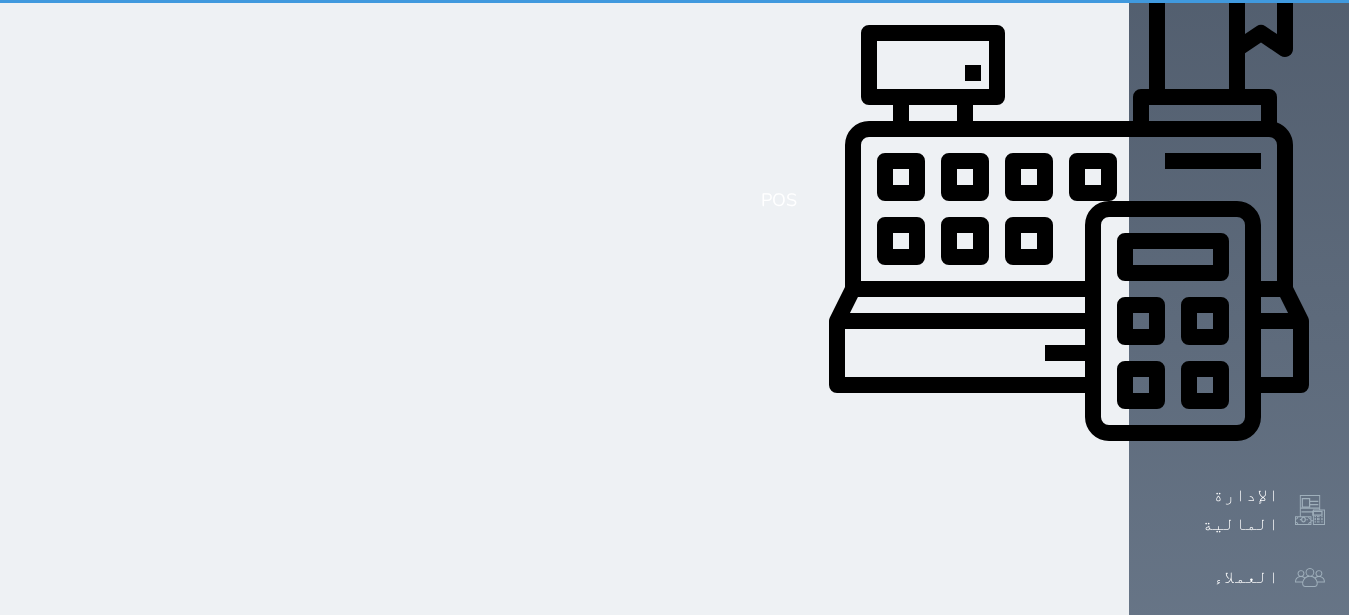 scroll, scrollTop: 0, scrollLeft: 0, axis: both 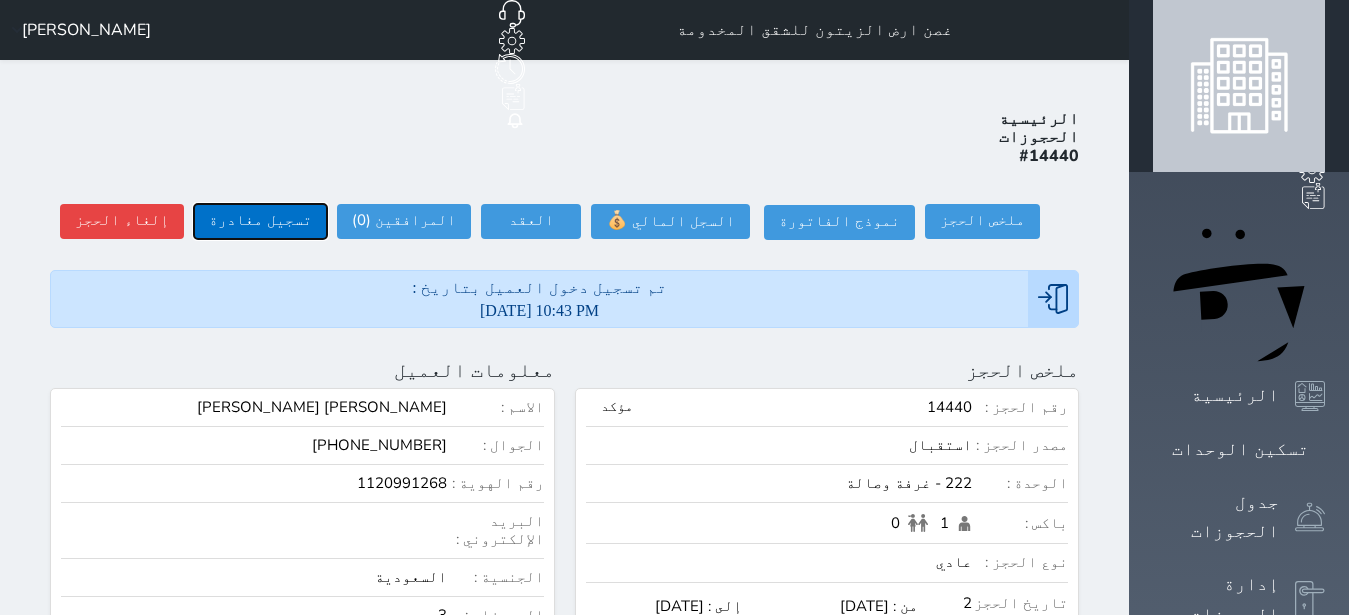 click on "تسجيل مغادرة" at bounding box center [260, 221] 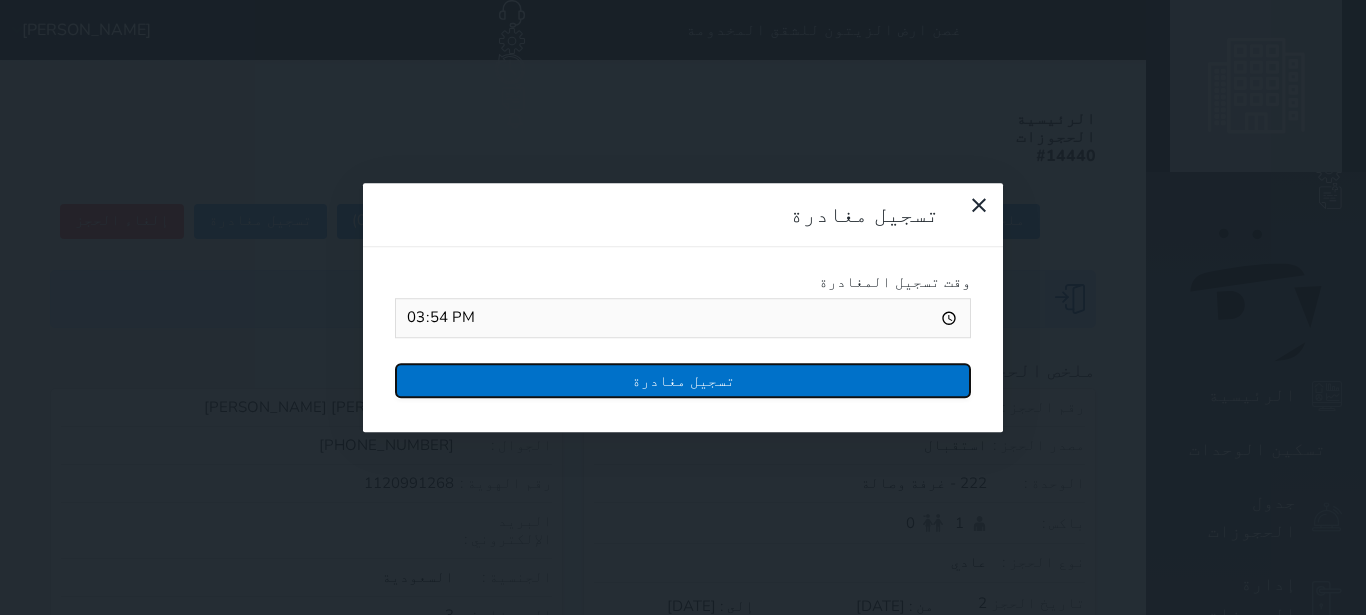 click on "تسجيل مغادرة" at bounding box center [683, 380] 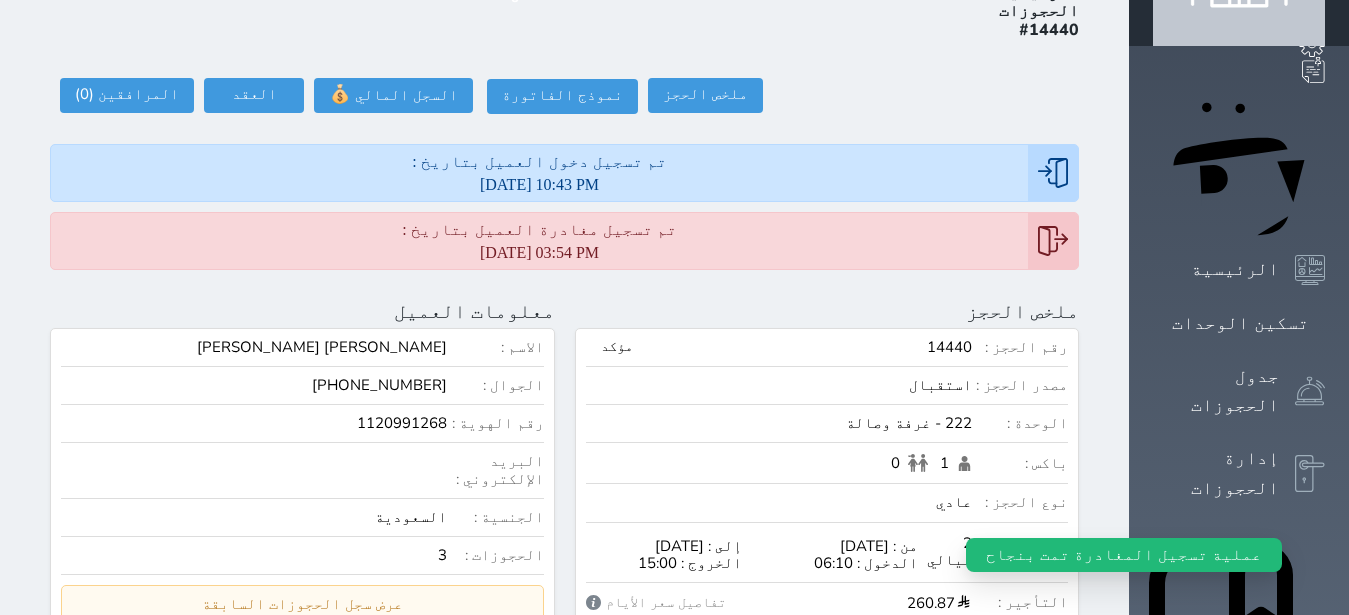 scroll, scrollTop: 0, scrollLeft: 0, axis: both 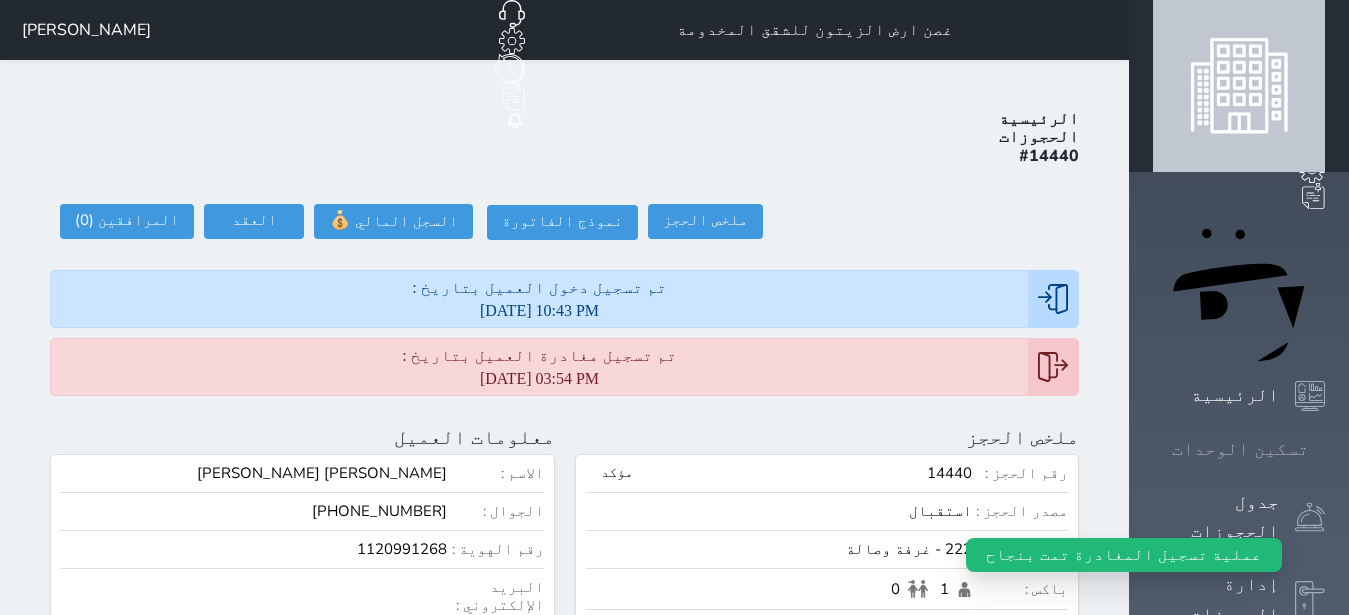 click 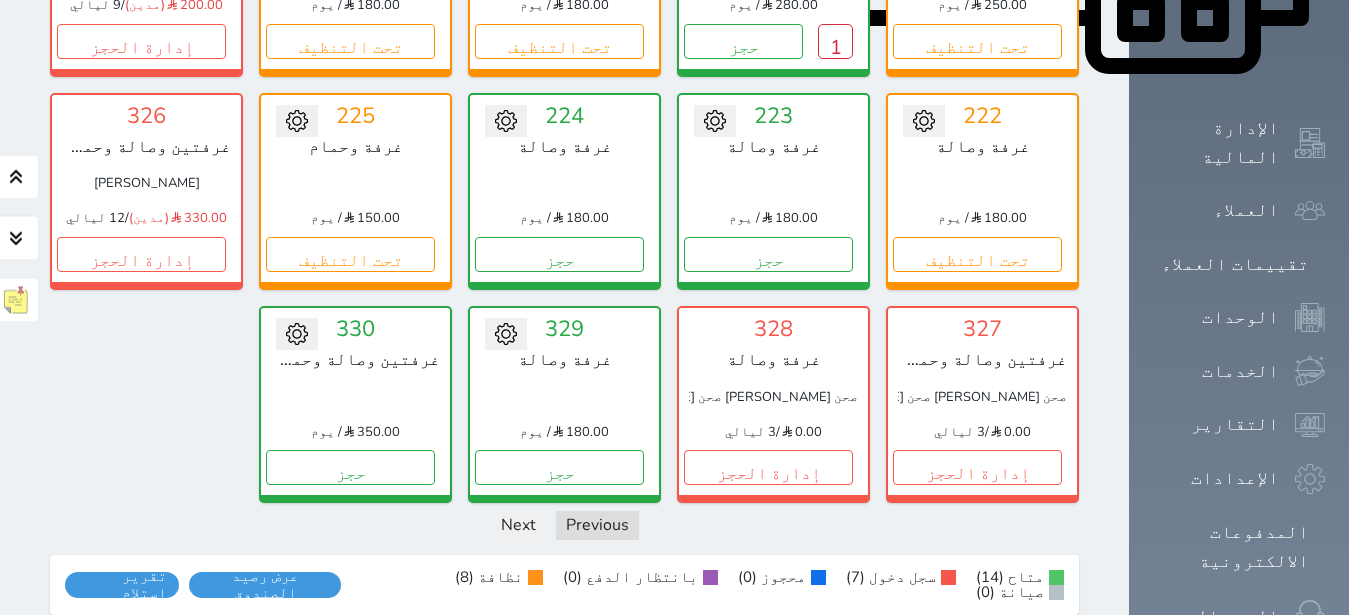 scroll, scrollTop: 1157, scrollLeft: 0, axis: vertical 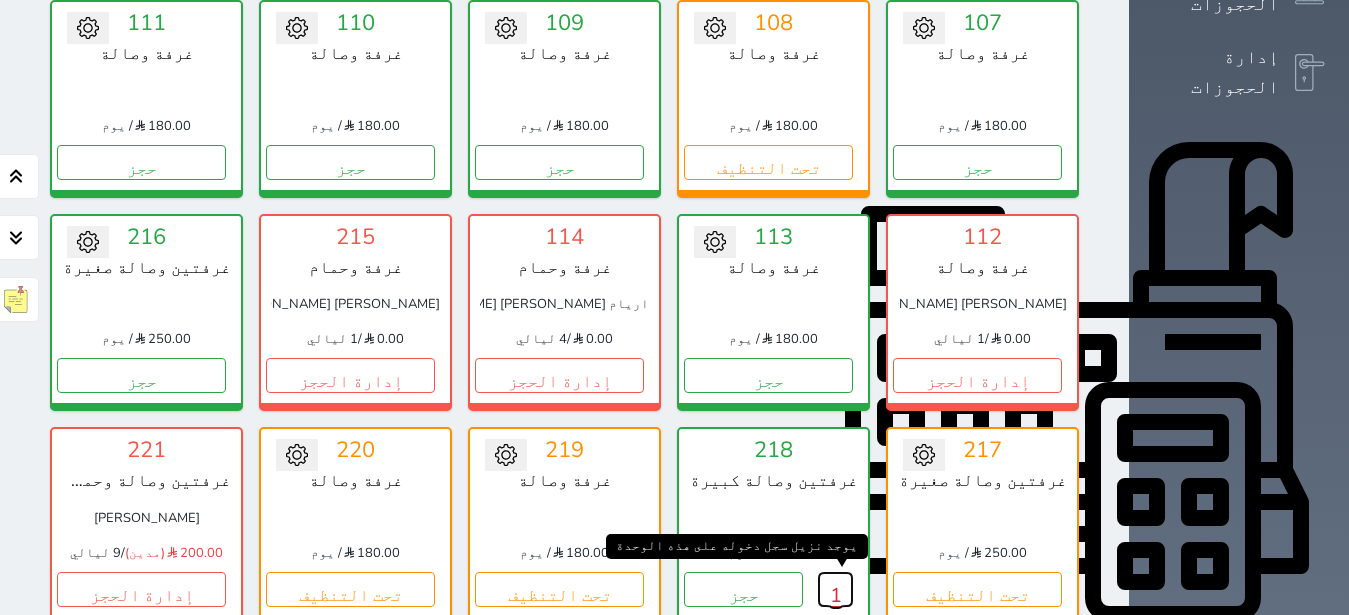 click on "1" at bounding box center (835, 589) 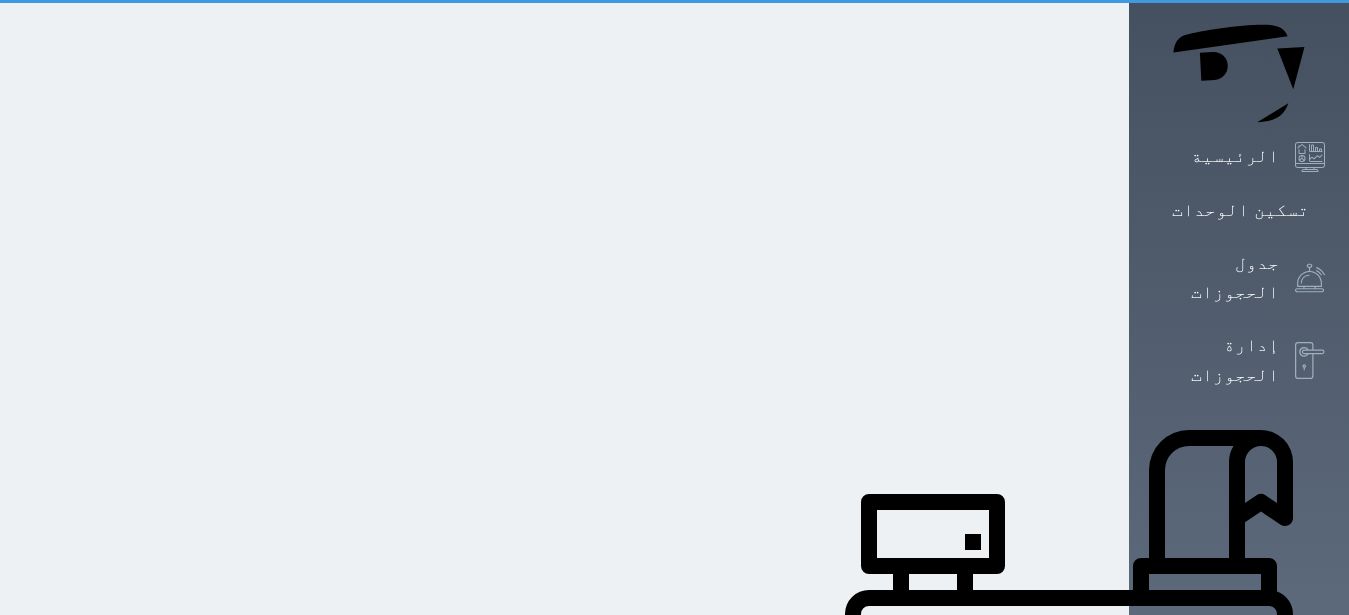 scroll, scrollTop: 0, scrollLeft: 0, axis: both 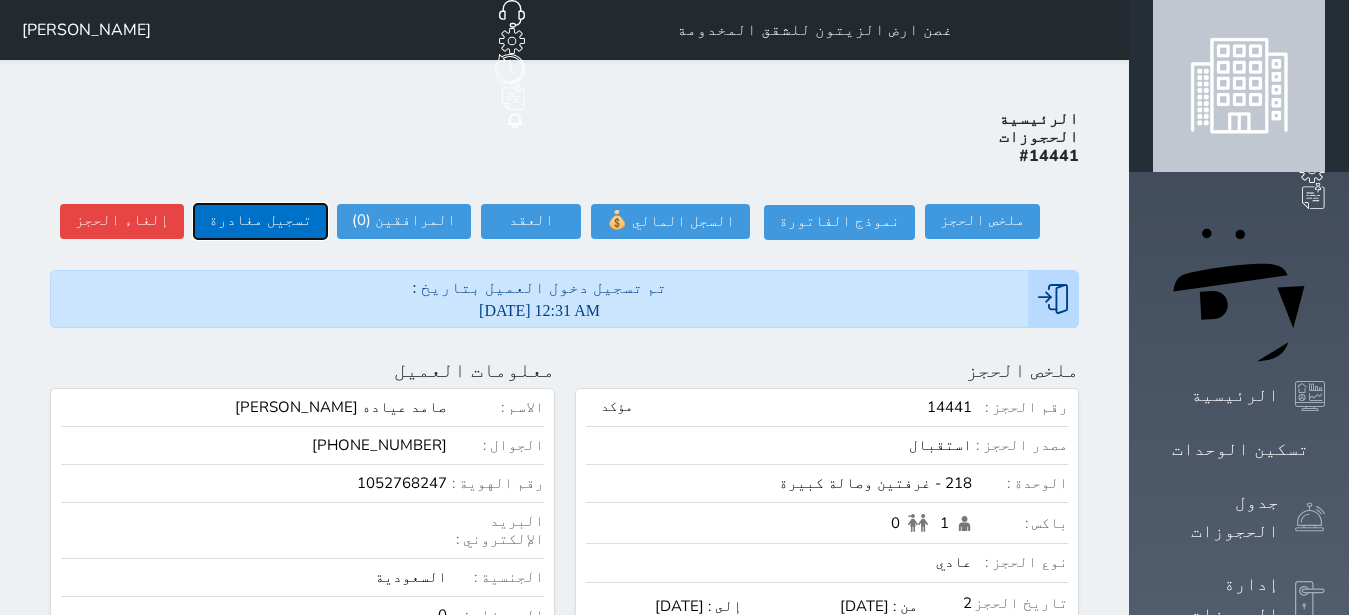 click on "تسجيل مغادرة" at bounding box center [260, 221] 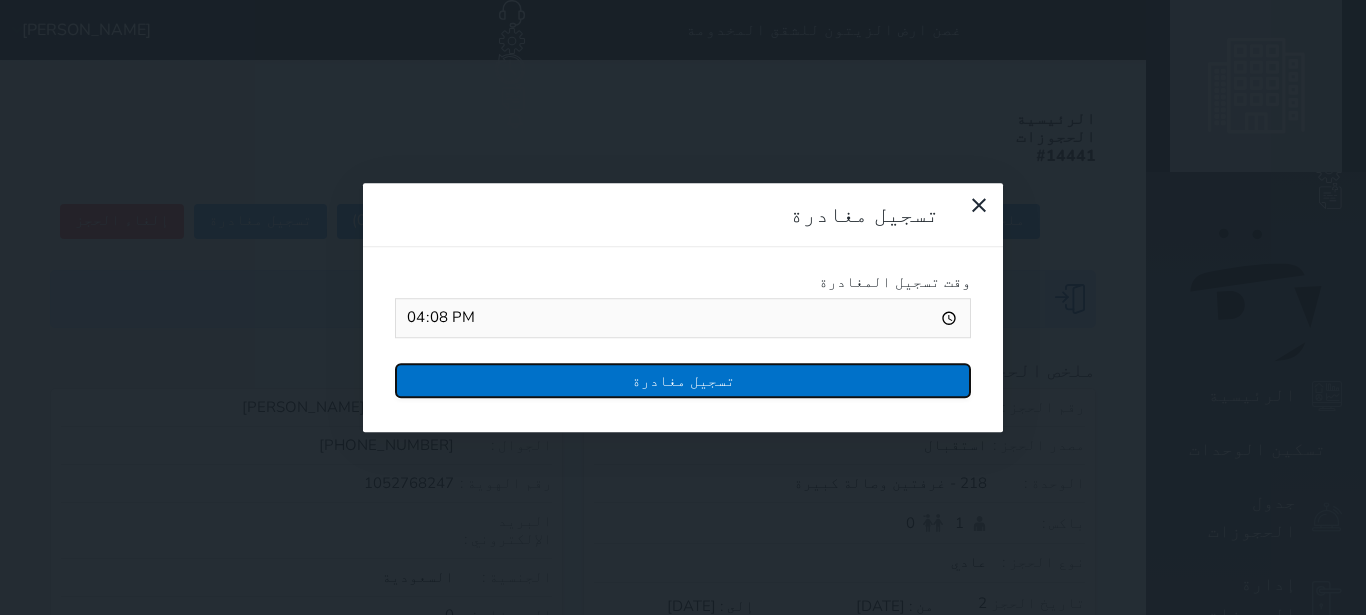 click on "تسجيل مغادرة" at bounding box center [683, 380] 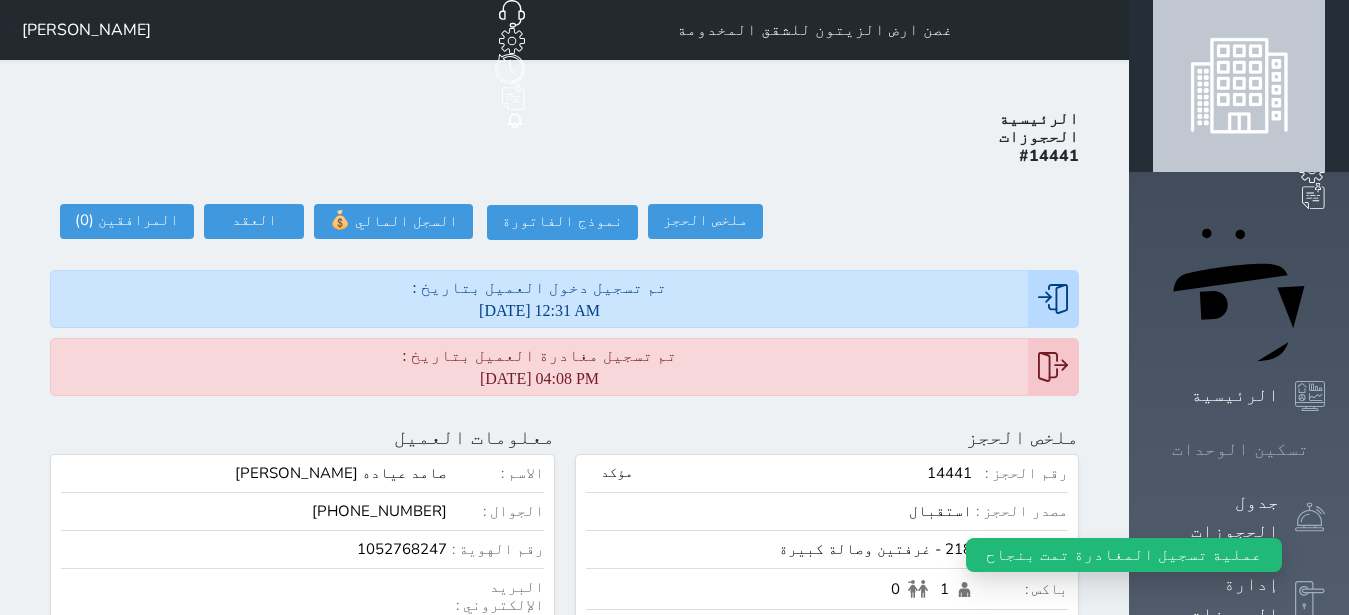 click 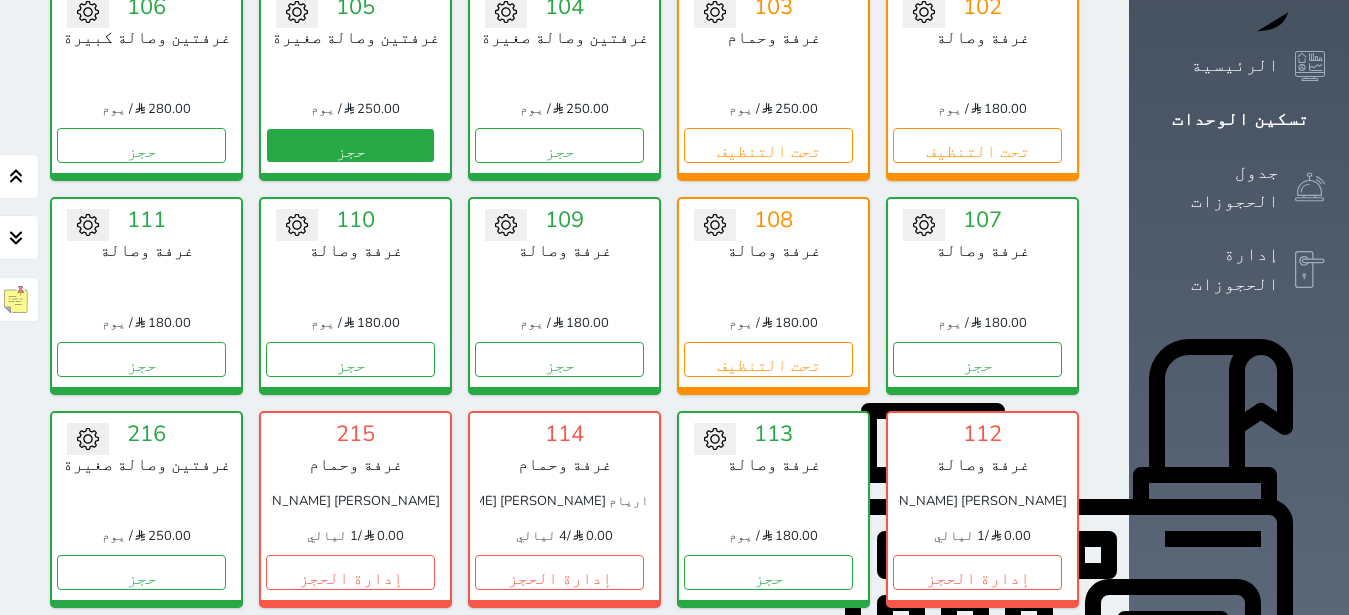 scroll, scrollTop: 0, scrollLeft: 0, axis: both 